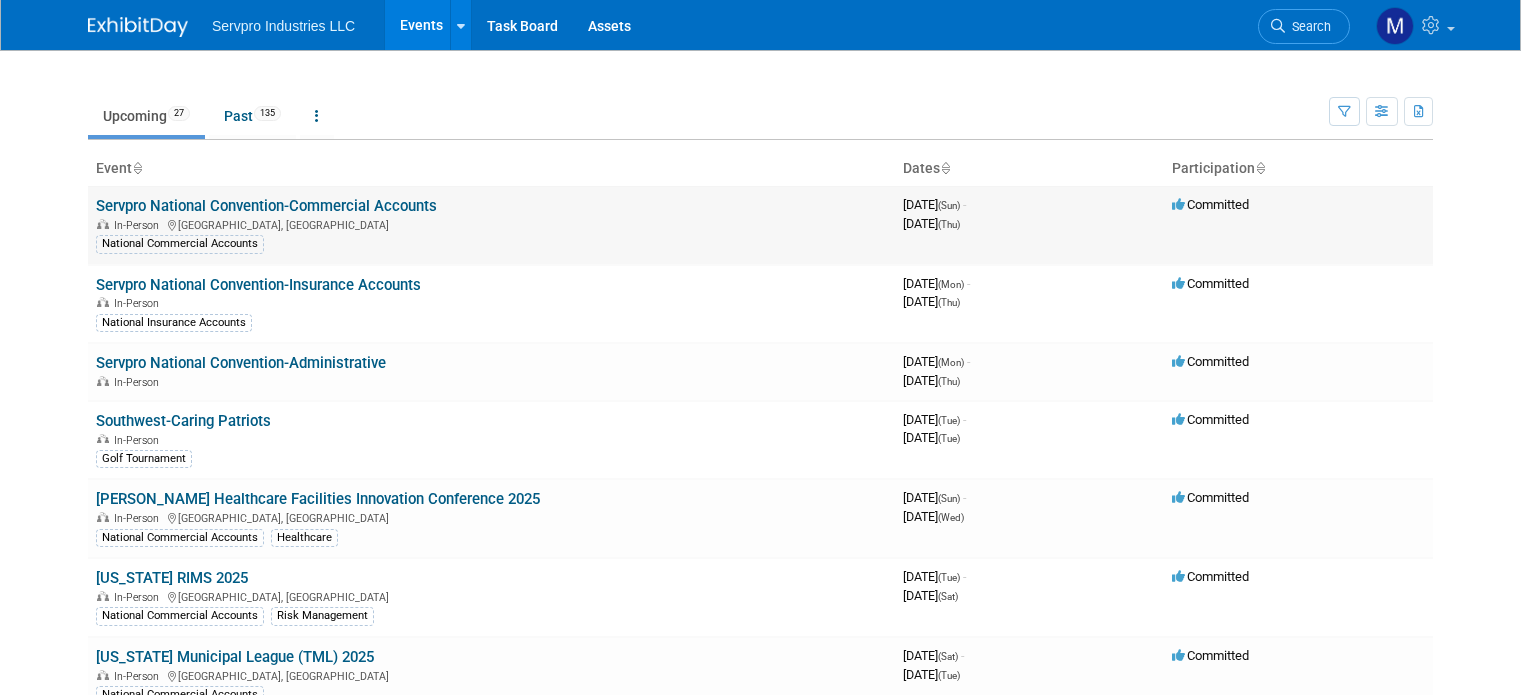 scroll, scrollTop: 0, scrollLeft: 0, axis: both 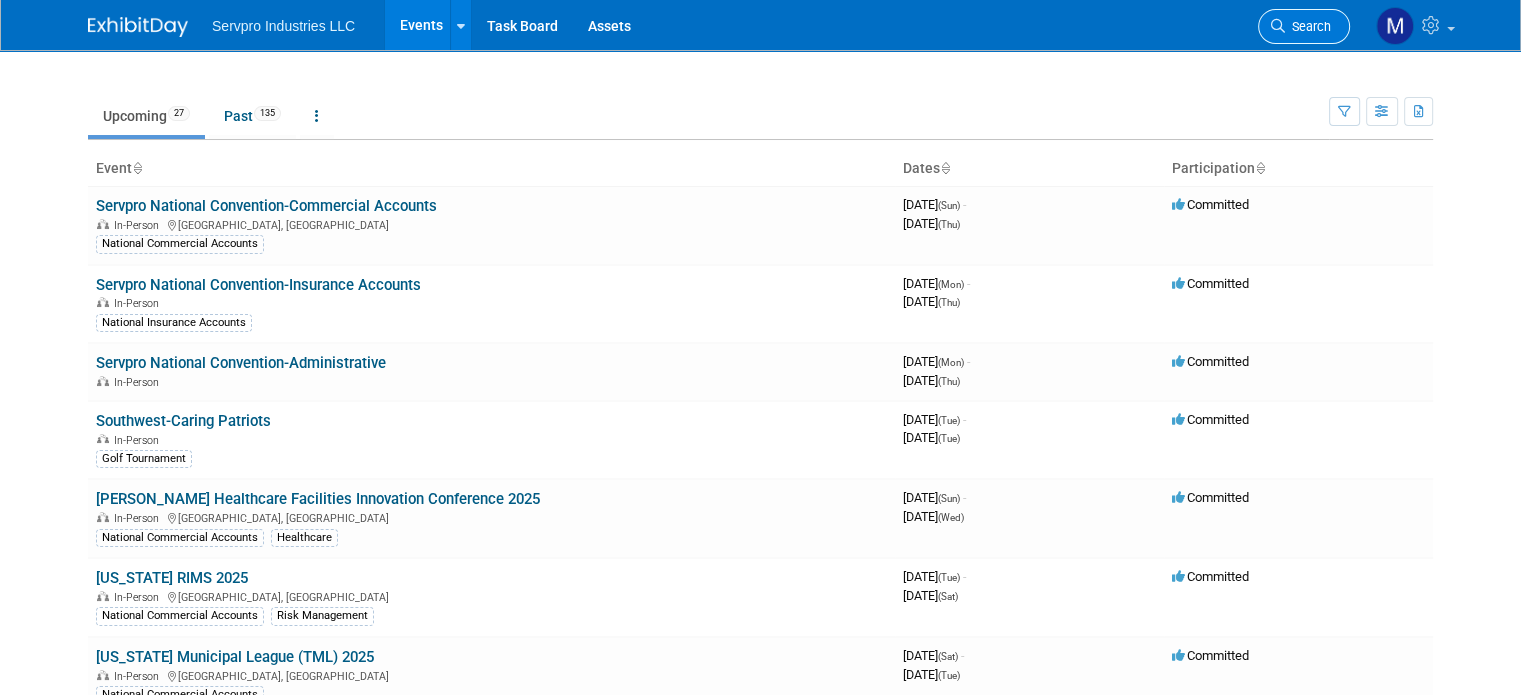 click on "Search" at bounding box center (1308, 26) 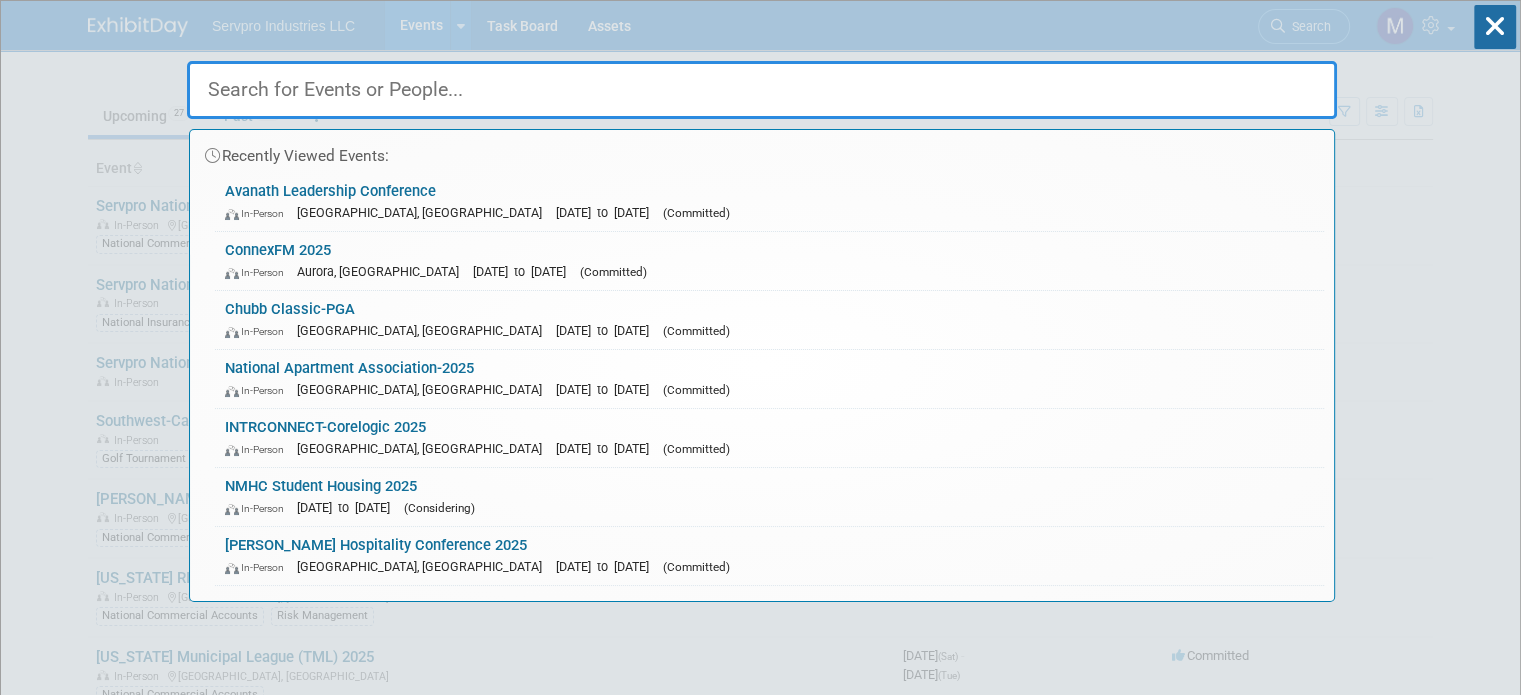 click on "Recently Viewed Events:
Avanath Leadership Conference
In-Person
Irvine, CA
May 19, 2025  to  May 21, 2025
(Committed)
ConnexFM 2025
In-Person
Aurora, CO
Apr 6, 2025  to  Apr 9, 2025
(Committed)
Chubb Classic-PGA
In-Person
Naples, FL
Feb 10, 2025  to  Feb 16, 2025
(Committed)
National Apartment Association-2025
In-Person
Las Vegas, NV
Jun 11, 2025  to  Jun 13, 2025
(Committed)
INTRCONNECT-Corelogic 2025
In-Person
Los Angeles, CA
Mar 23, 2025  to  Mar 25, 2025
(Committed)
NMHC Student Housing 2025
In-Person
Nov 2, 2025  to  Nov 4, 2025
(Considering)
Kinseth Hospitality Conference 2025
In-Person
West Des Moines, IA
Feb 23, 2025  to  Feb 25, 2025
(Committed)
No match found..." at bounding box center (760, 4000) 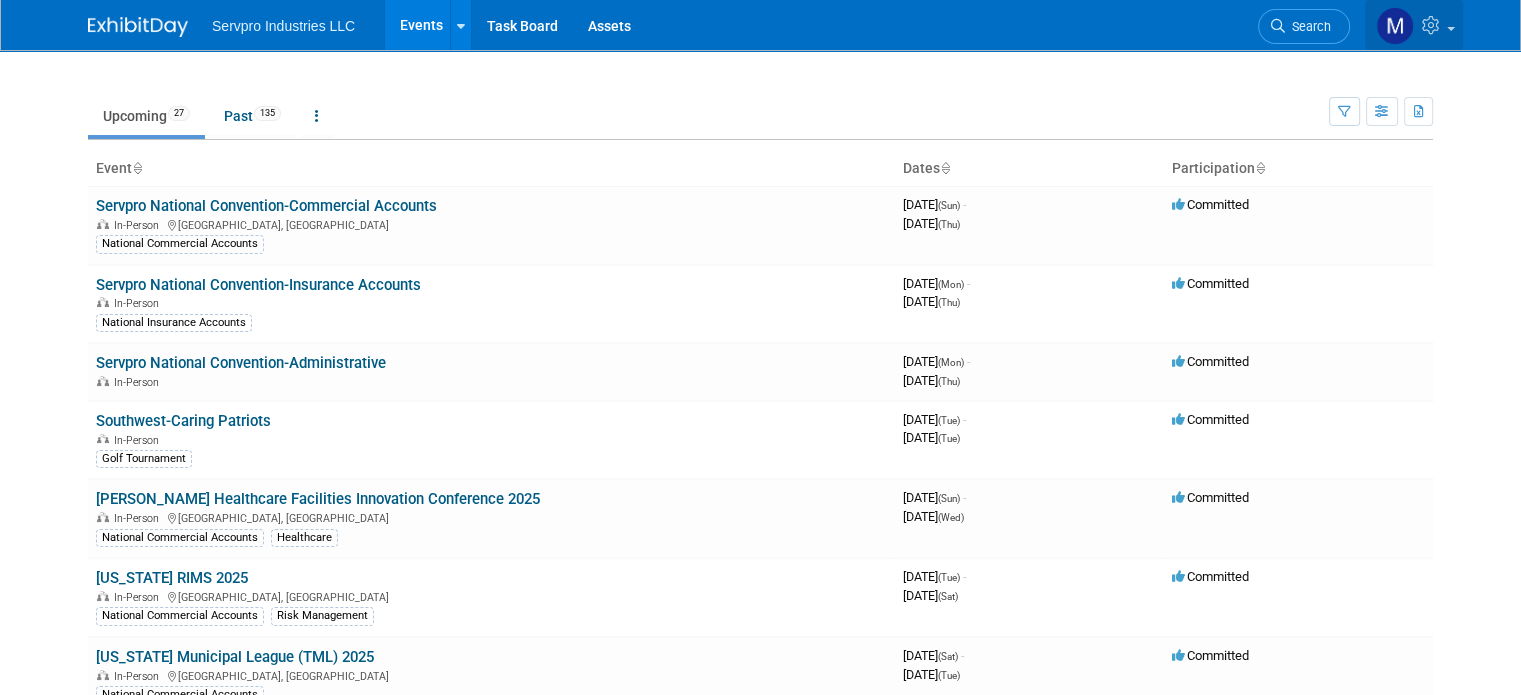 click at bounding box center (1395, 26) 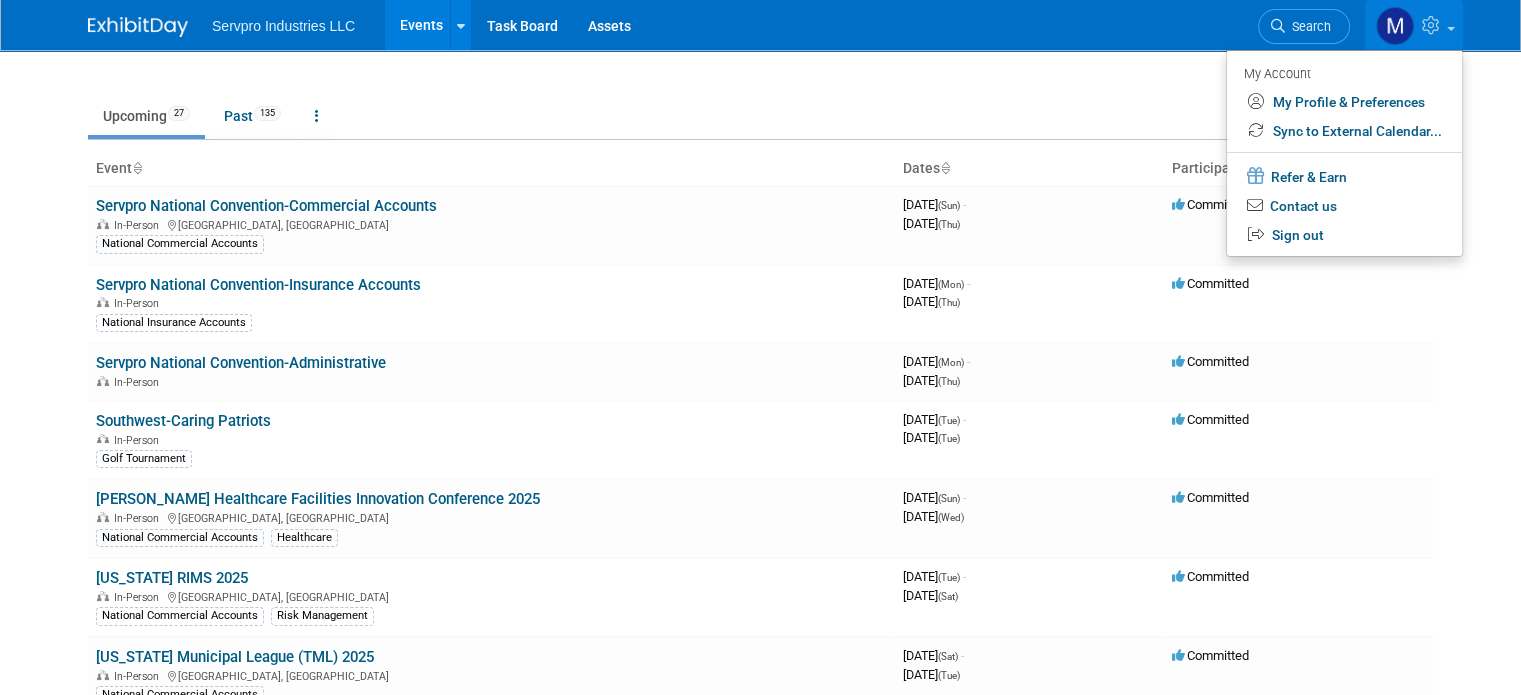 click on "Servpro Industries LLC
Events
Recently Viewed Events:
Avanath Leadership Conference
Irvine, CA
May 19, 2025  to  May 21, 2025
ConnexFM 2025
Aurora, CO
Apr 6, 2025  to  Apr 9, 2025
Chubb Classic-PGA
Naples, FL
Feb 10, 2025  to  Feb 16, 2025
Task Board
Assets
My Account
My Profile & Preferences
Sync to External Calendar...
Refer & Earn
Contact us
Sign out
Search" at bounding box center [760, 25] 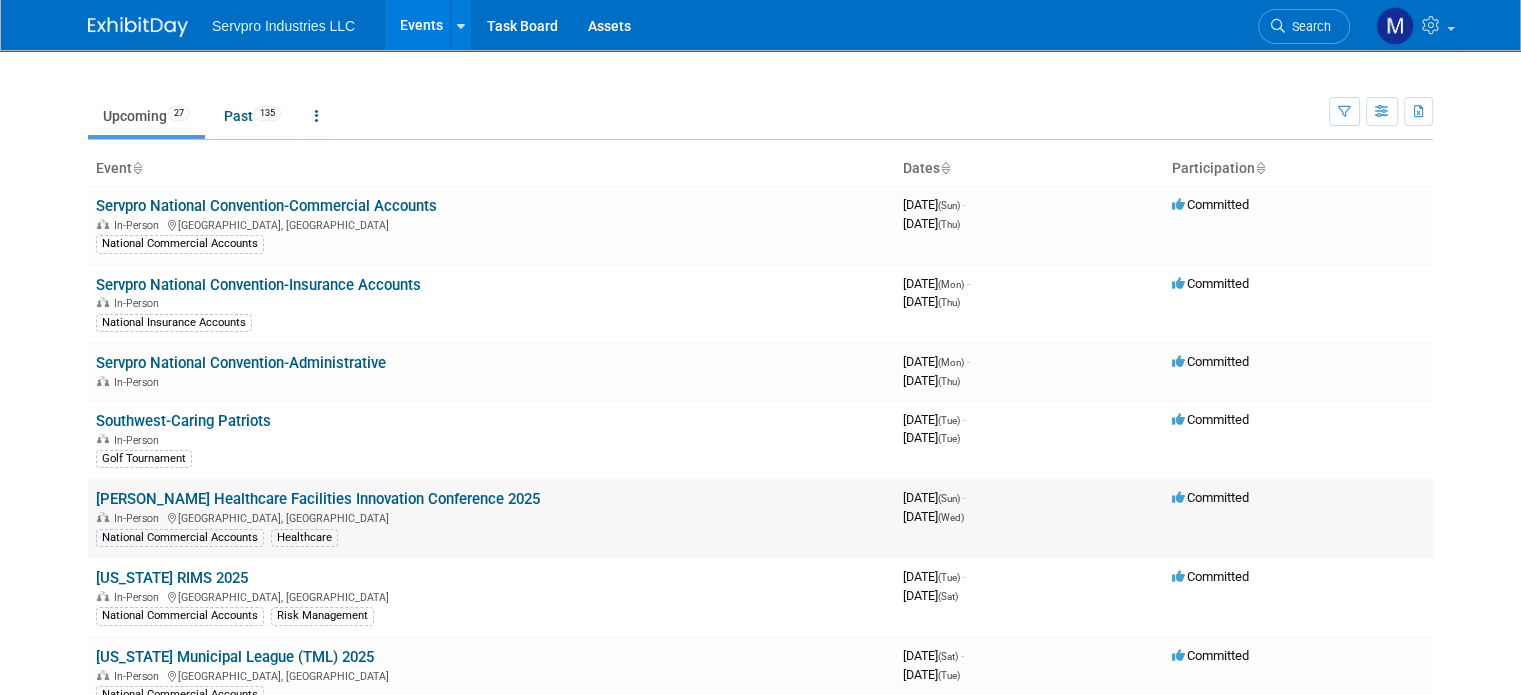 click on "[PERSON_NAME] Healthcare Facilities Innovation Conference 2025" at bounding box center (318, 499) 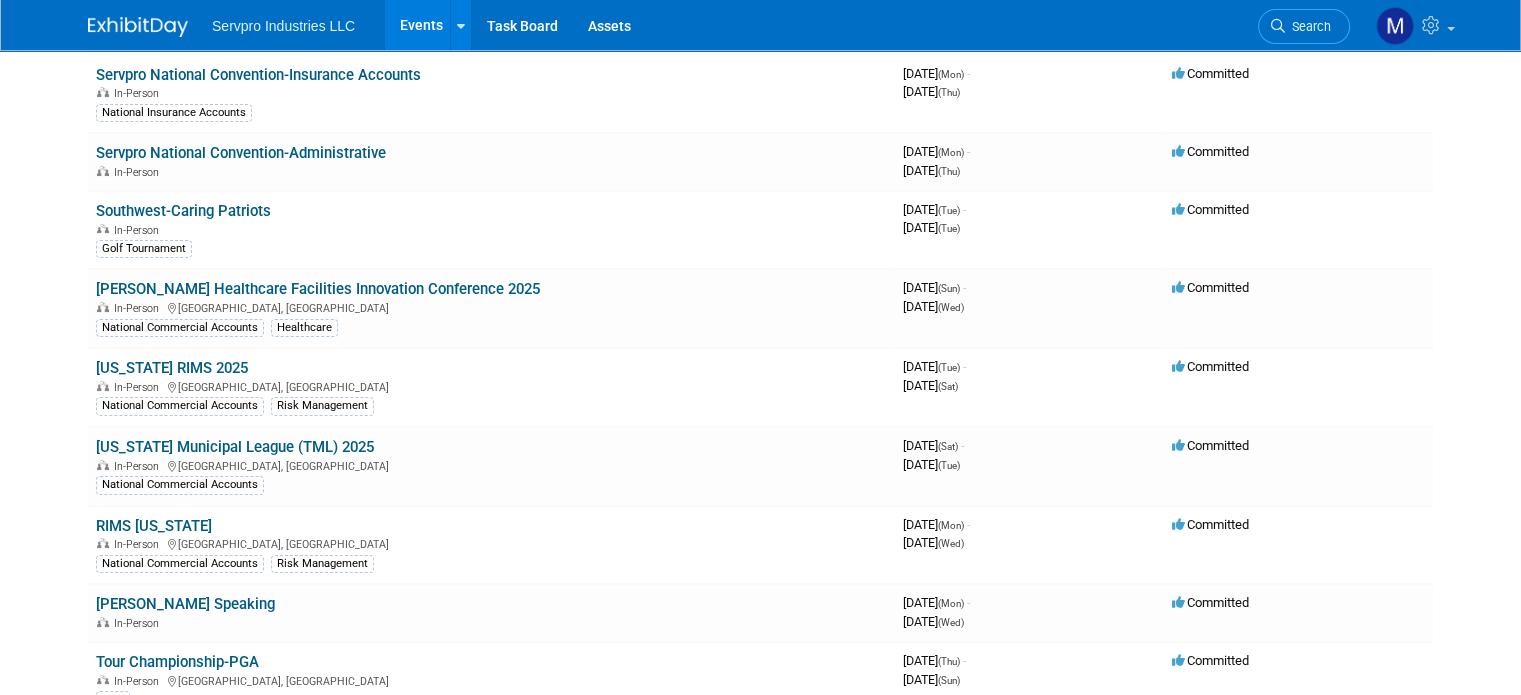 scroll, scrollTop: 219, scrollLeft: 0, axis: vertical 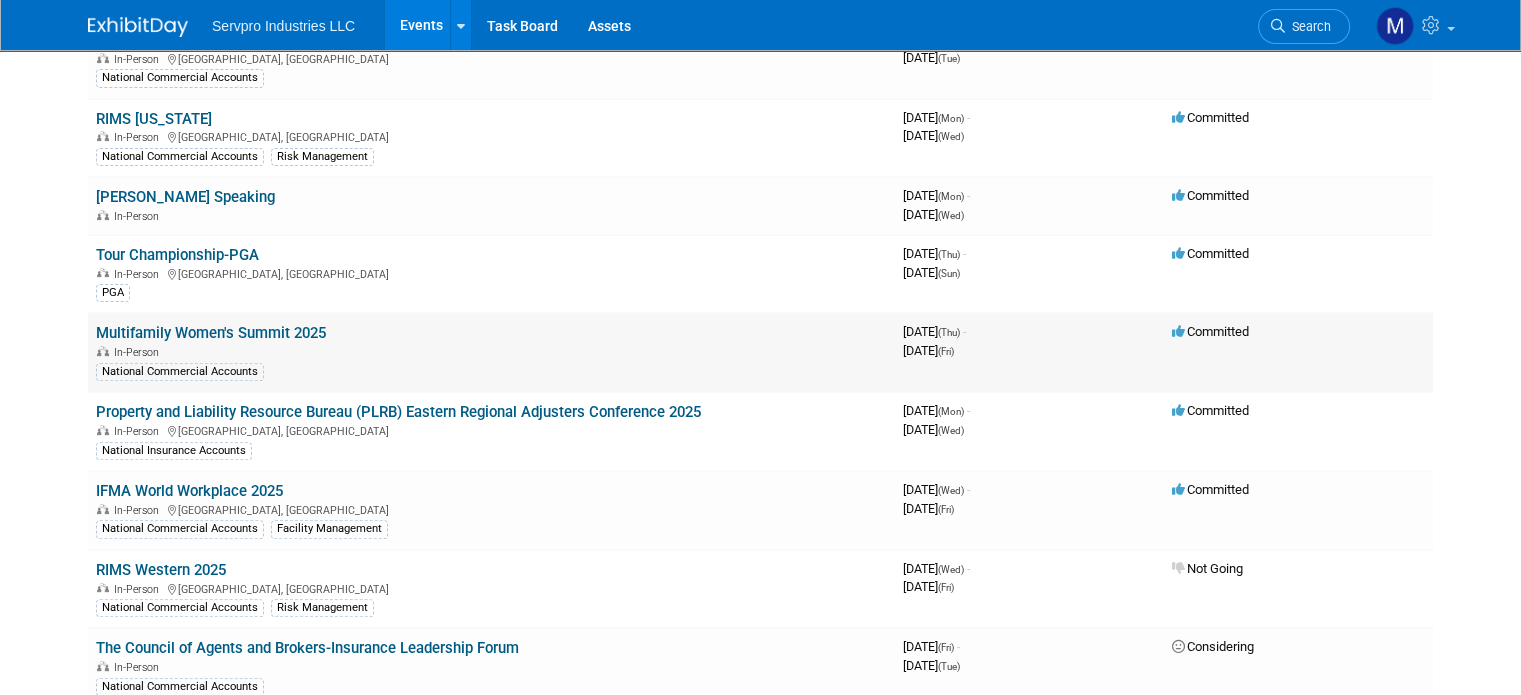 click on "Multifamily Women's Summit 2025
In-Person
National Commercial Accounts" at bounding box center (491, 352) 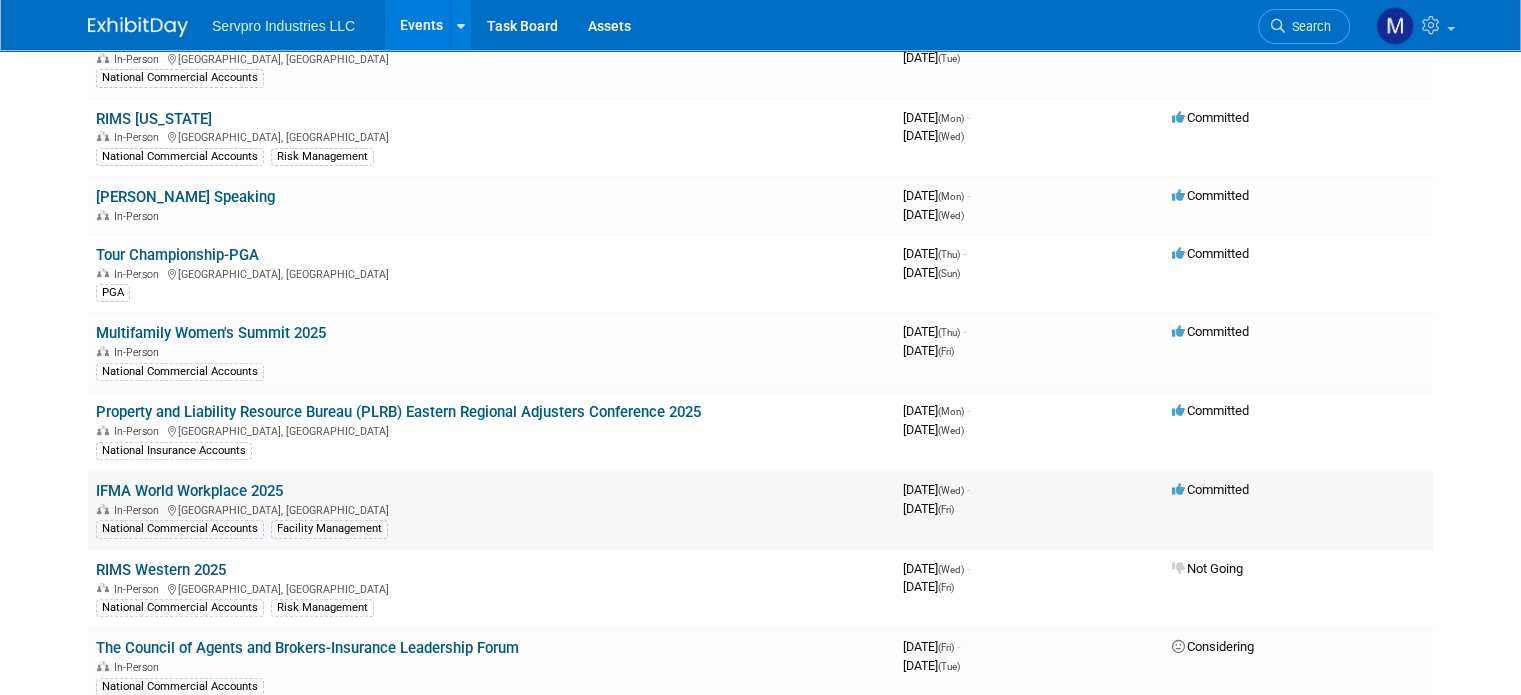 click on "IFMA World Workplace 2025" at bounding box center (189, 491) 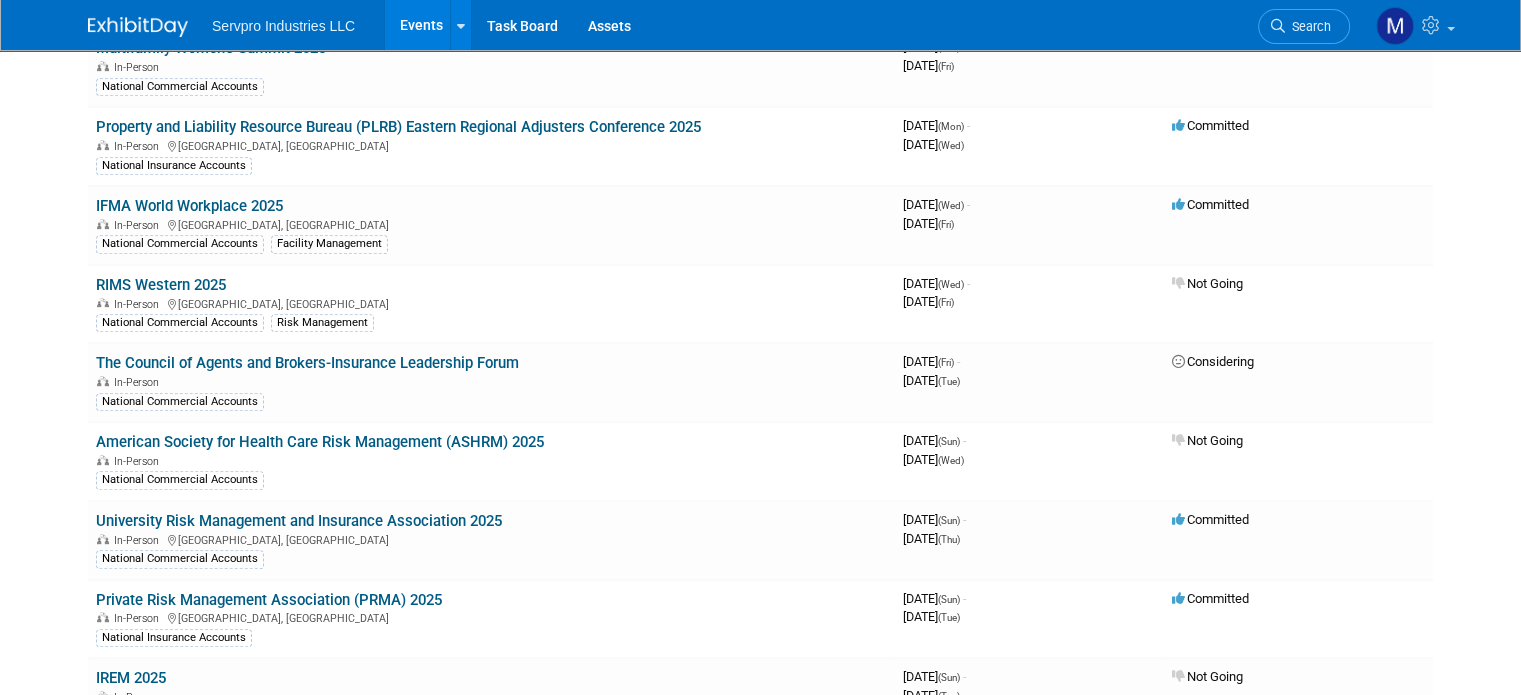 scroll, scrollTop: 917, scrollLeft: 0, axis: vertical 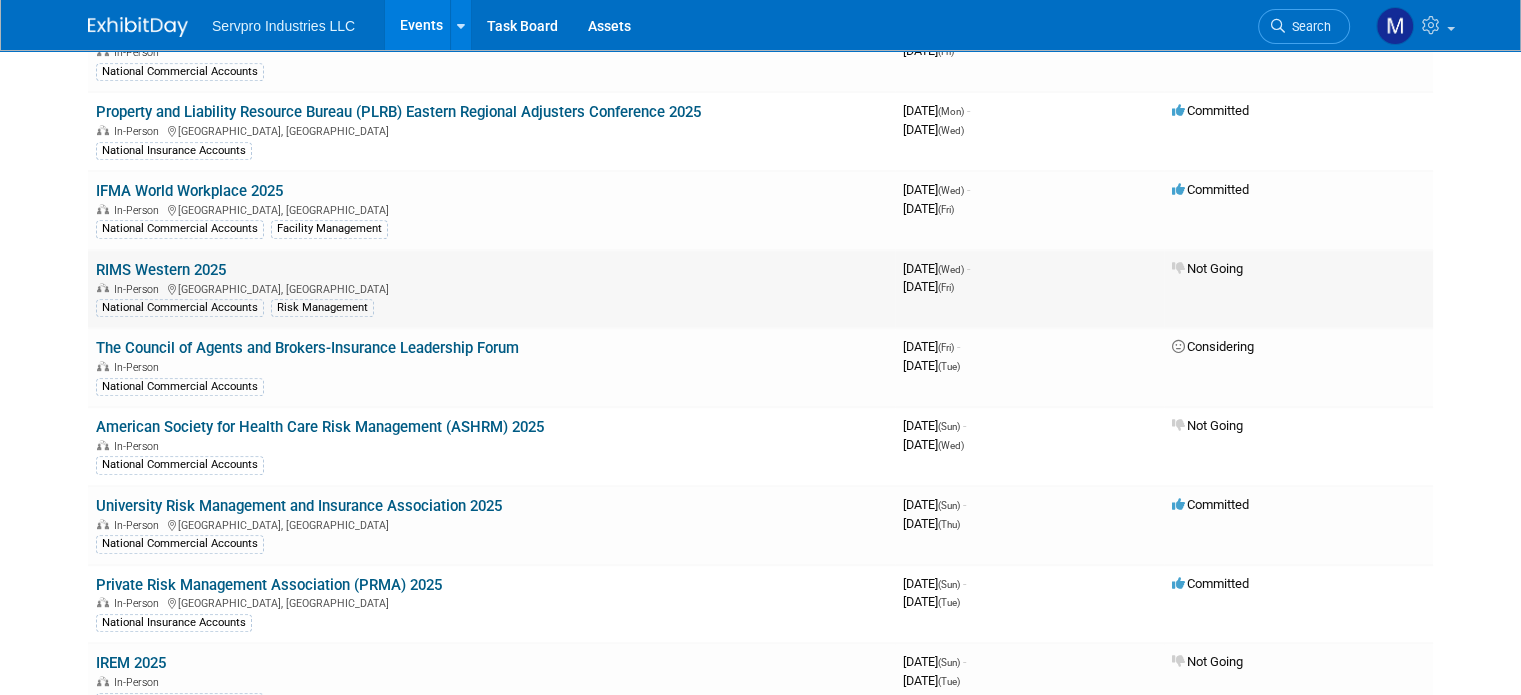click on "RIMS Western 2025" at bounding box center (161, 270) 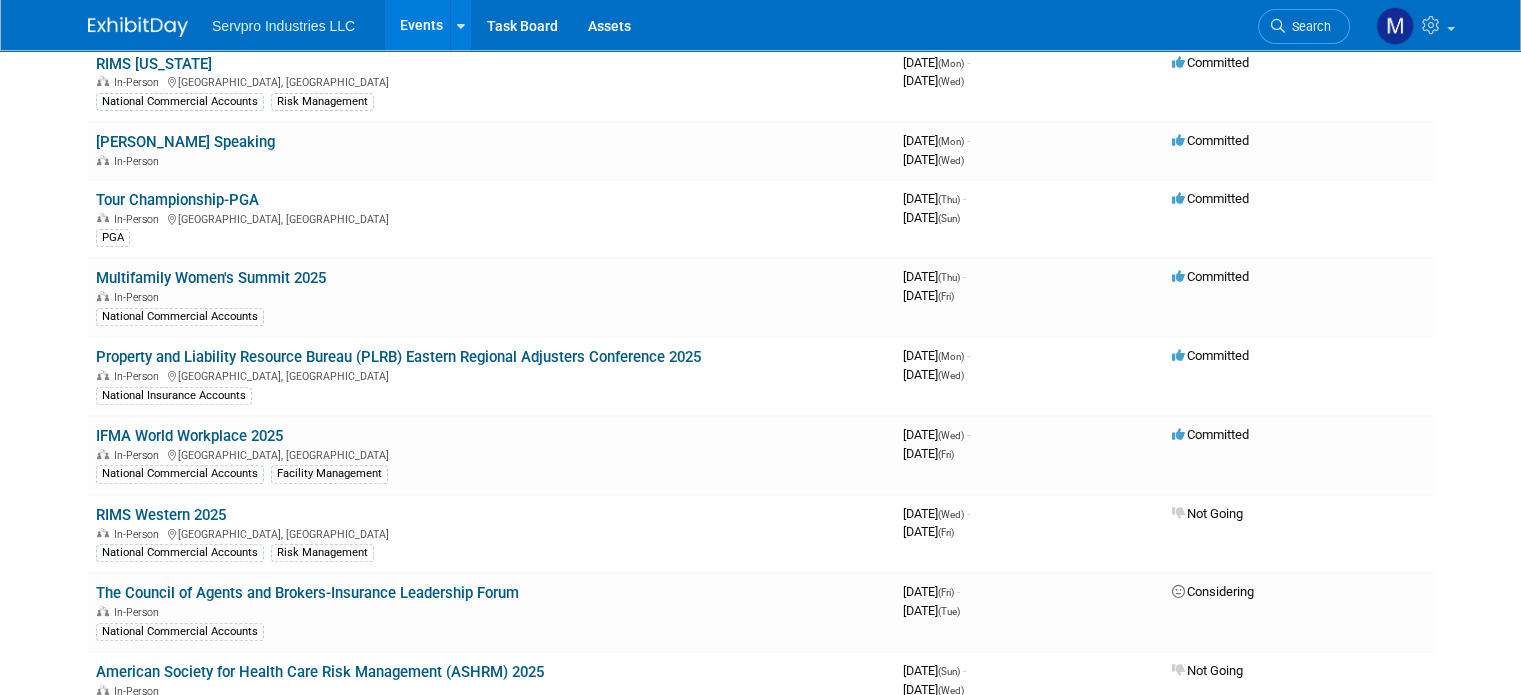 scroll, scrollTop: 729, scrollLeft: 0, axis: vertical 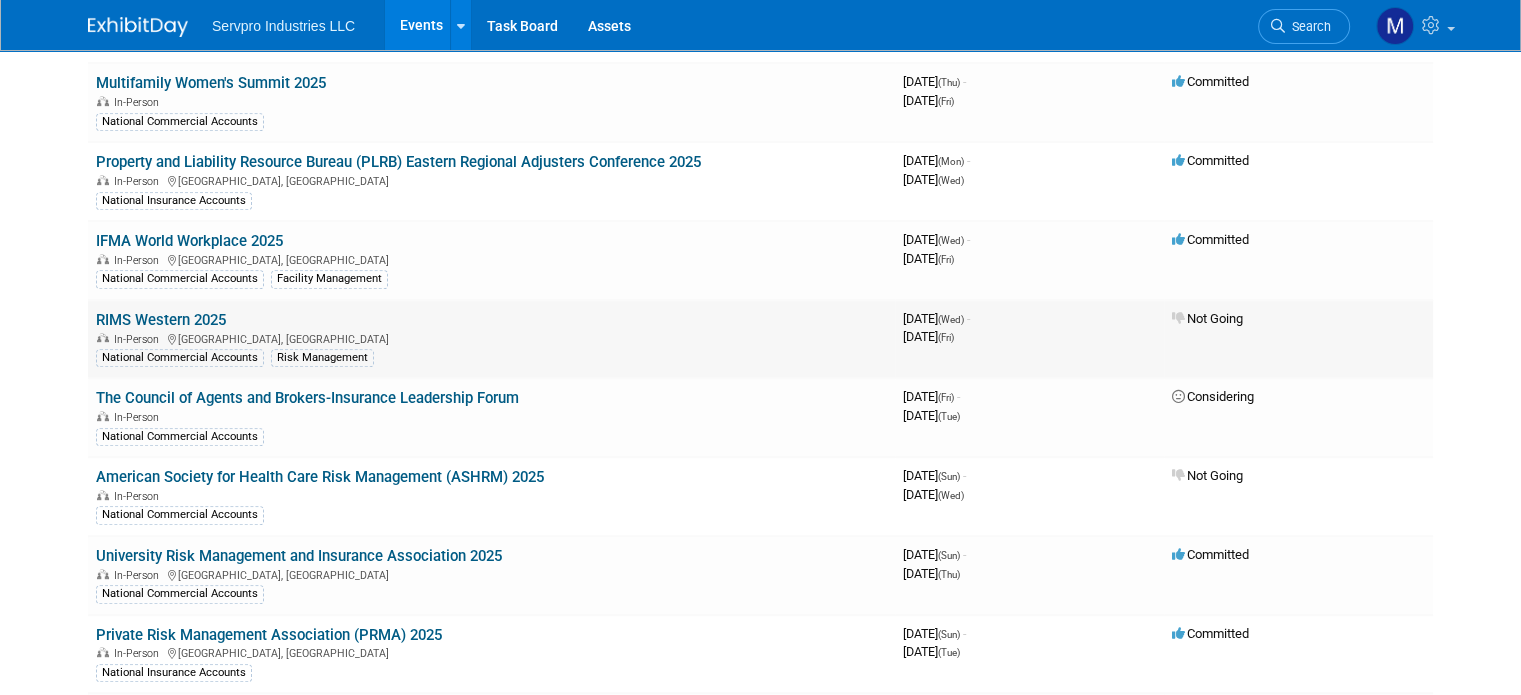 click on "Not Going" at bounding box center (1207, 318) 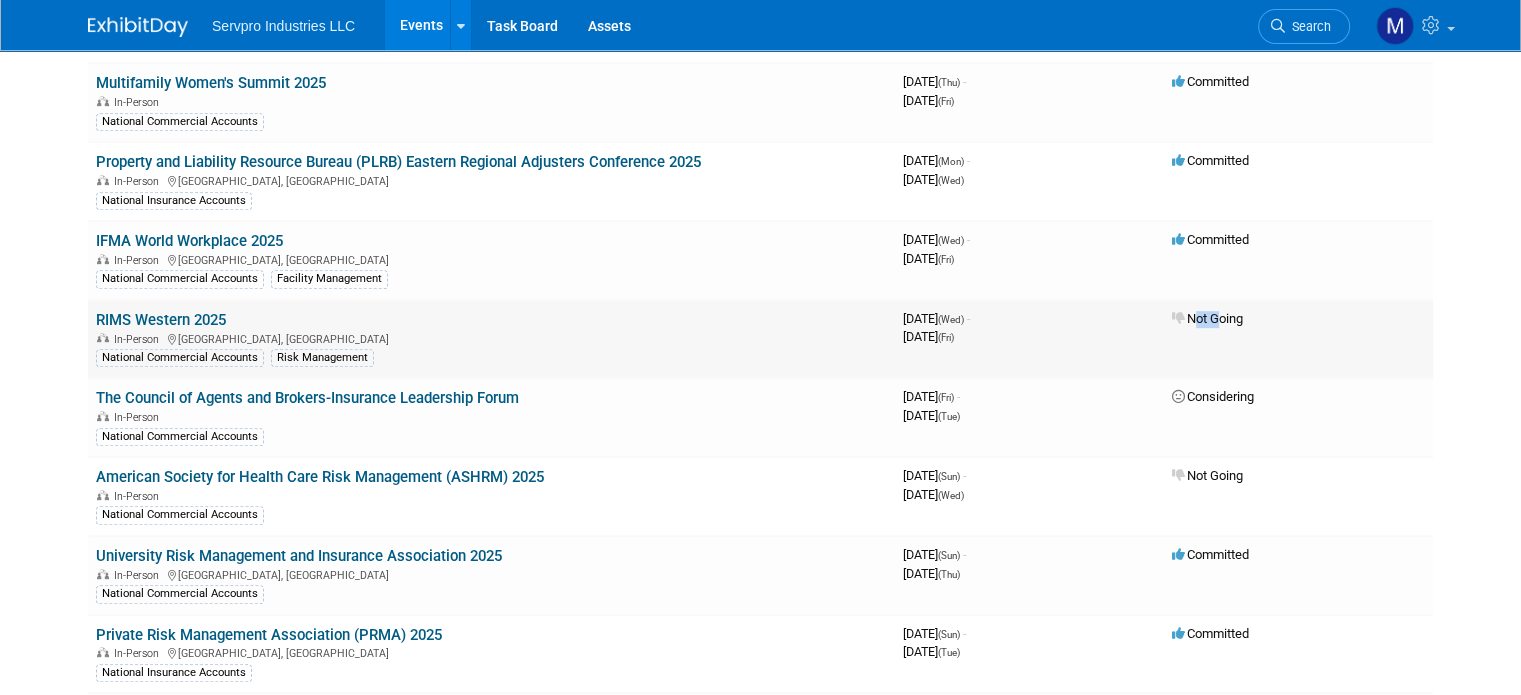 click on "Not Going" at bounding box center (1207, 318) 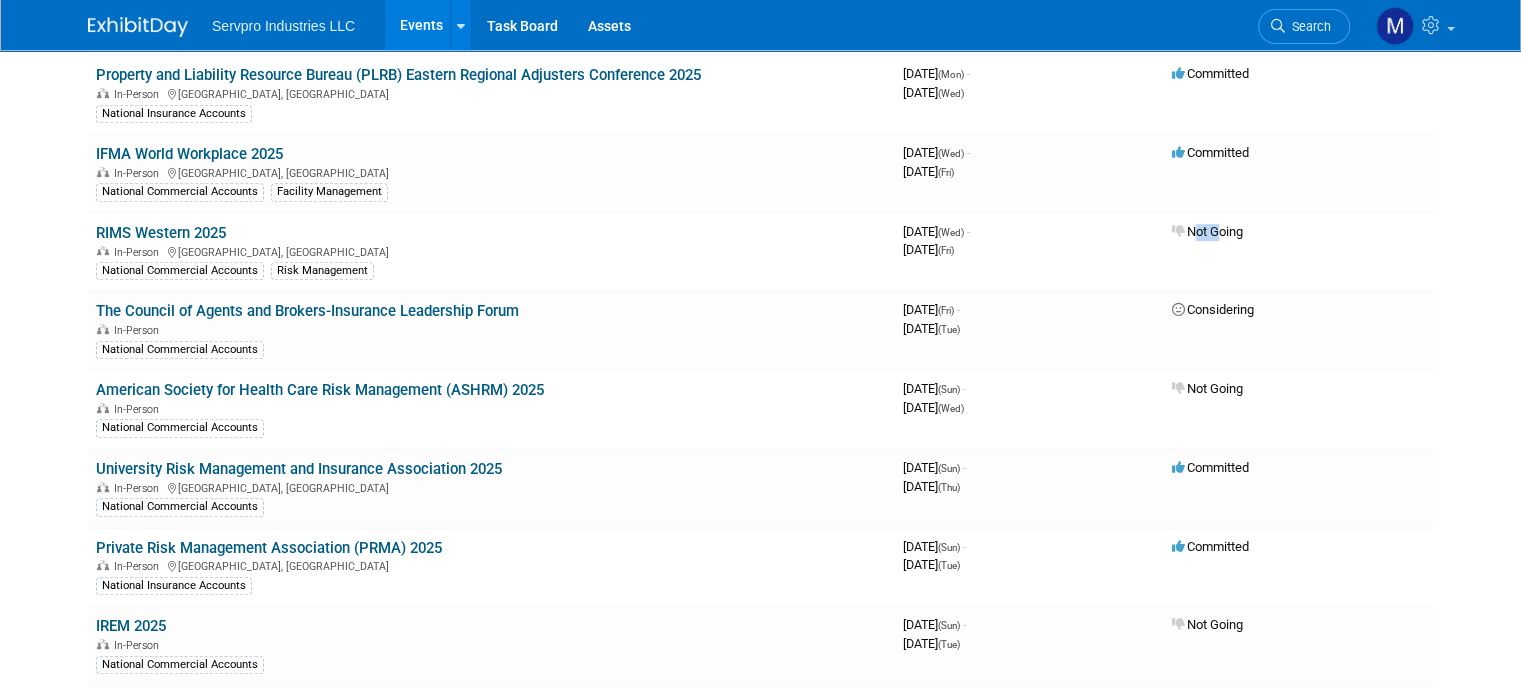 scroll, scrollTop: 981, scrollLeft: 0, axis: vertical 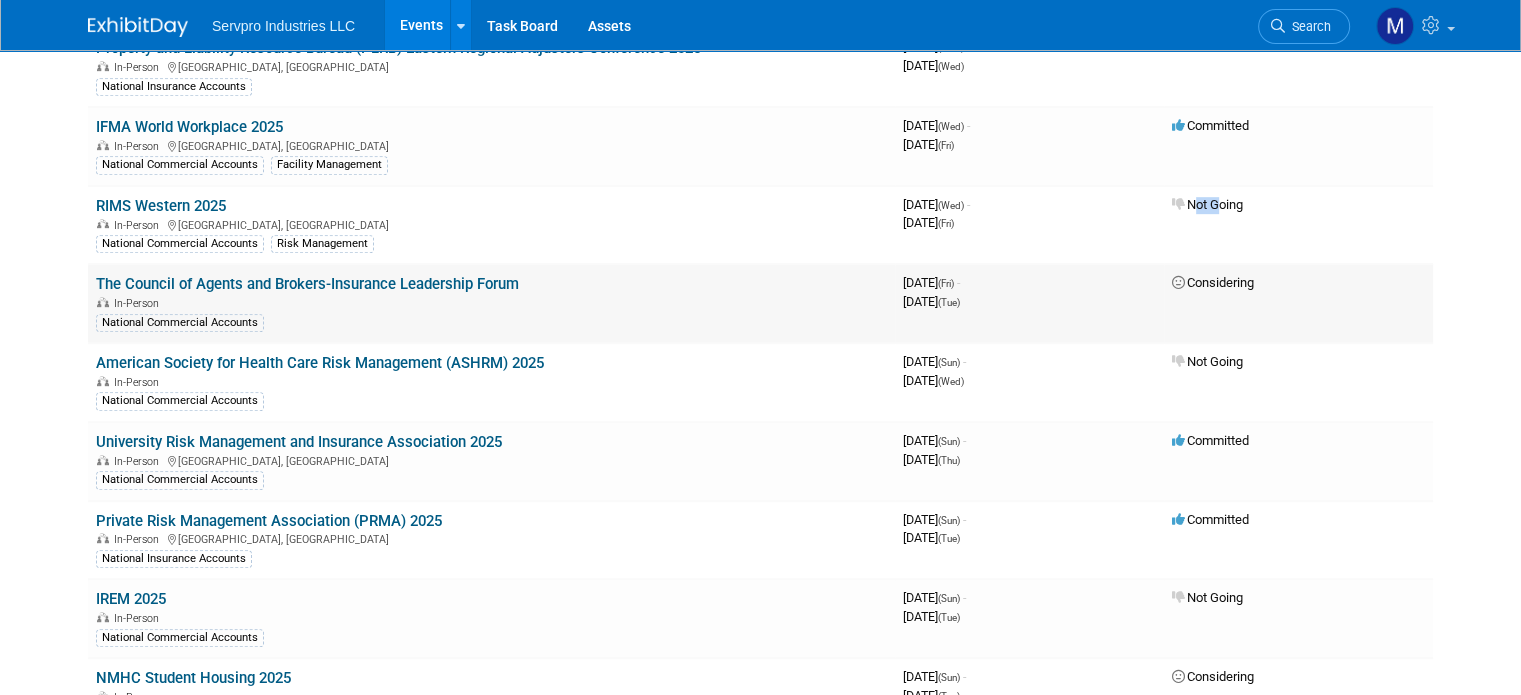 click on "The Council of Agents and Brokers-Insurance Leadership Forum" at bounding box center [307, 284] 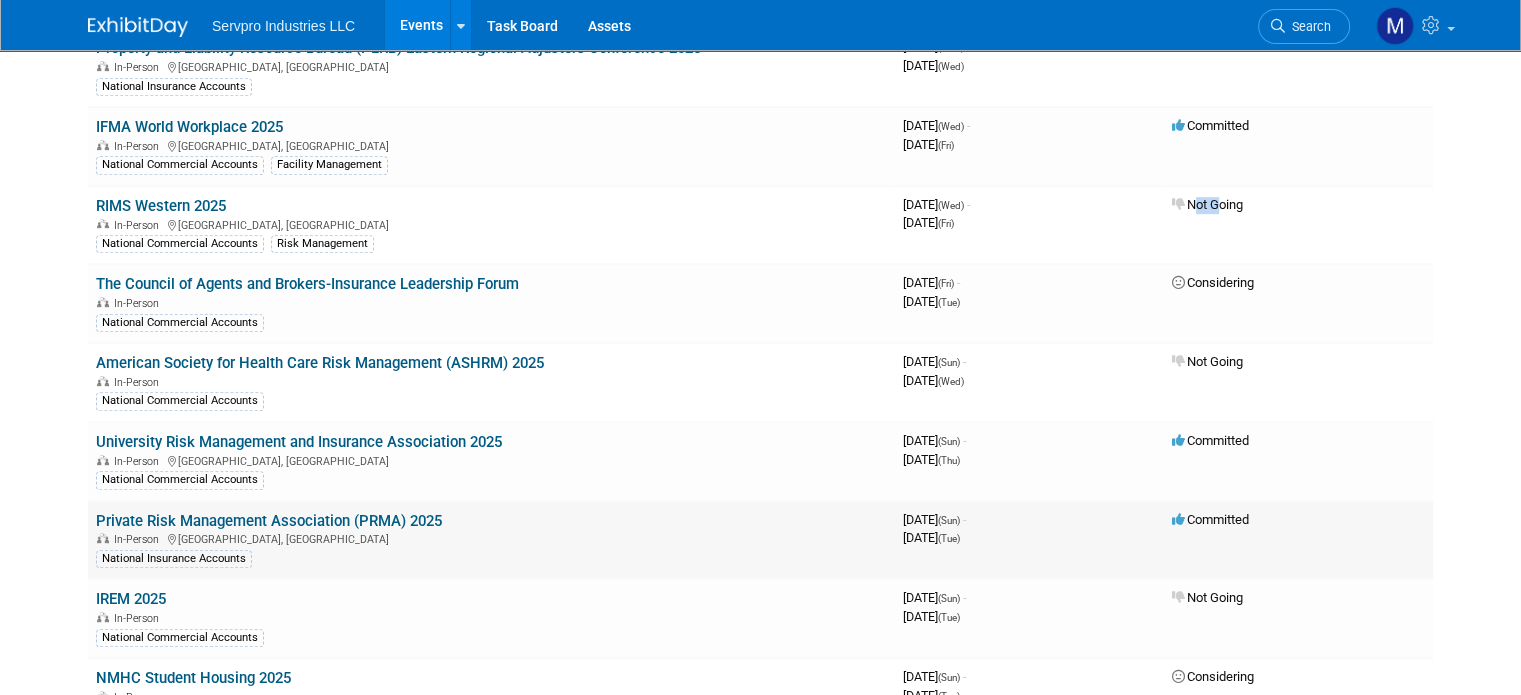 click on "Private Risk Management Association (PRMA) 2025" at bounding box center (269, 521) 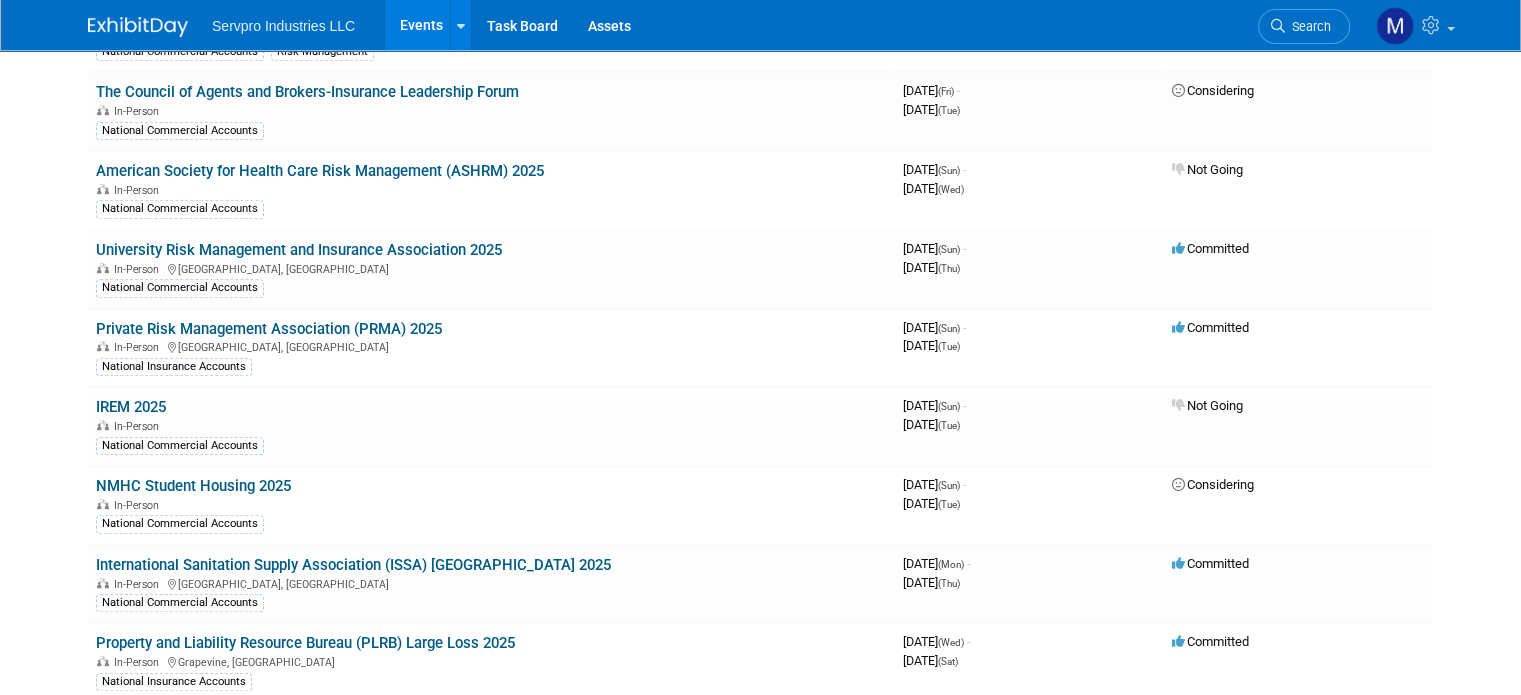 scroll, scrollTop: 1266, scrollLeft: 0, axis: vertical 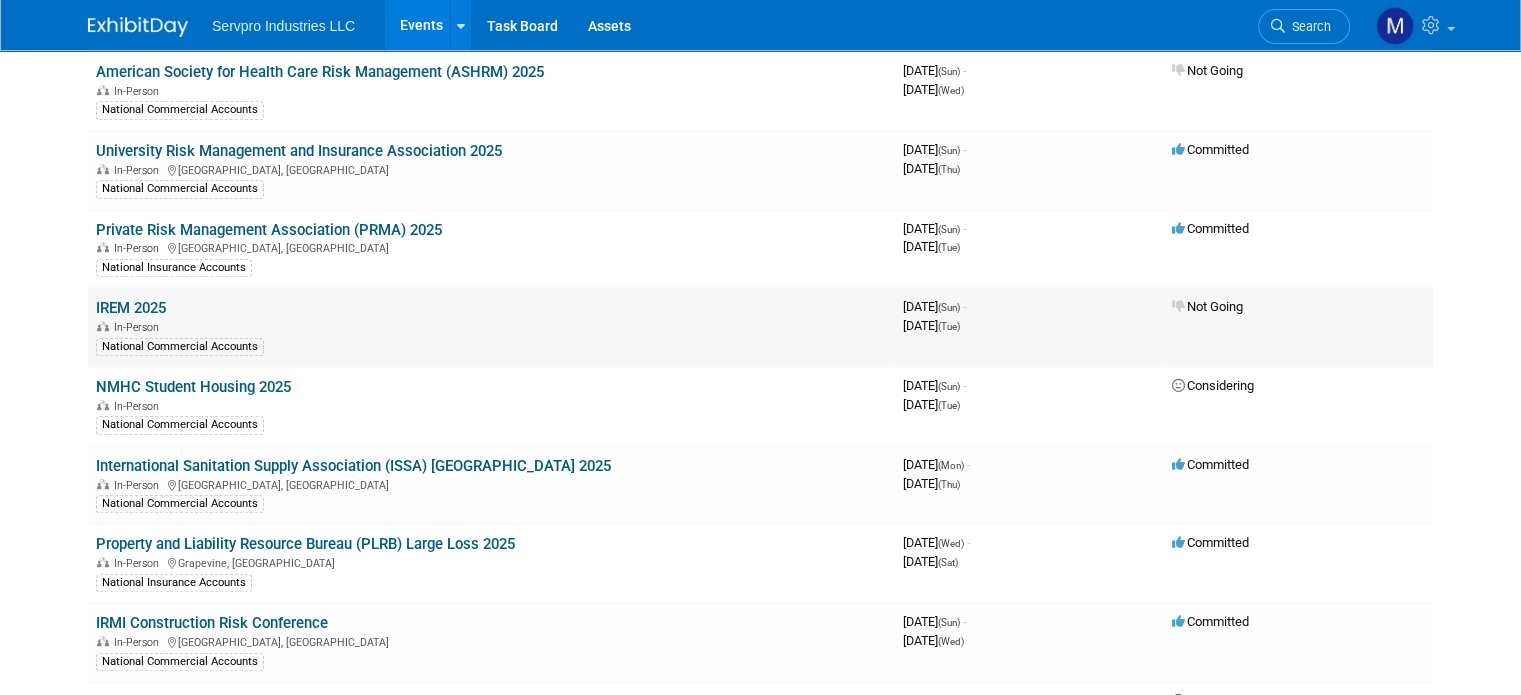 click on "IREM 2025" at bounding box center [131, 308] 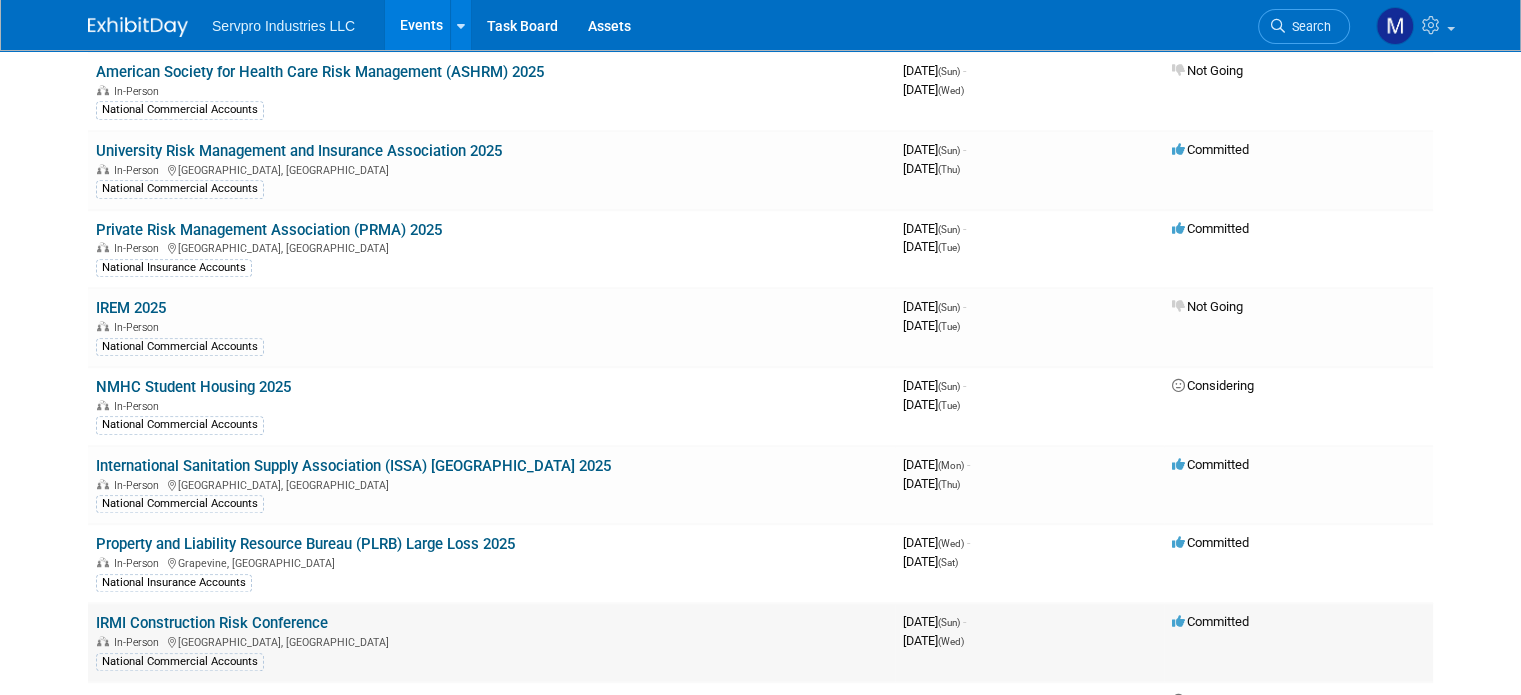 click on "IRMI Construction Risk Conference" at bounding box center (212, 623) 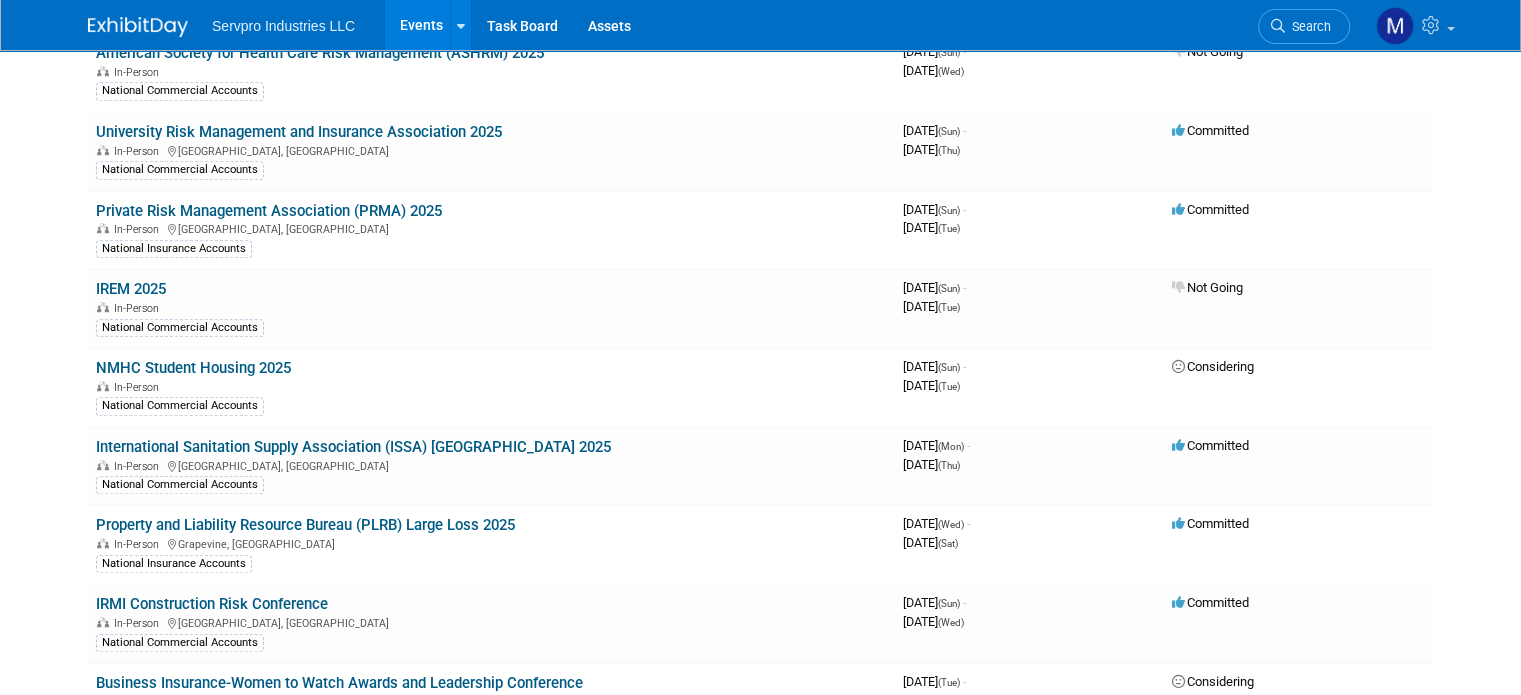 scroll, scrollTop: 1285, scrollLeft: 0, axis: vertical 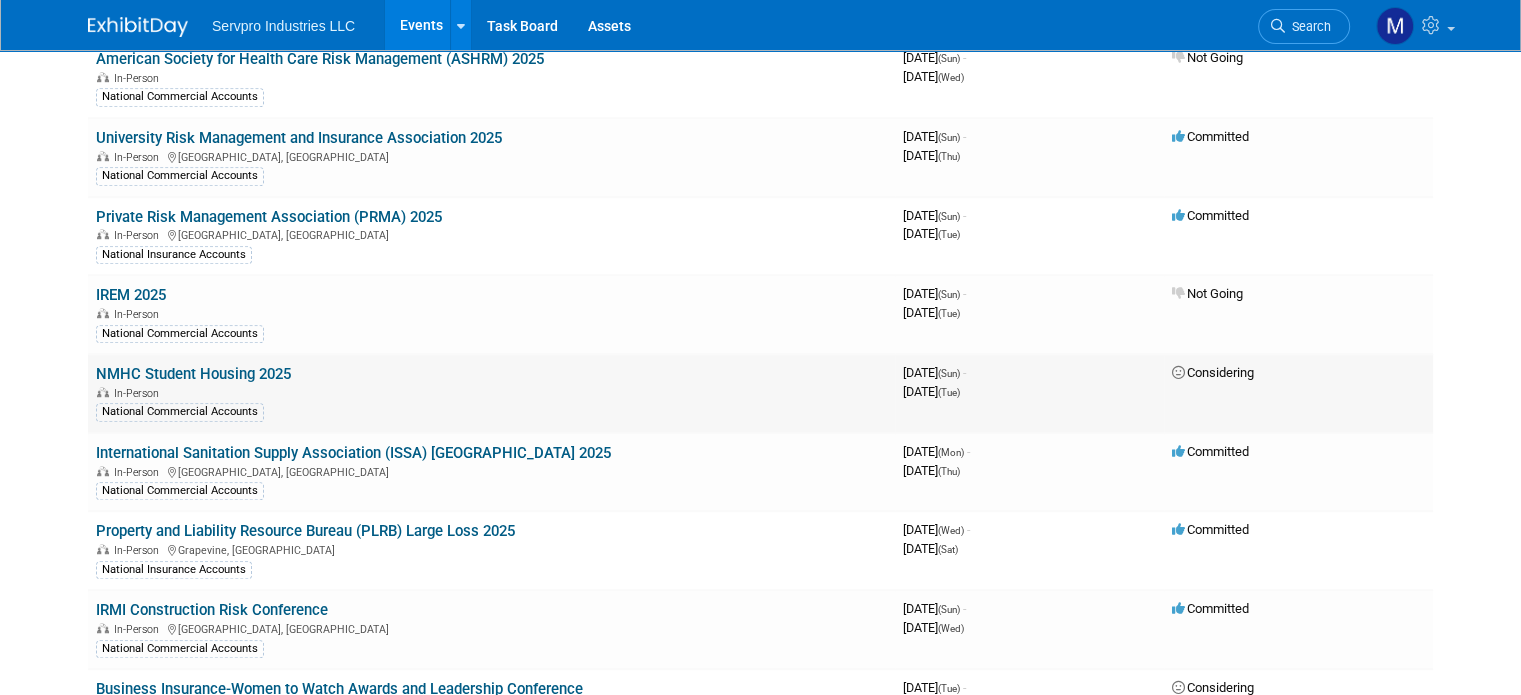 click on "NMHC Student Housing 2025" at bounding box center [193, 374] 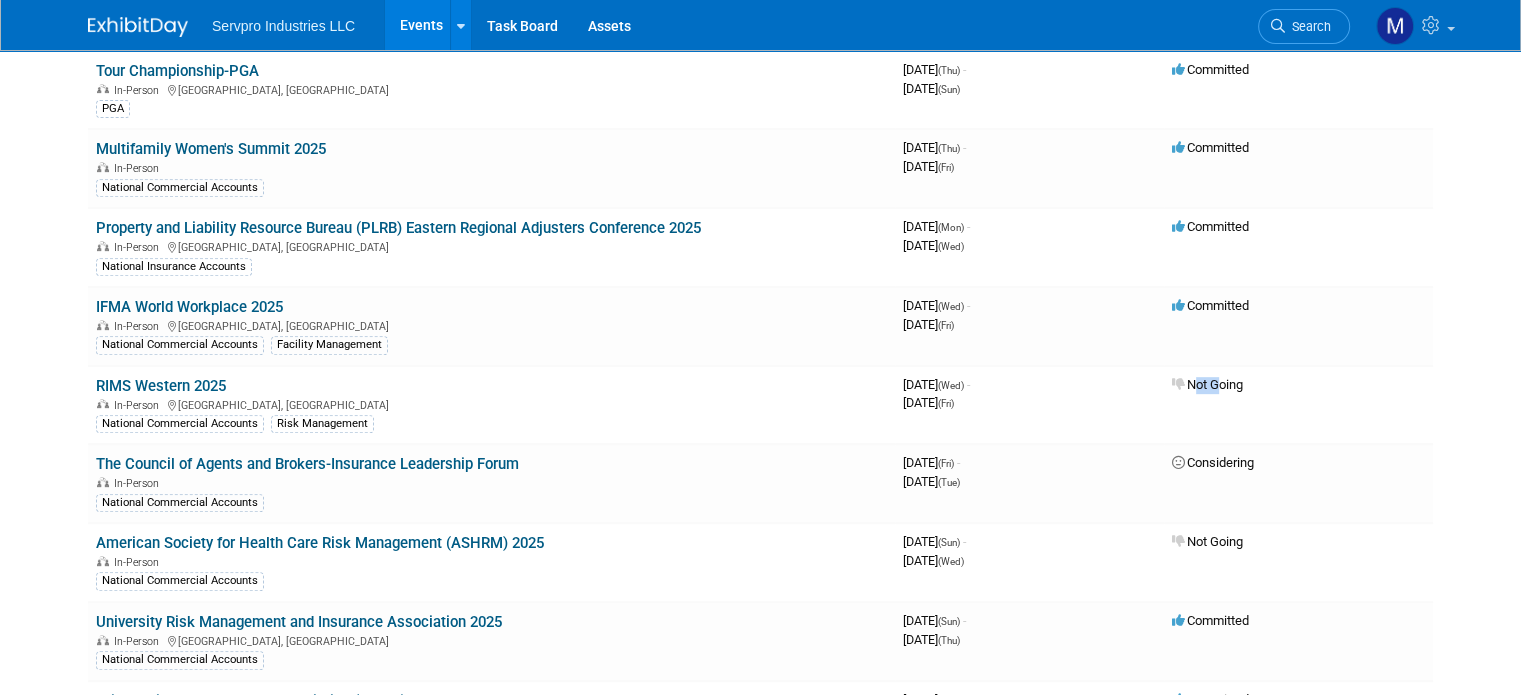 scroll, scrollTop: 792, scrollLeft: 0, axis: vertical 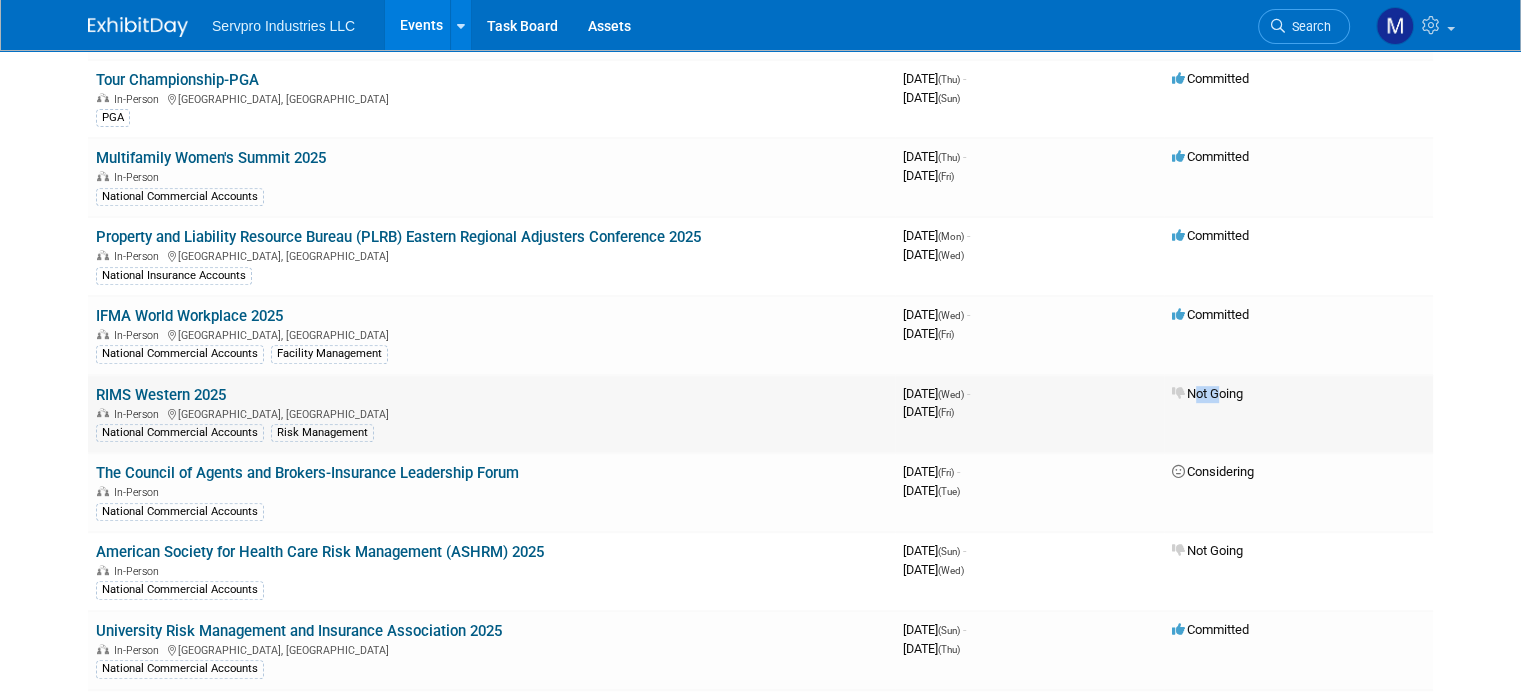 click on "RIMS Western 2025" at bounding box center (161, 395) 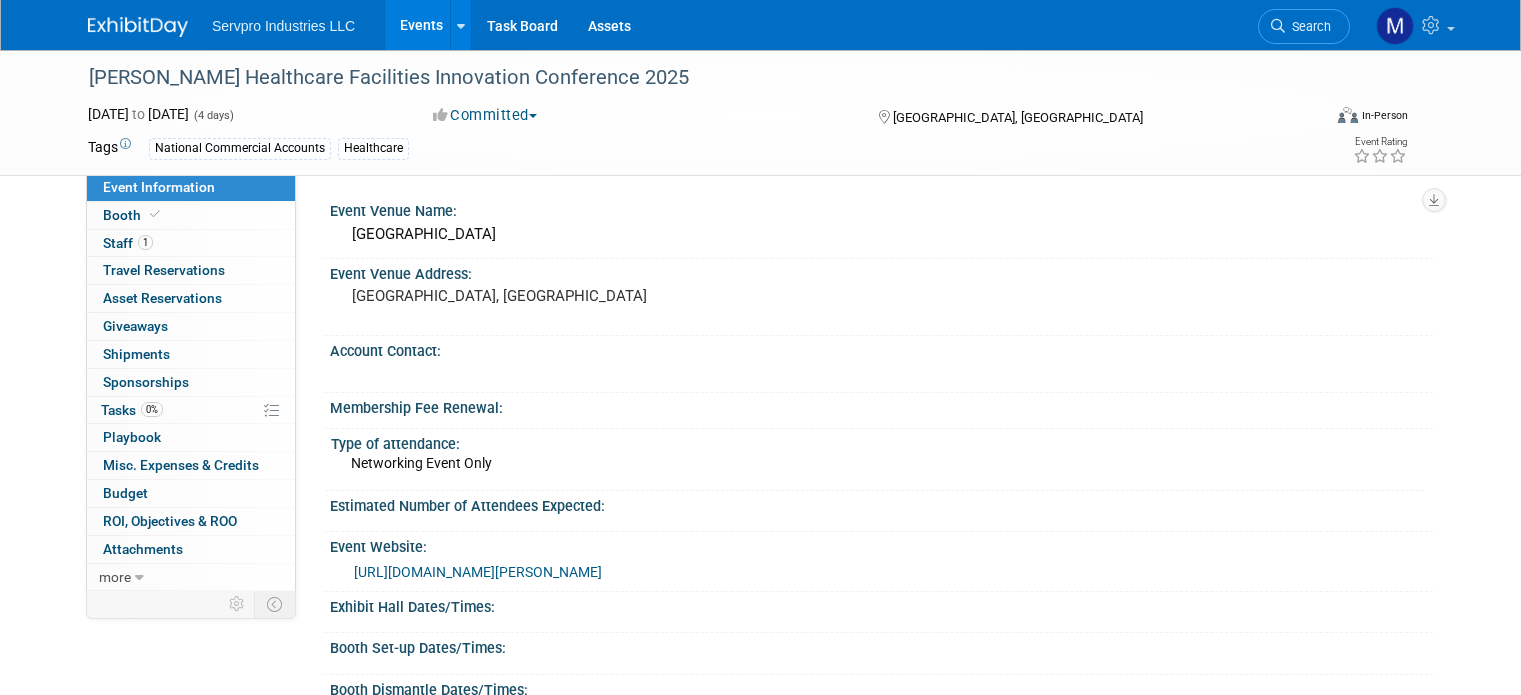 scroll, scrollTop: 0, scrollLeft: 0, axis: both 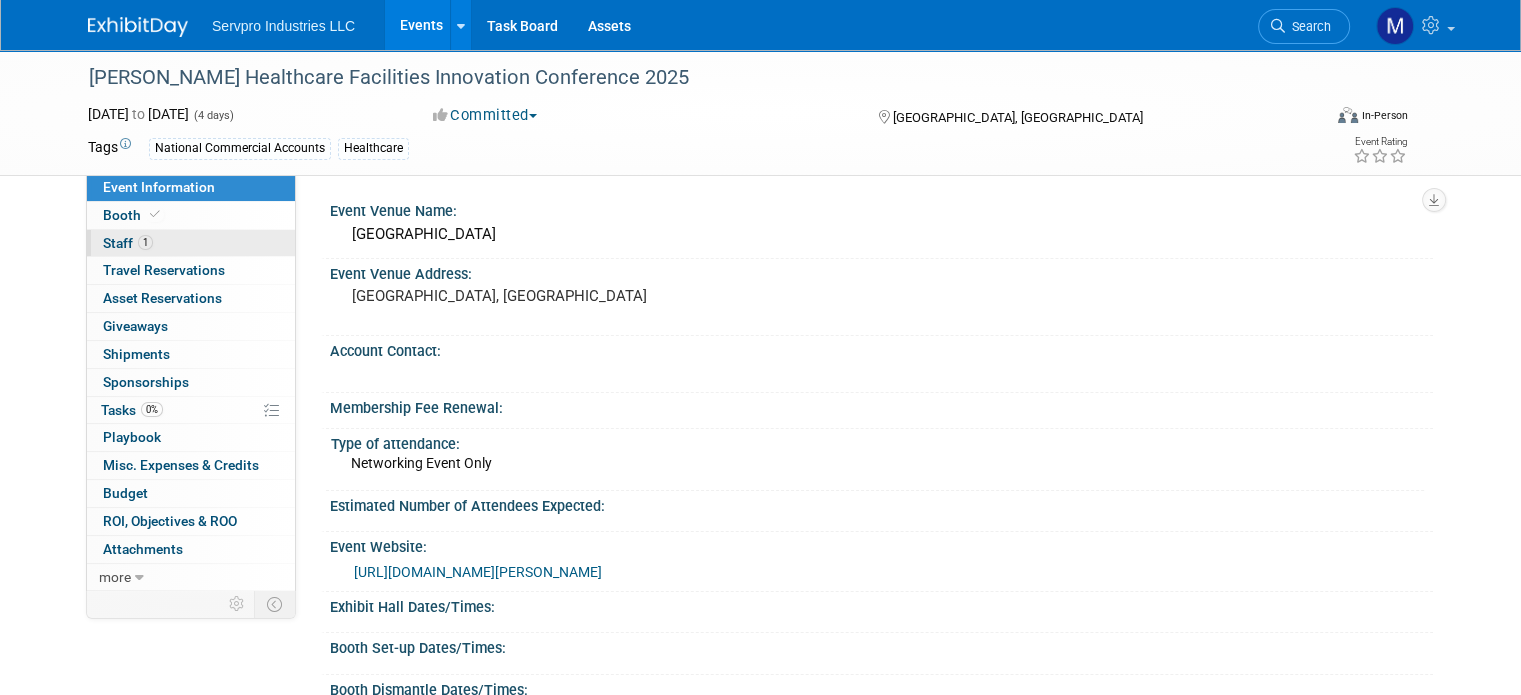 click on "Staff 1" at bounding box center (128, 243) 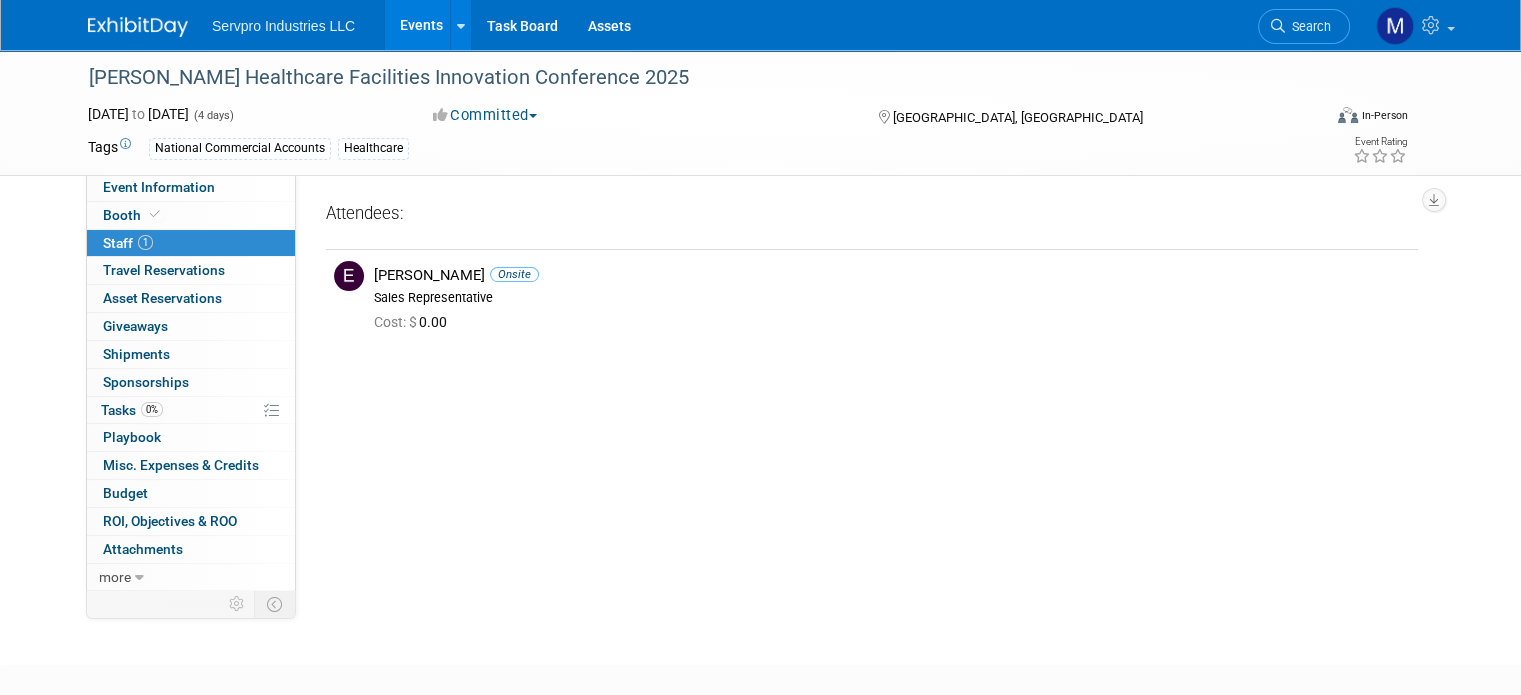click on "Staff 1" at bounding box center [128, 243] 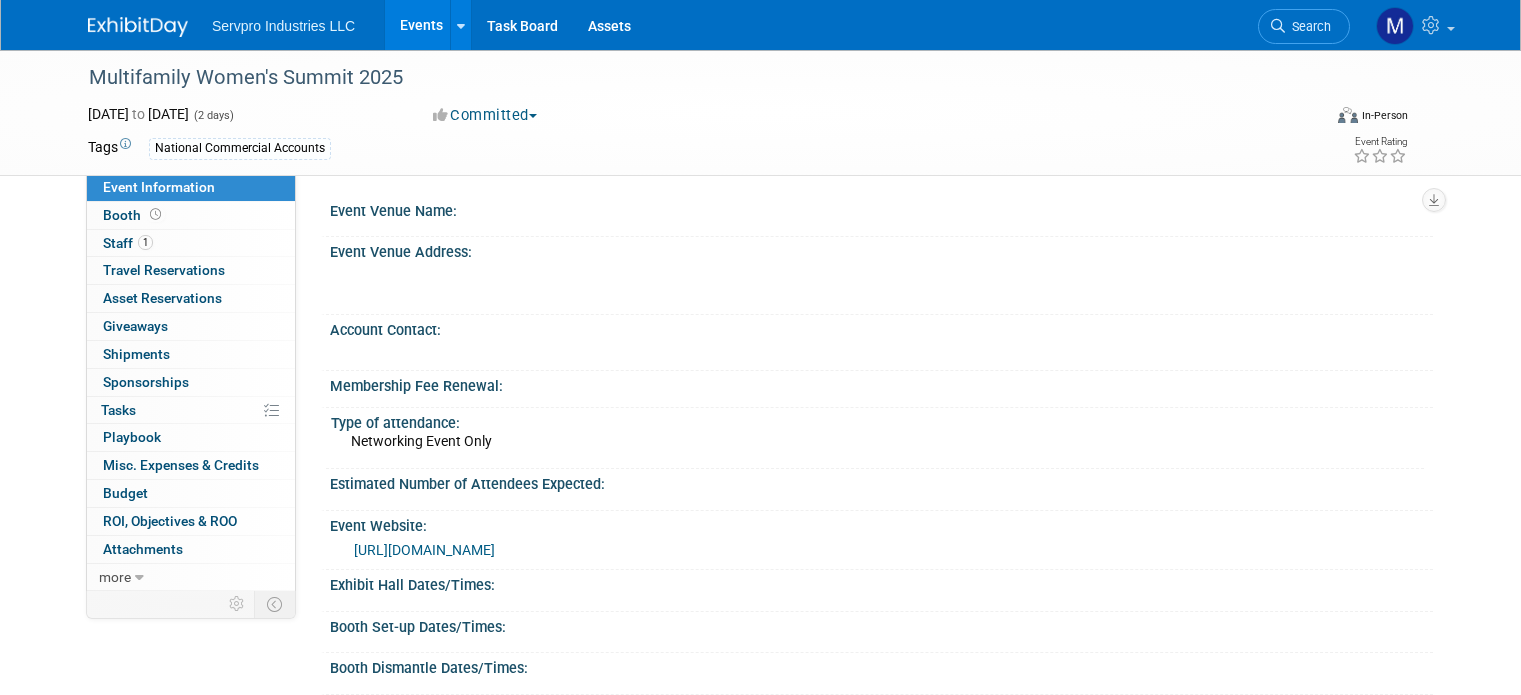 scroll, scrollTop: 0, scrollLeft: 0, axis: both 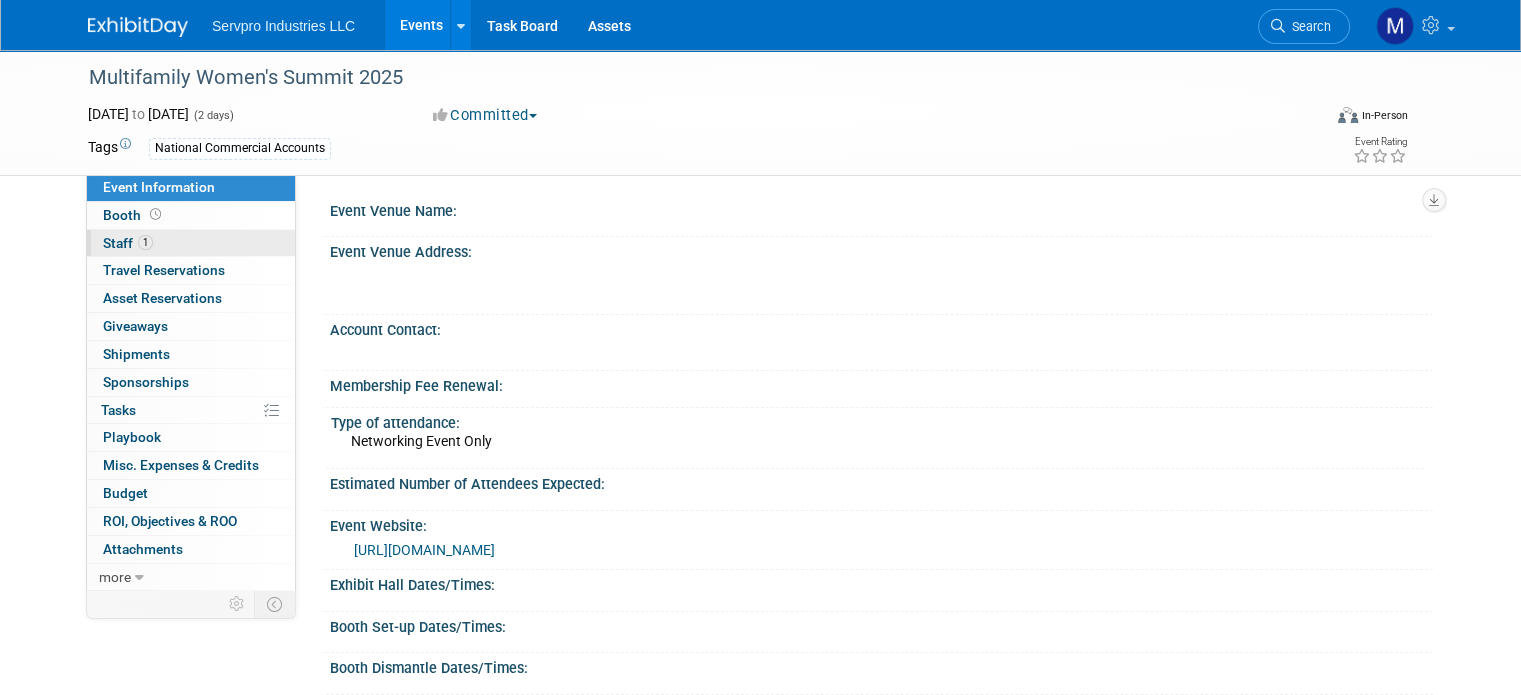 click on "Staff 1" at bounding box center (128, 243) 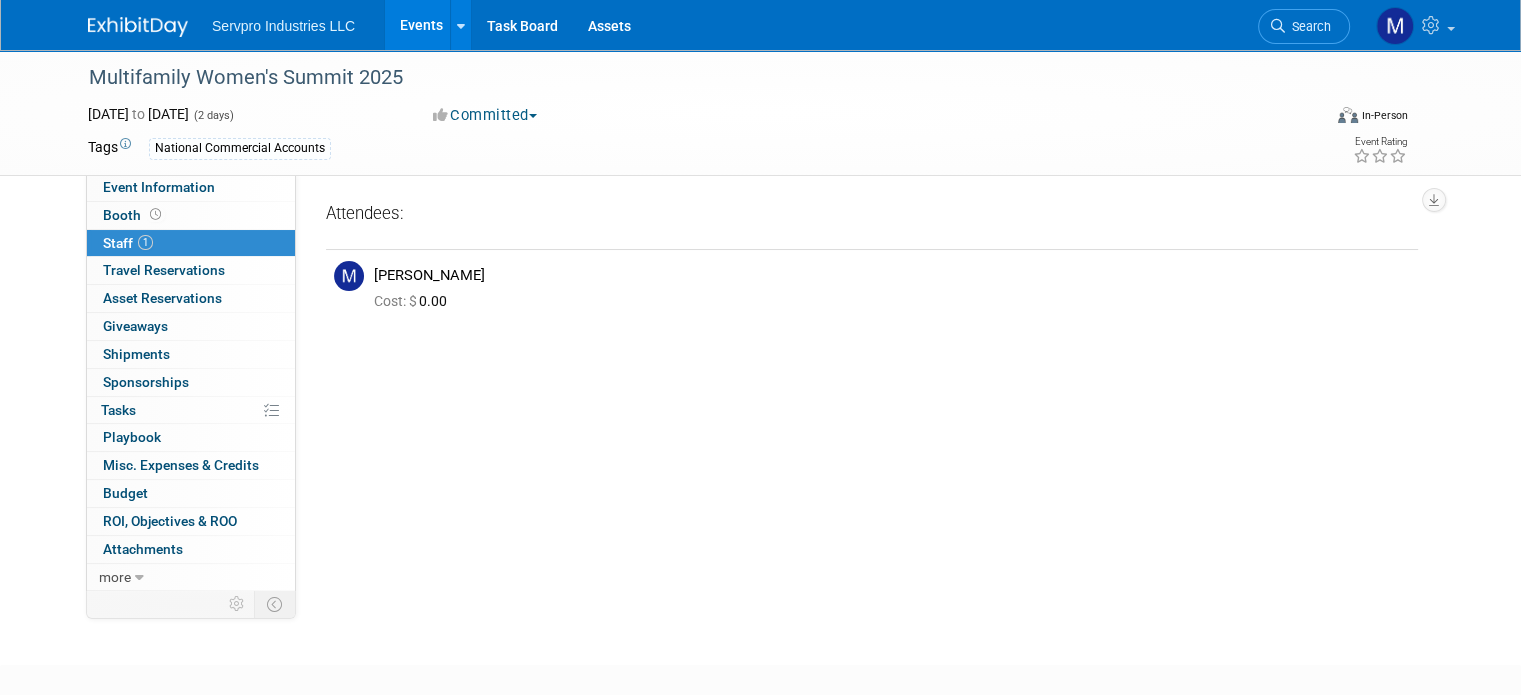 click on "Staff 1" at bounding box center (128, 243) 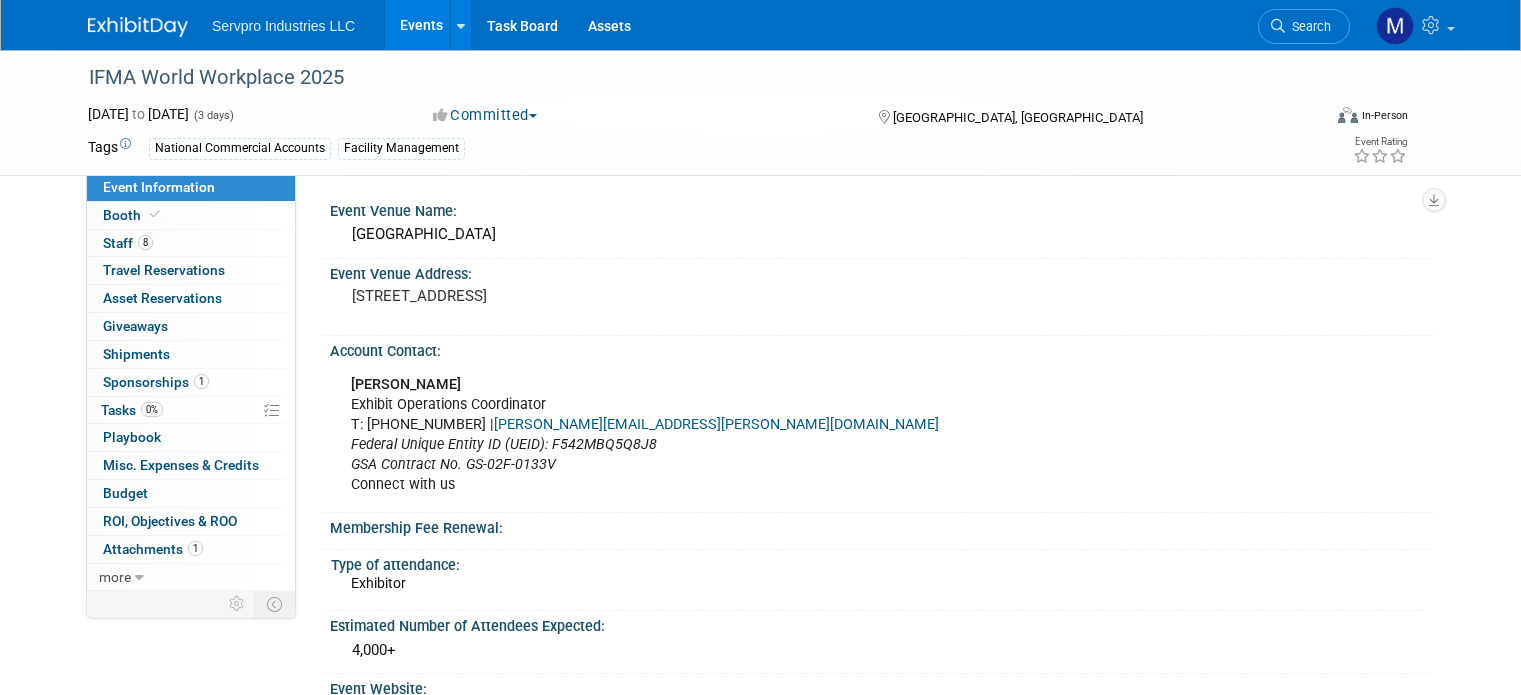 scroll, scrollTop: 0, scrollLeft: 0, axis: both 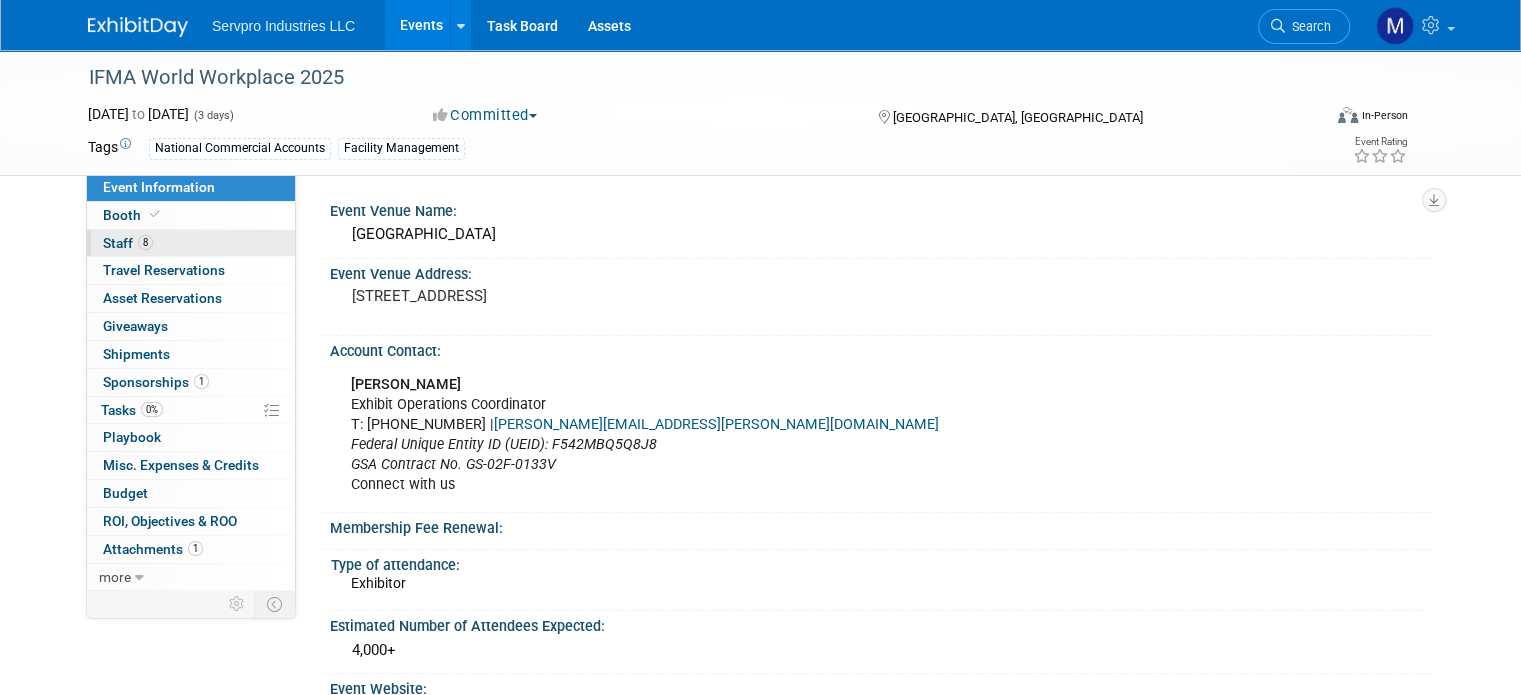 click on "Staff 8" at bounding box center (128, 243) 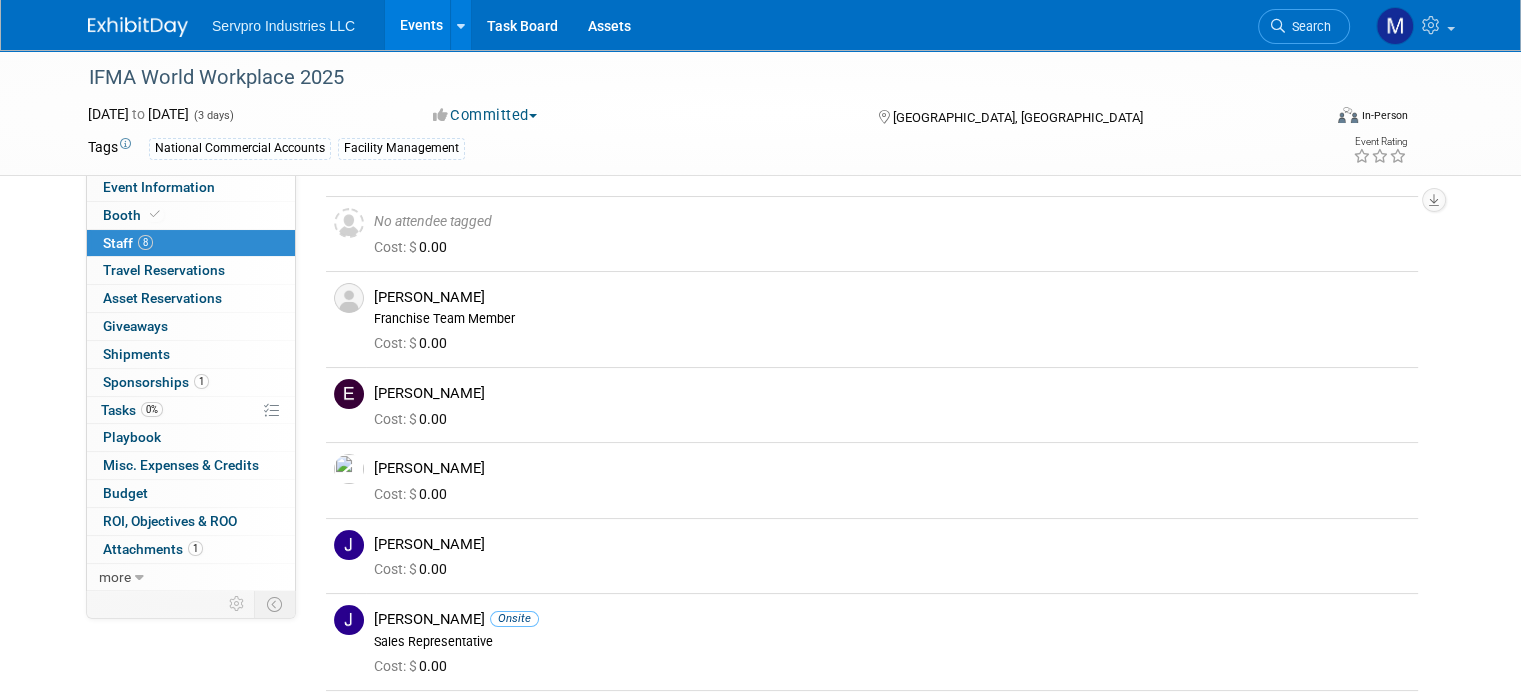 scroll, scrollTop: 0, scrollLeft: 0, axis: both 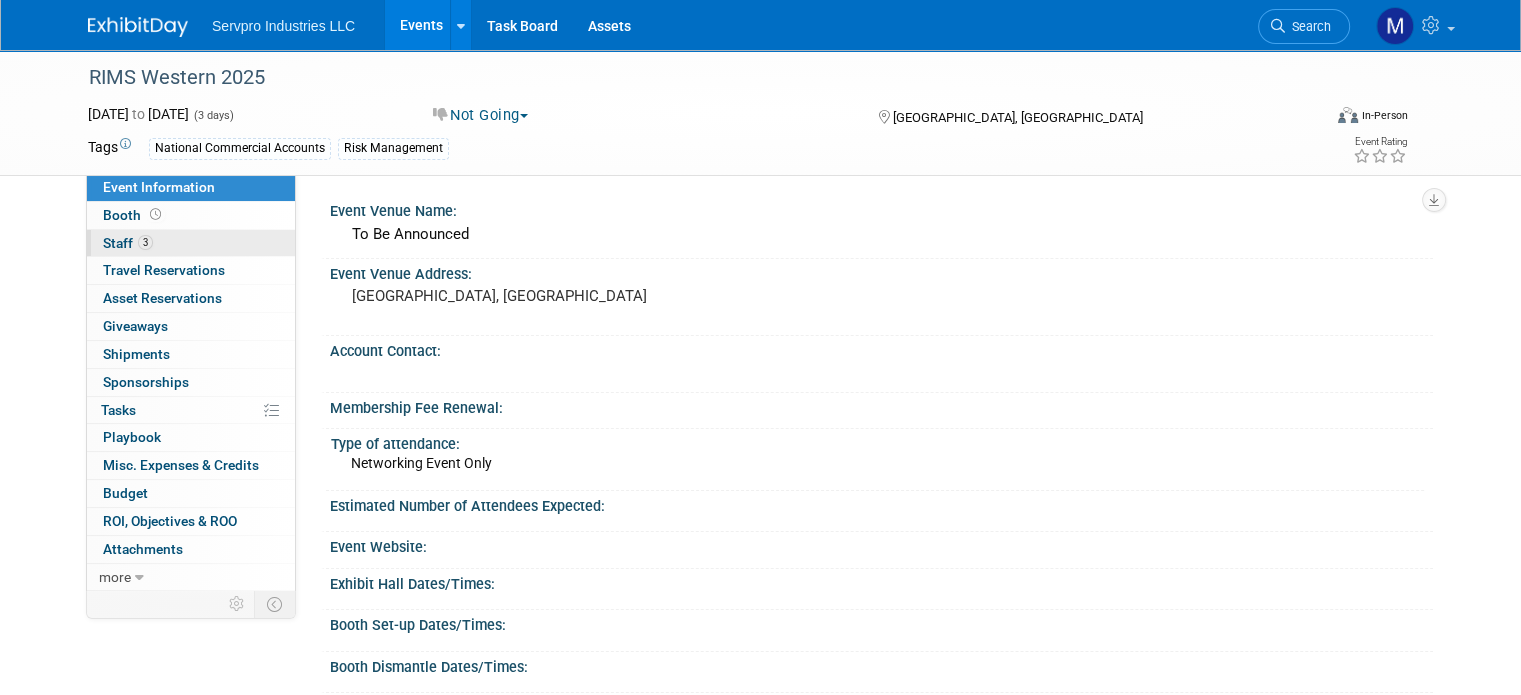 click on "Staff 3" at bounding box center (128, 243) 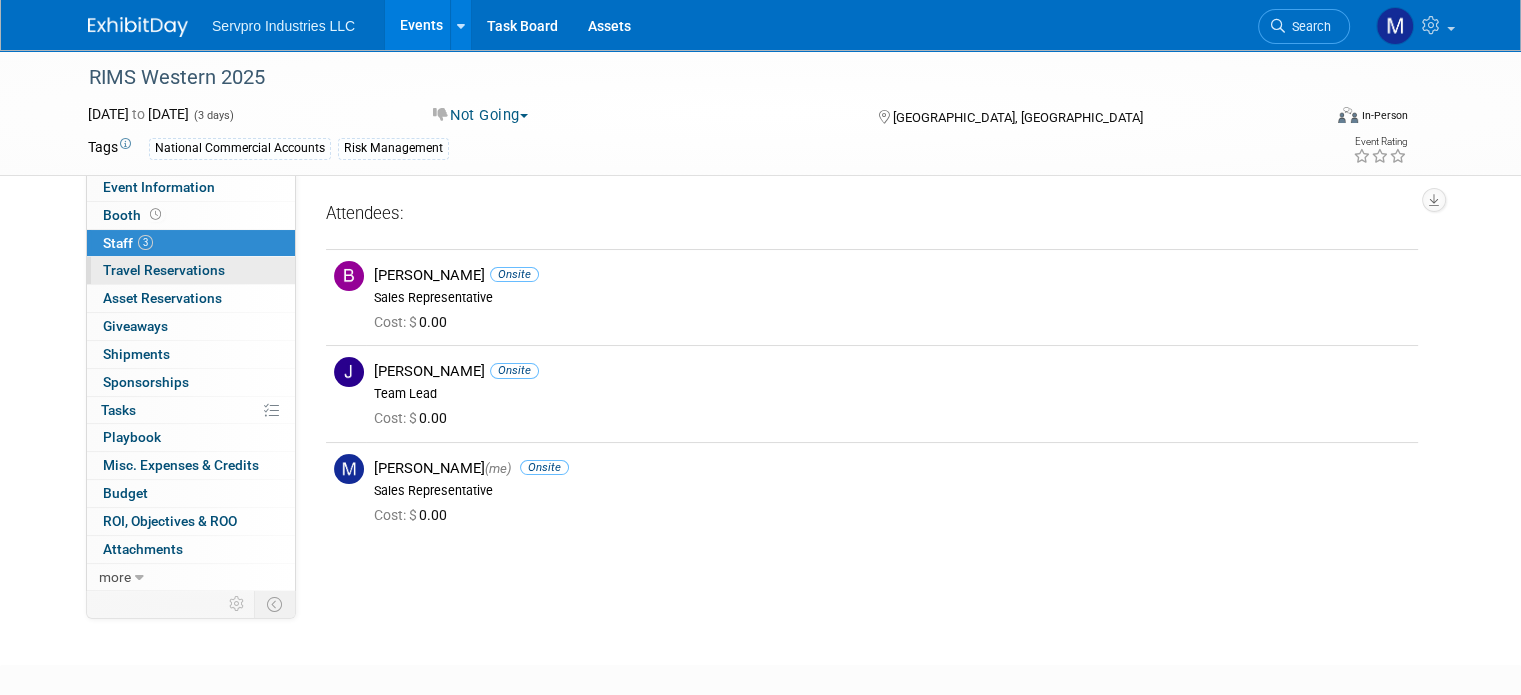 click on "Travel Reservations 0" at bounding box center [164, 270] 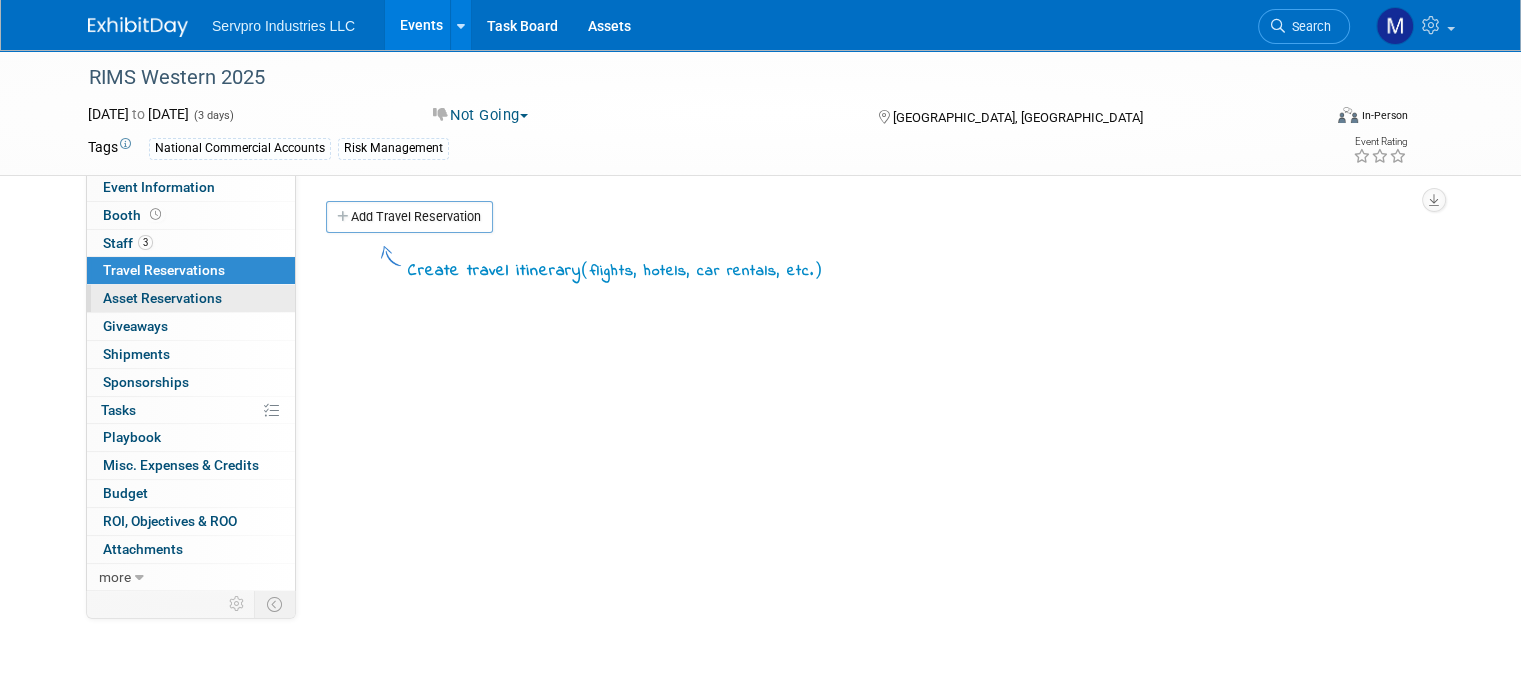 click on "Asset Reservations 0" at bounding box center (162, 298) 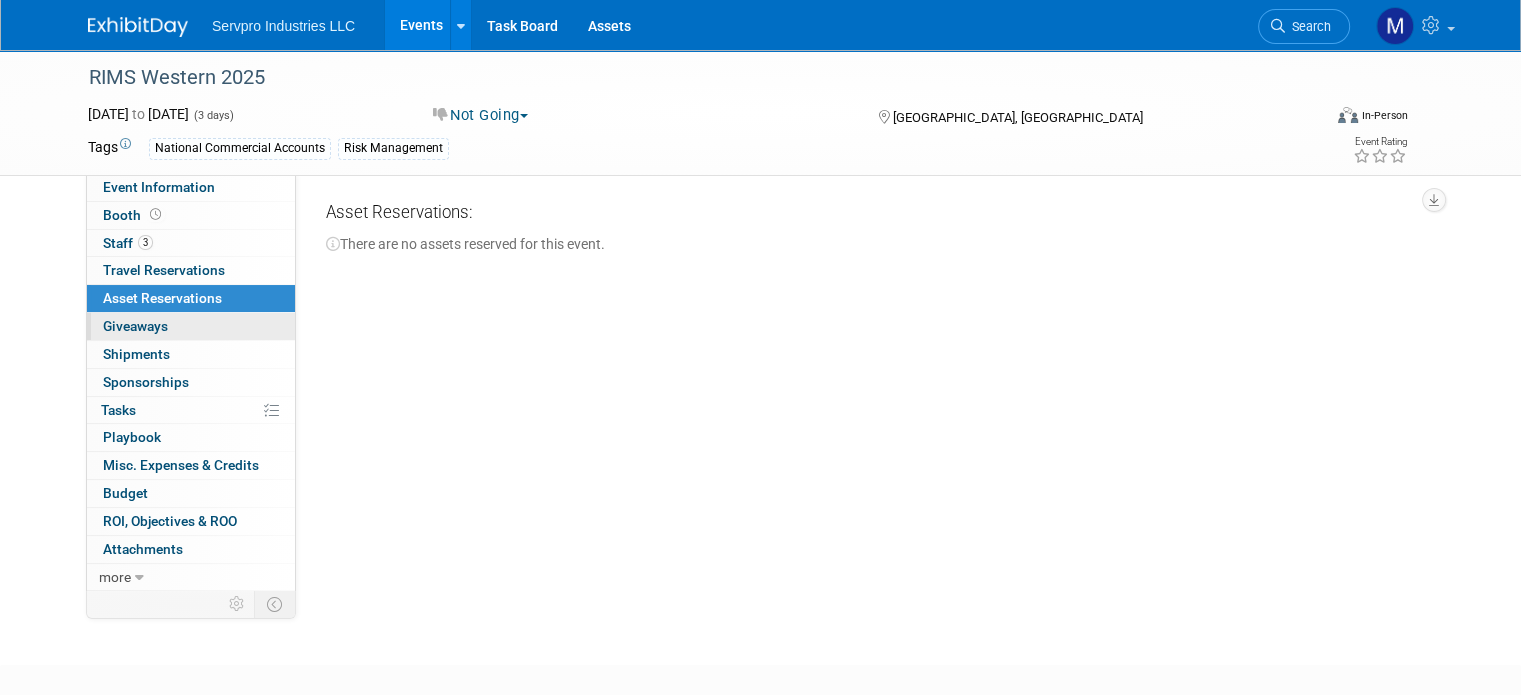 click on "0
Giveaways 0" at bounding box center [191, 326] 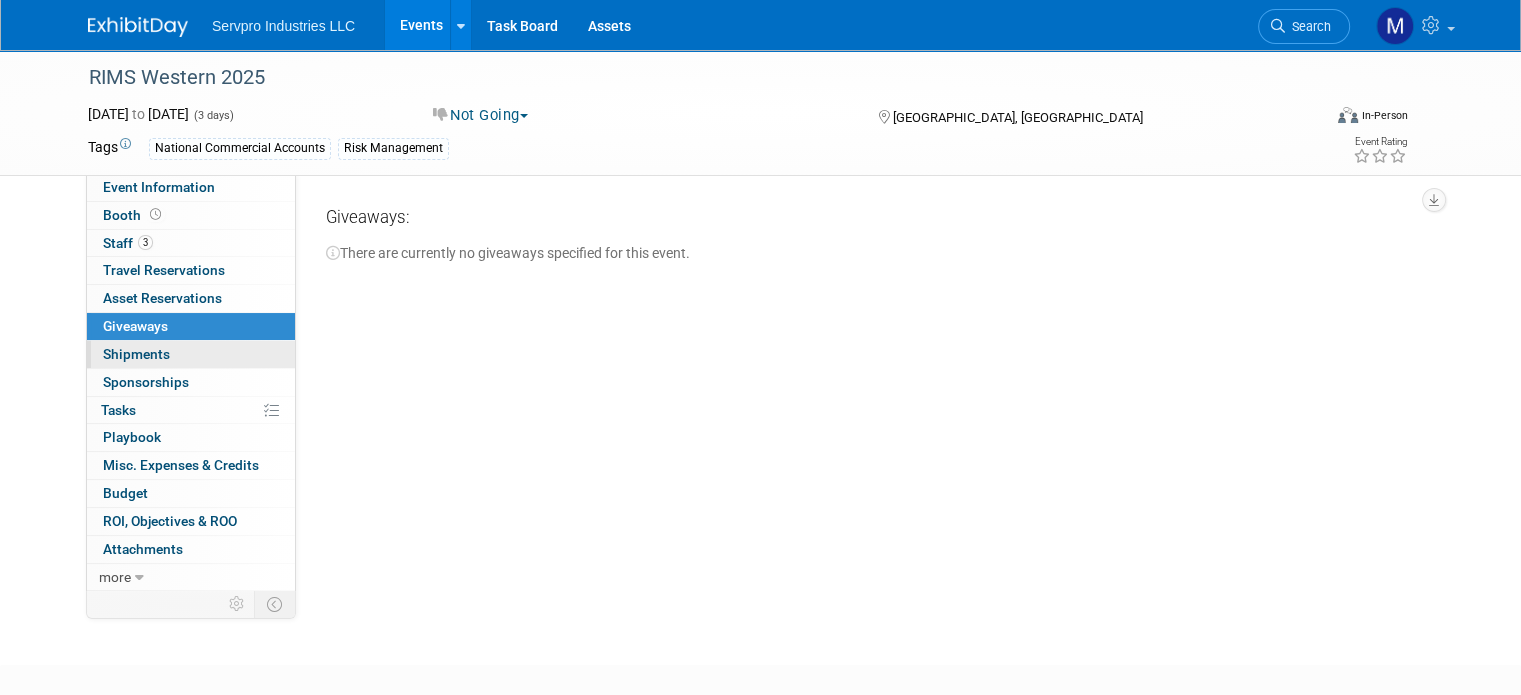 click on "0
Shipments 0" at bounding box center (191, 354) 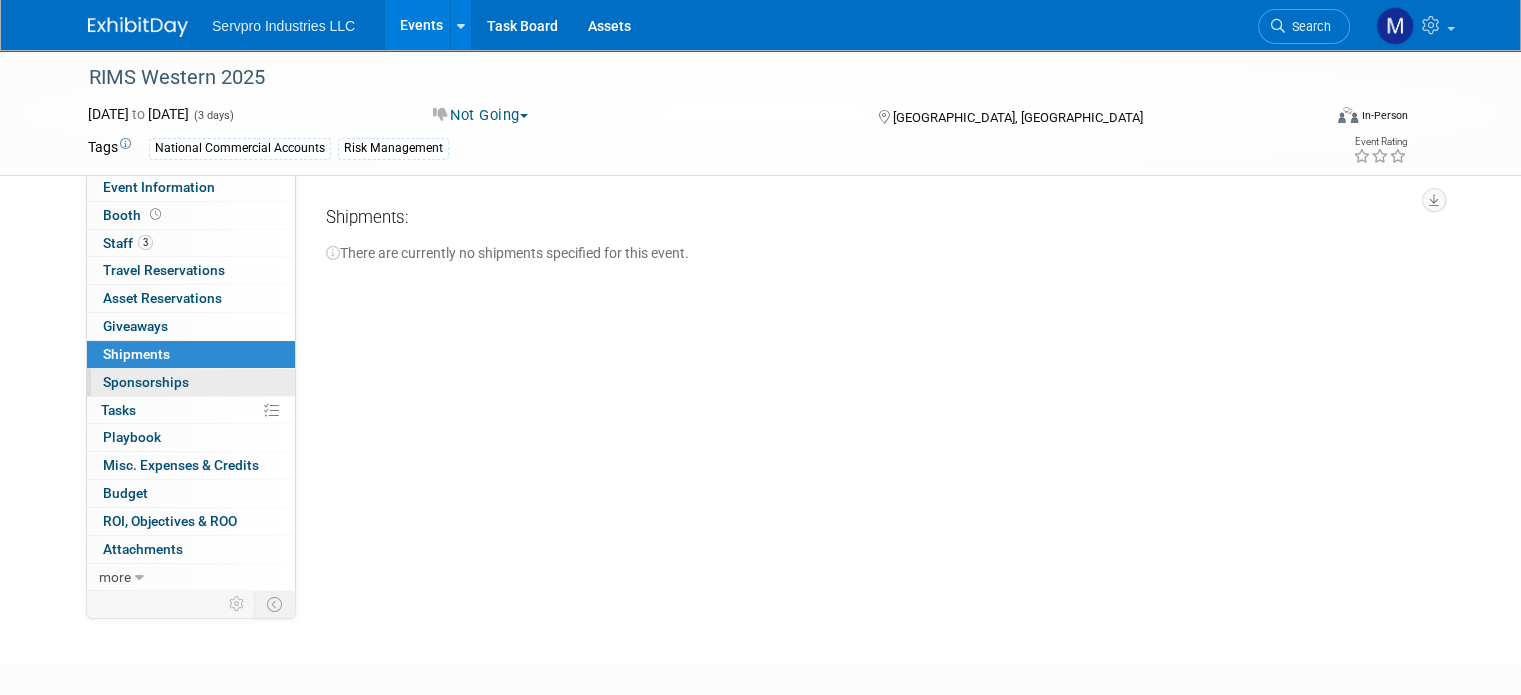 click on "Sponsorships 0" at bounding box center [146, 382] 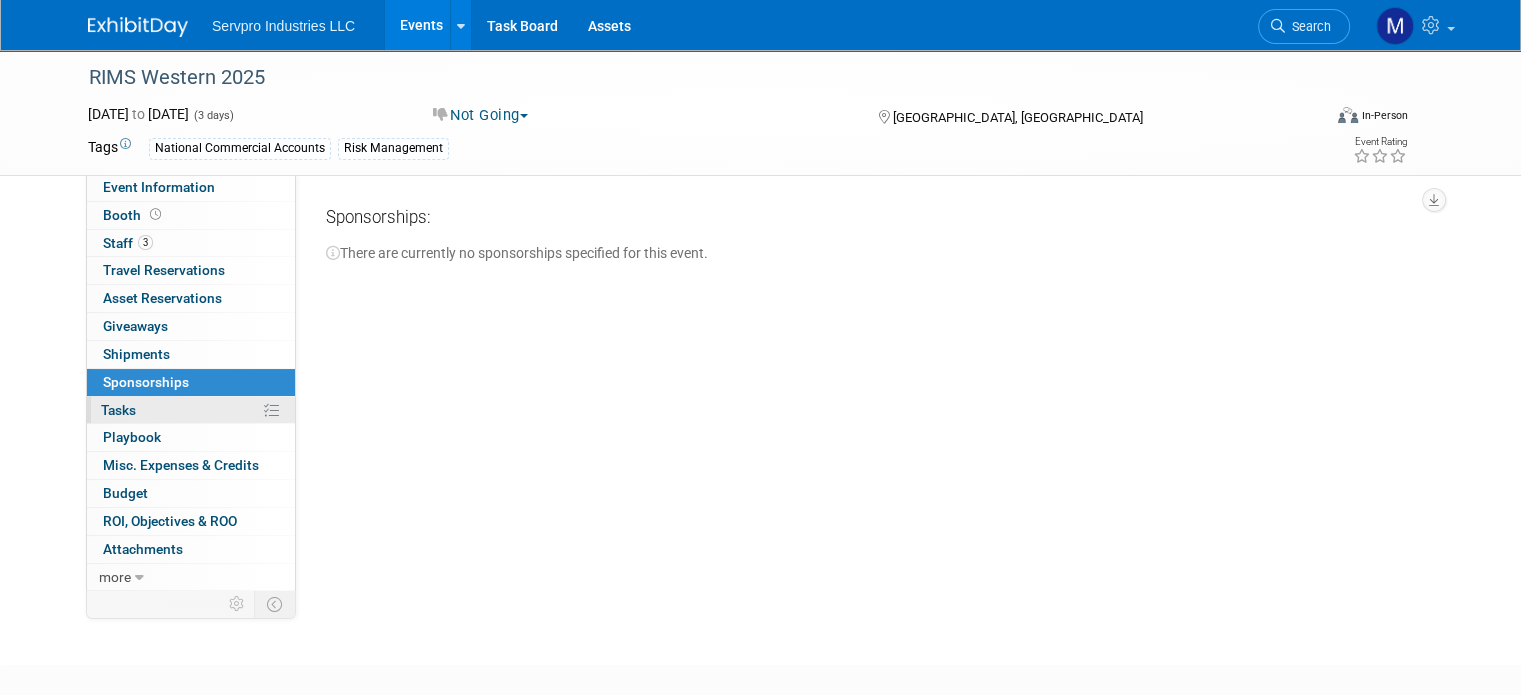 click on "0%
Tasks 0%" at bounding box center (191, 410) 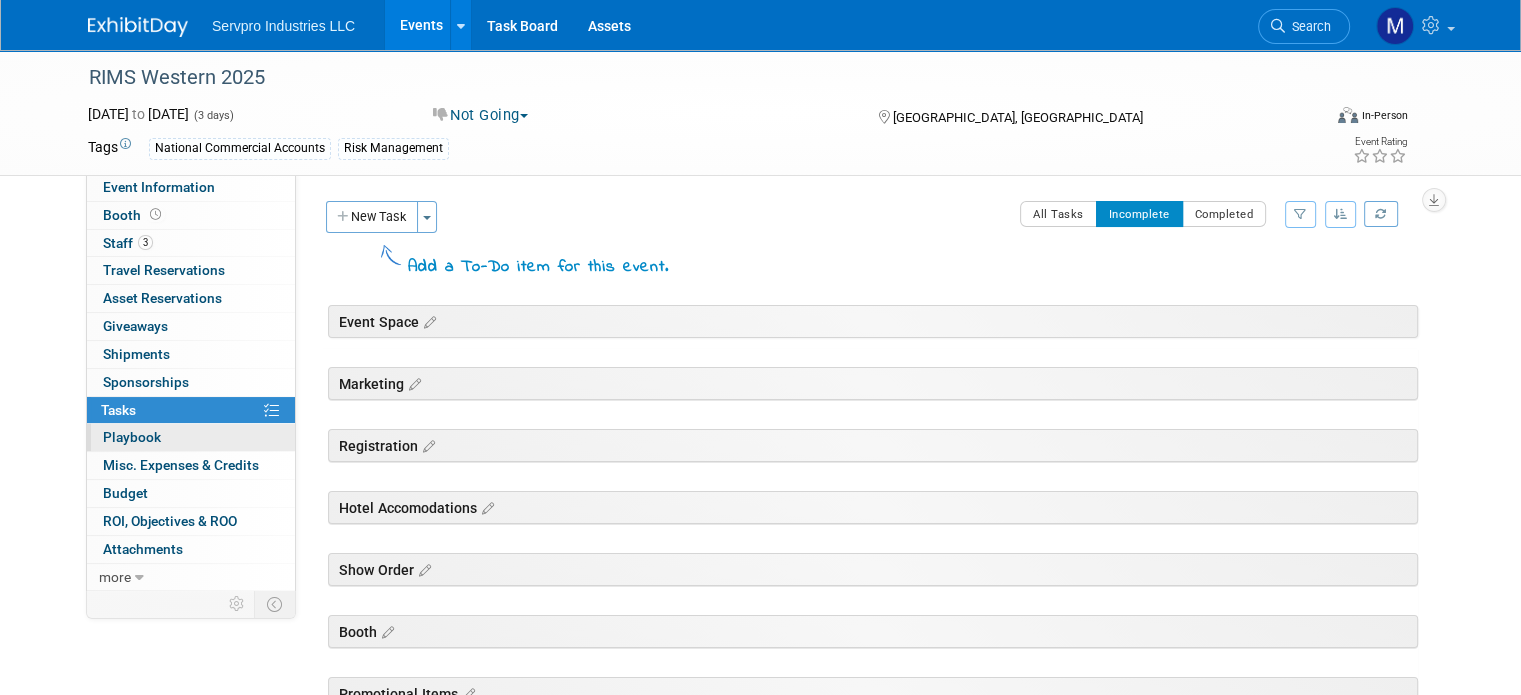 click on "Playbook 0" at bounding box center [132, 437] 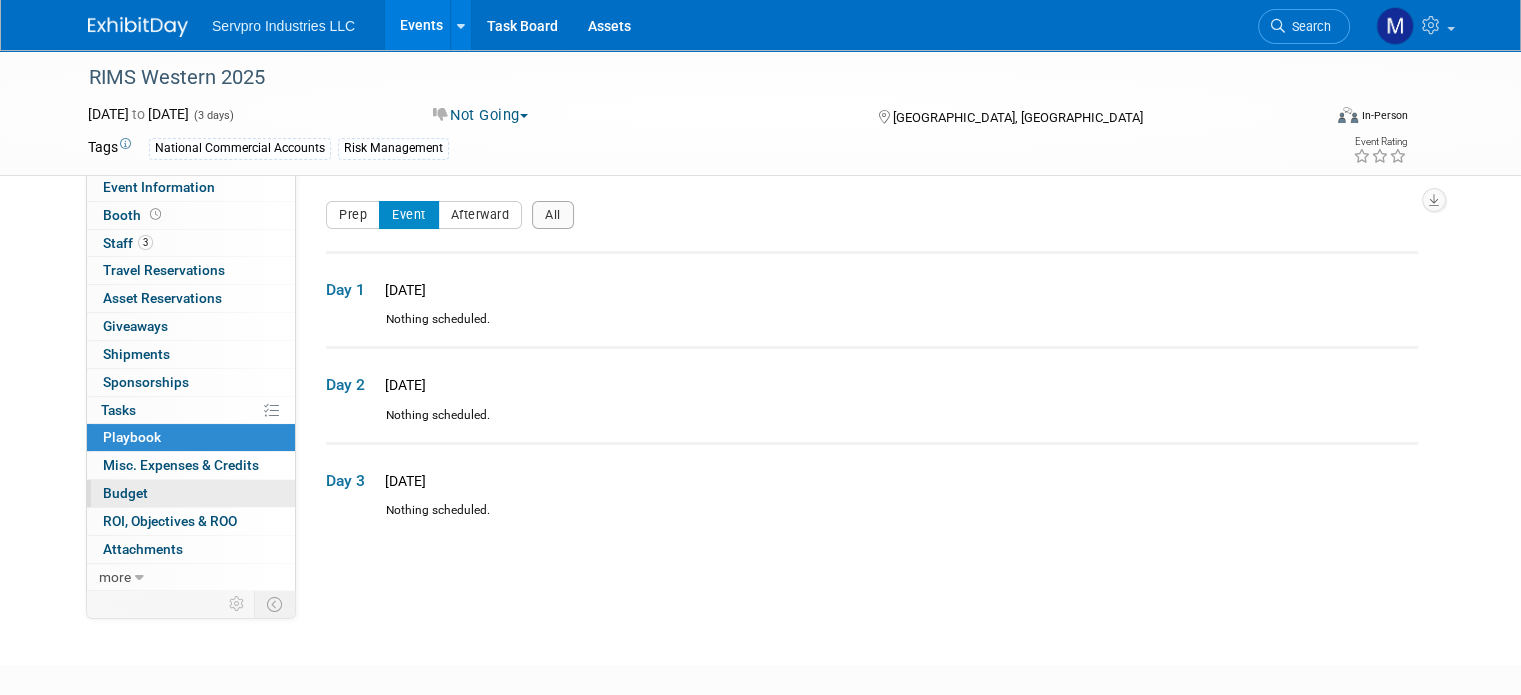 click on "Budget" at bounding box center (191, 493) 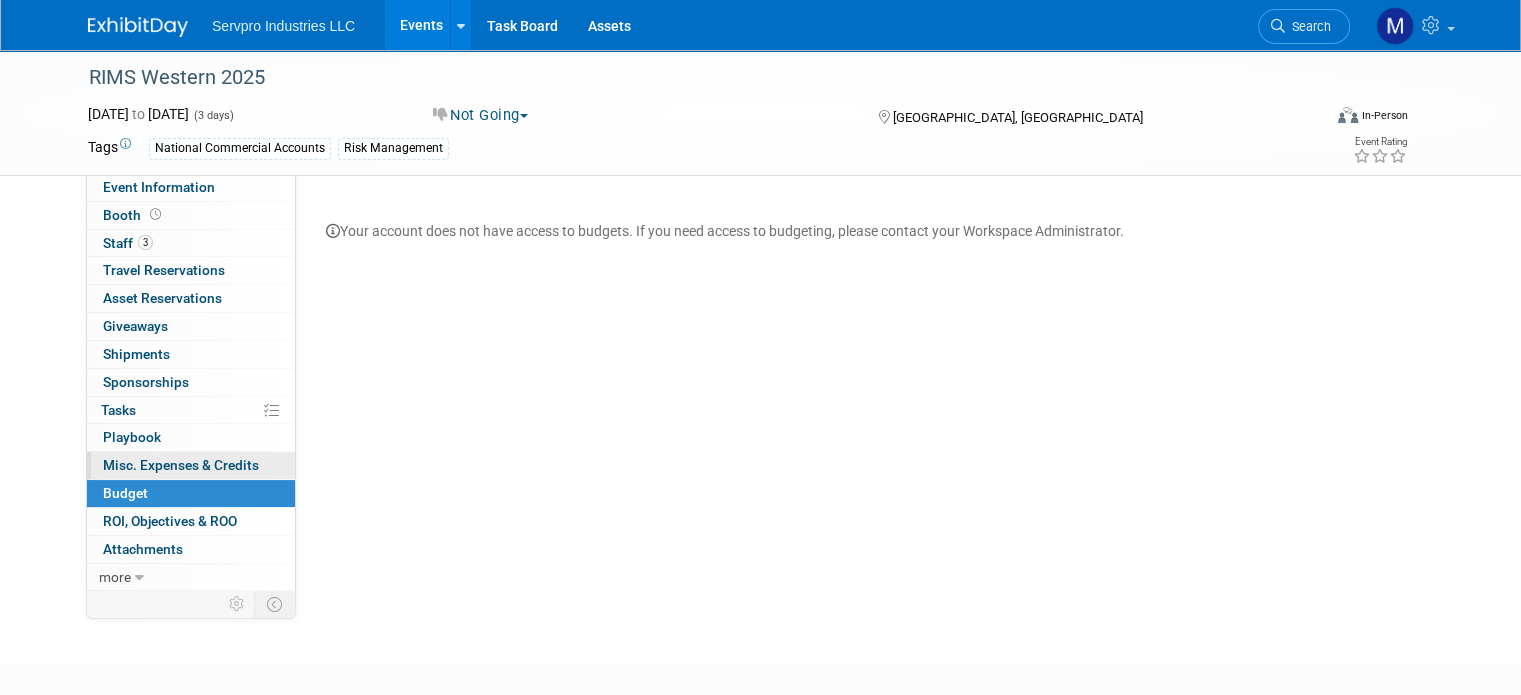 click on "Misc. Expenses & Credits 0" at bounding box center (181, 465) 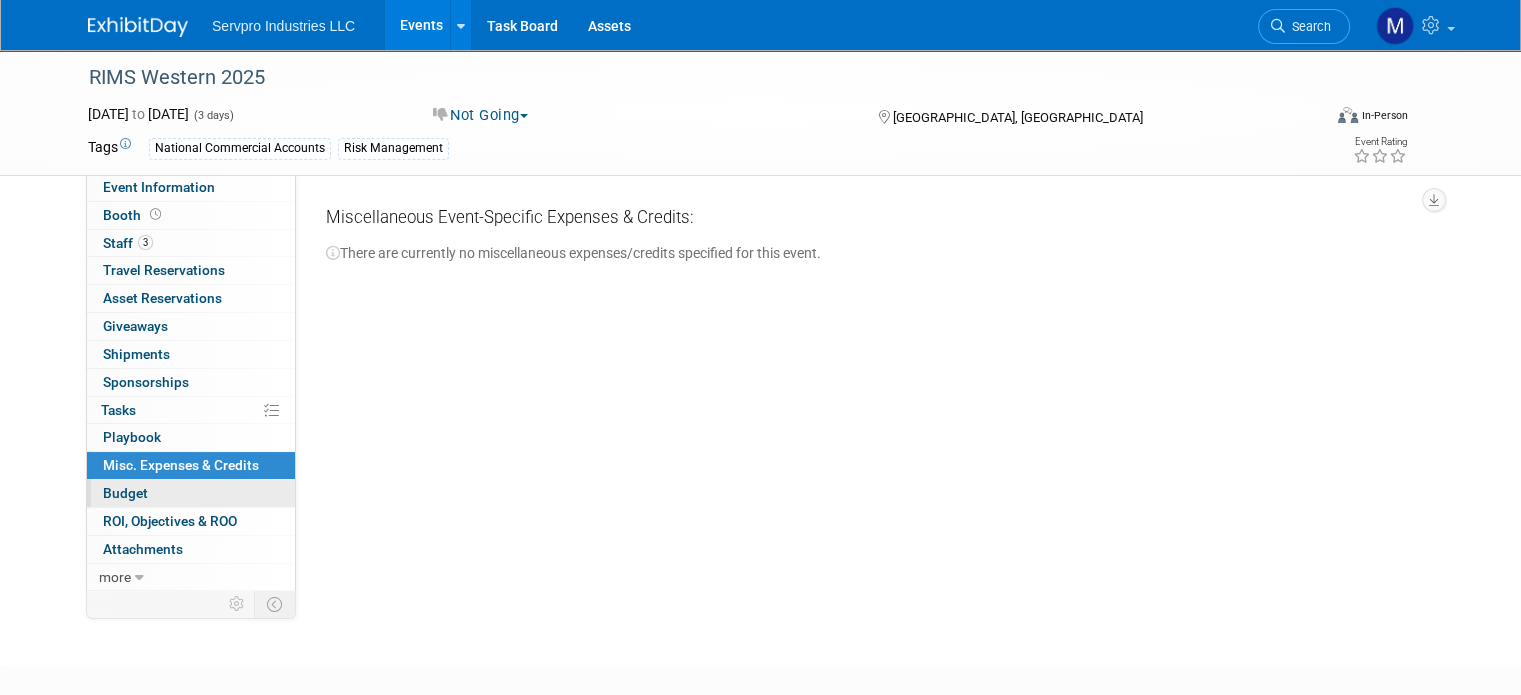 click on "Budget" at bounding box center (125, 493) 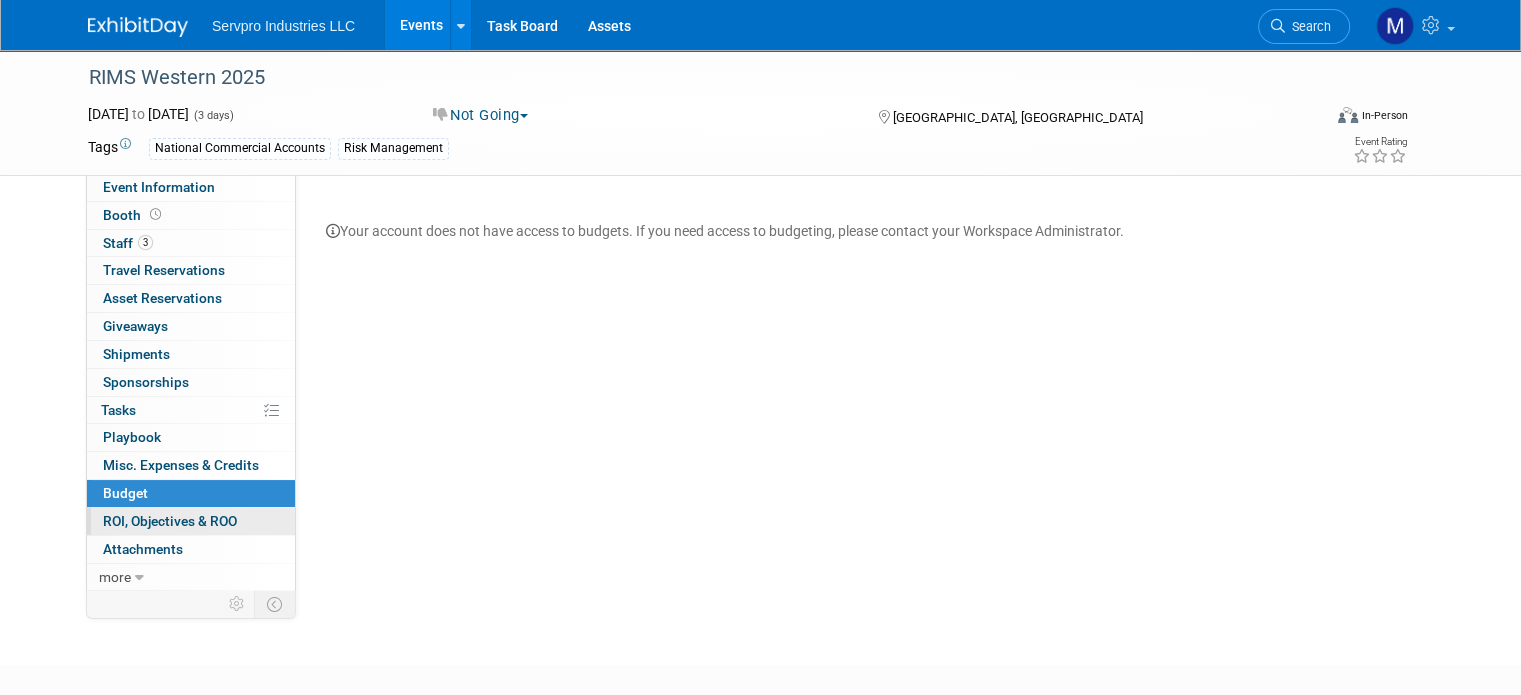 click on "ROI, Objectives & ROO 0" at bounding box center [170, 521] 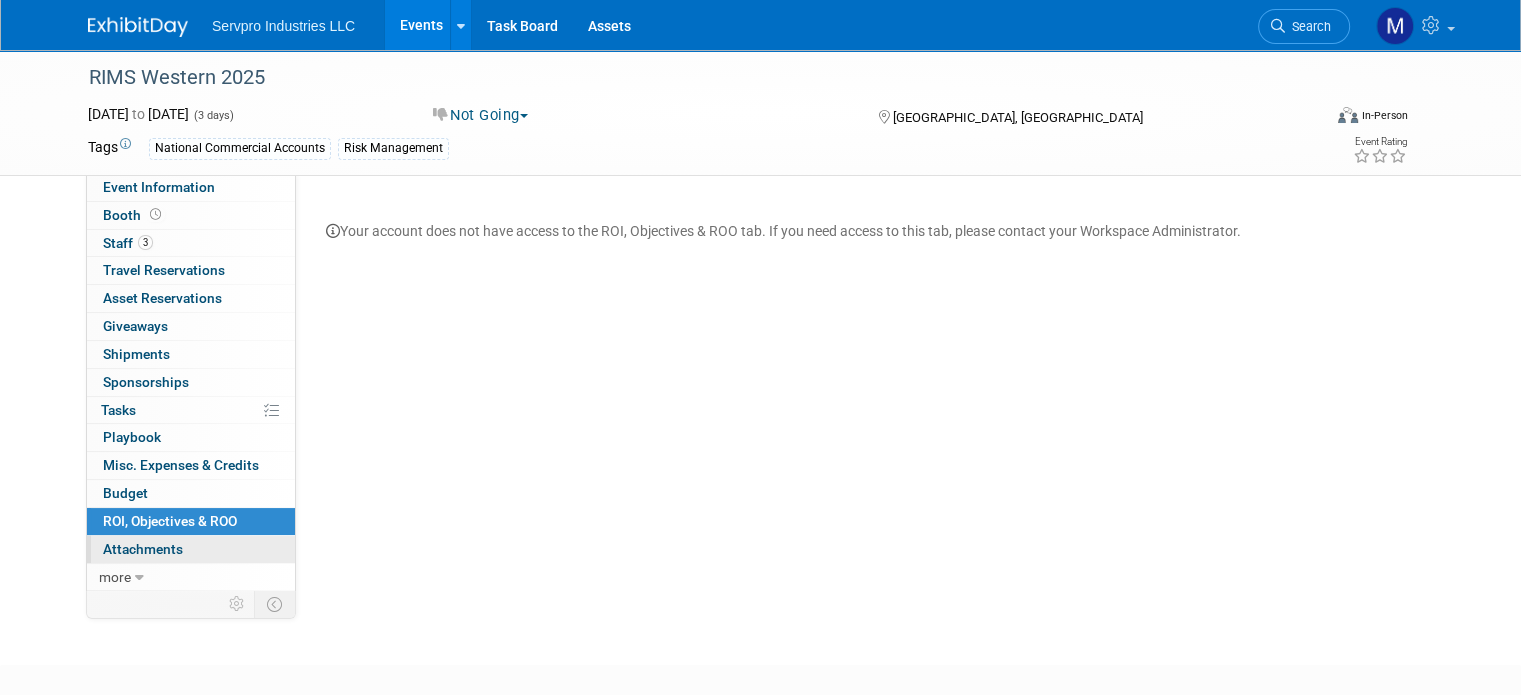 click on "Attachments 0" at bounding box center [143, 549] 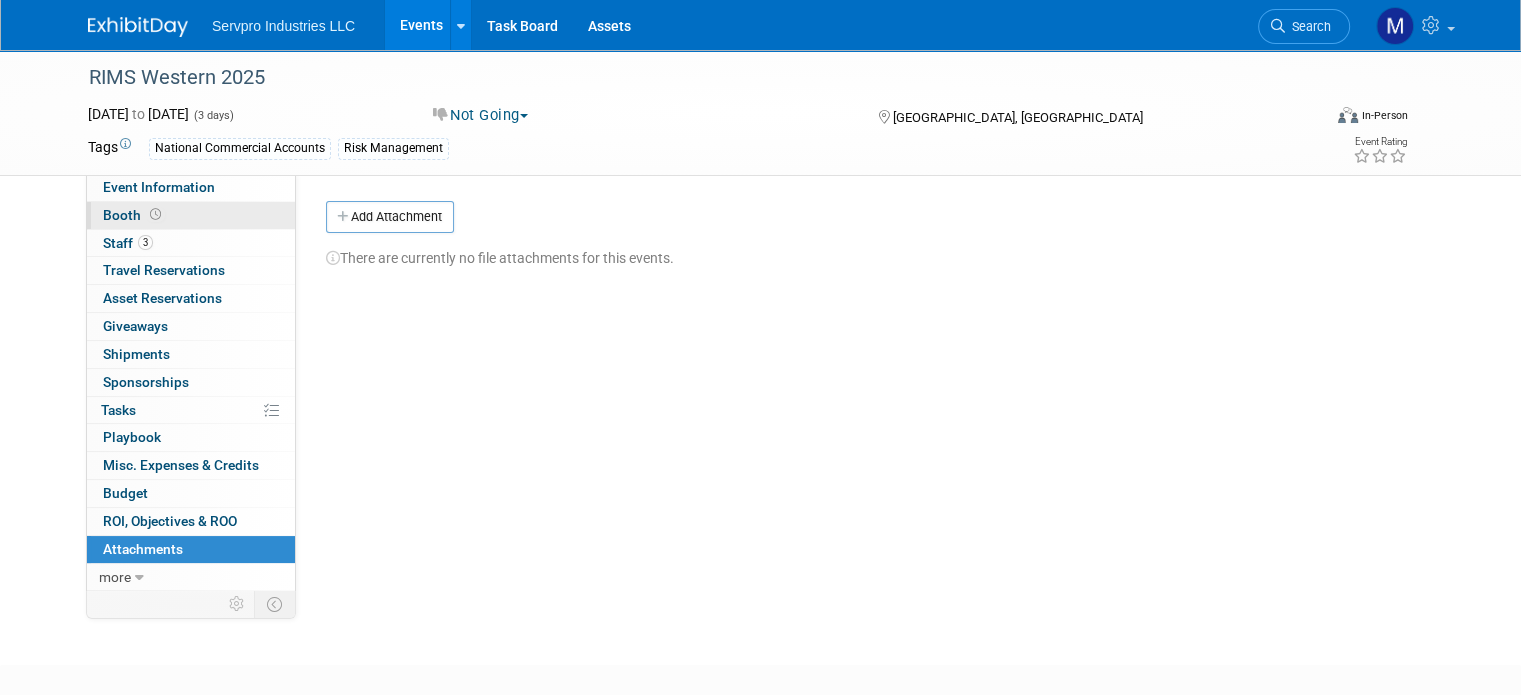 click on "Booth" at bounding box center (134, 215) 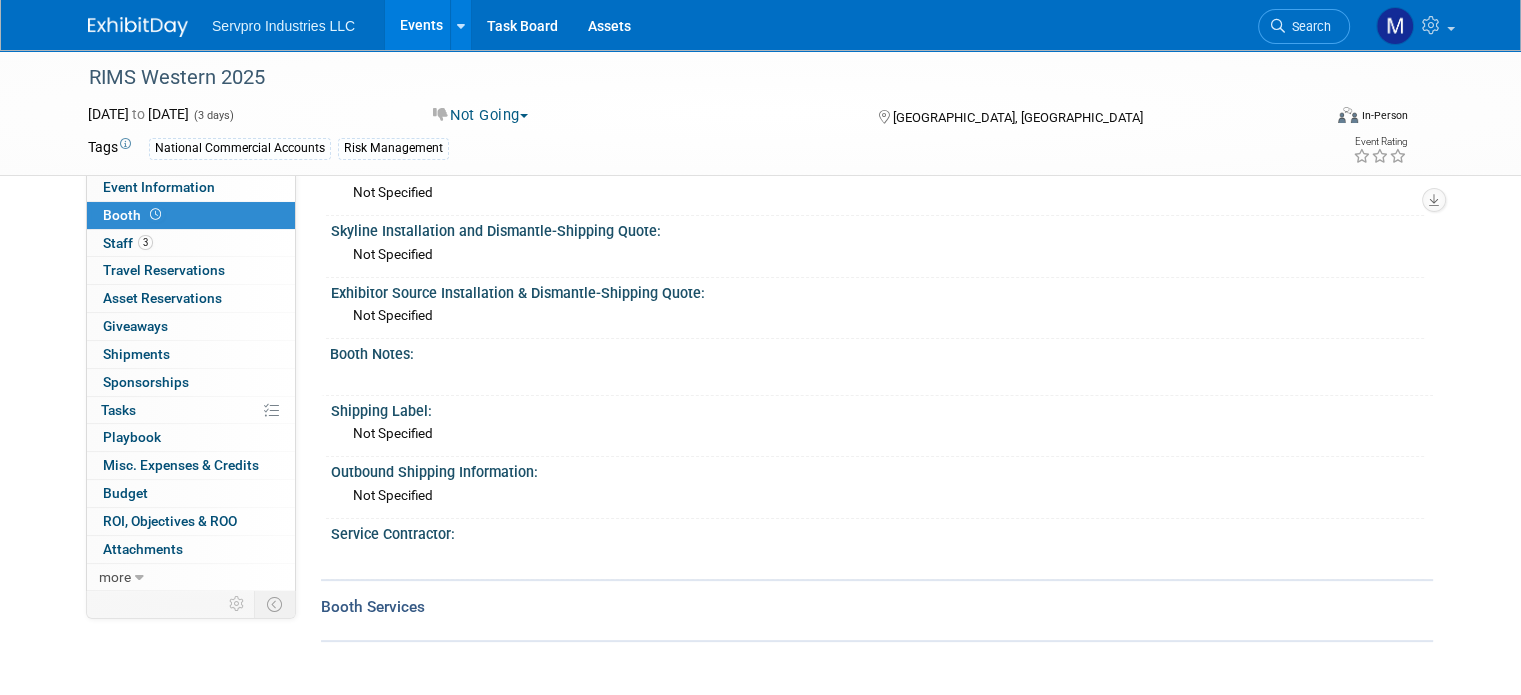 scroll, scrollTop: 73, scrollLeft: 0, axis: vertical 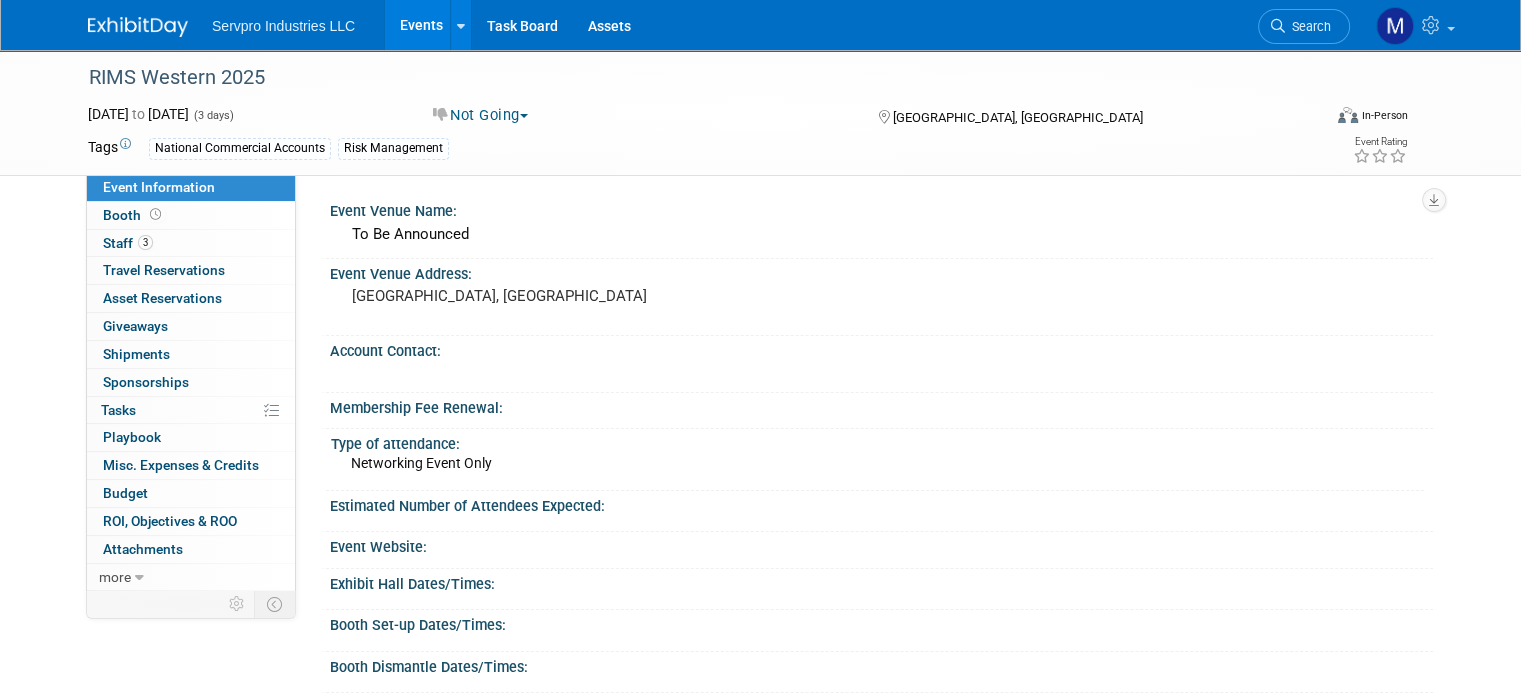 click at bounding box center [524, 116] 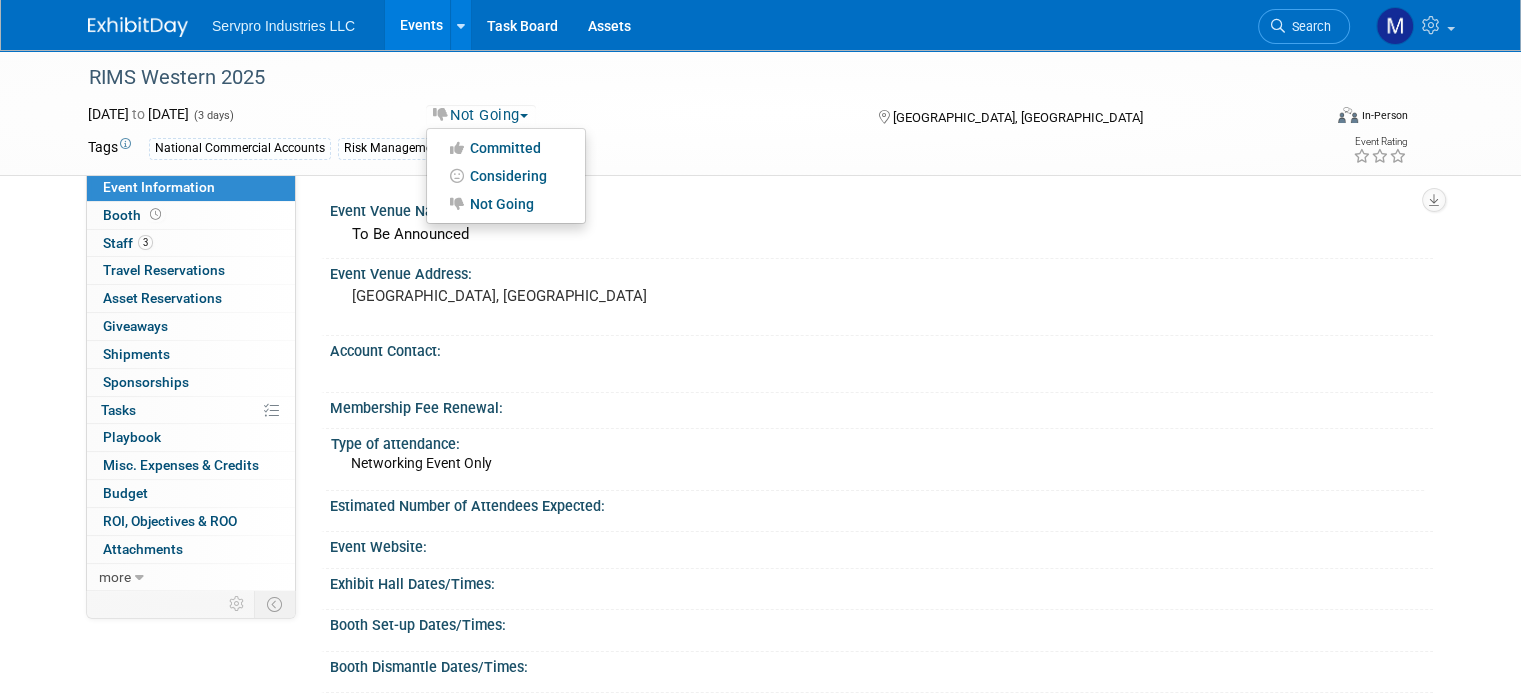 click on "Not Going
Committed
Considering
Not Going" at bounding box center [636, 116] 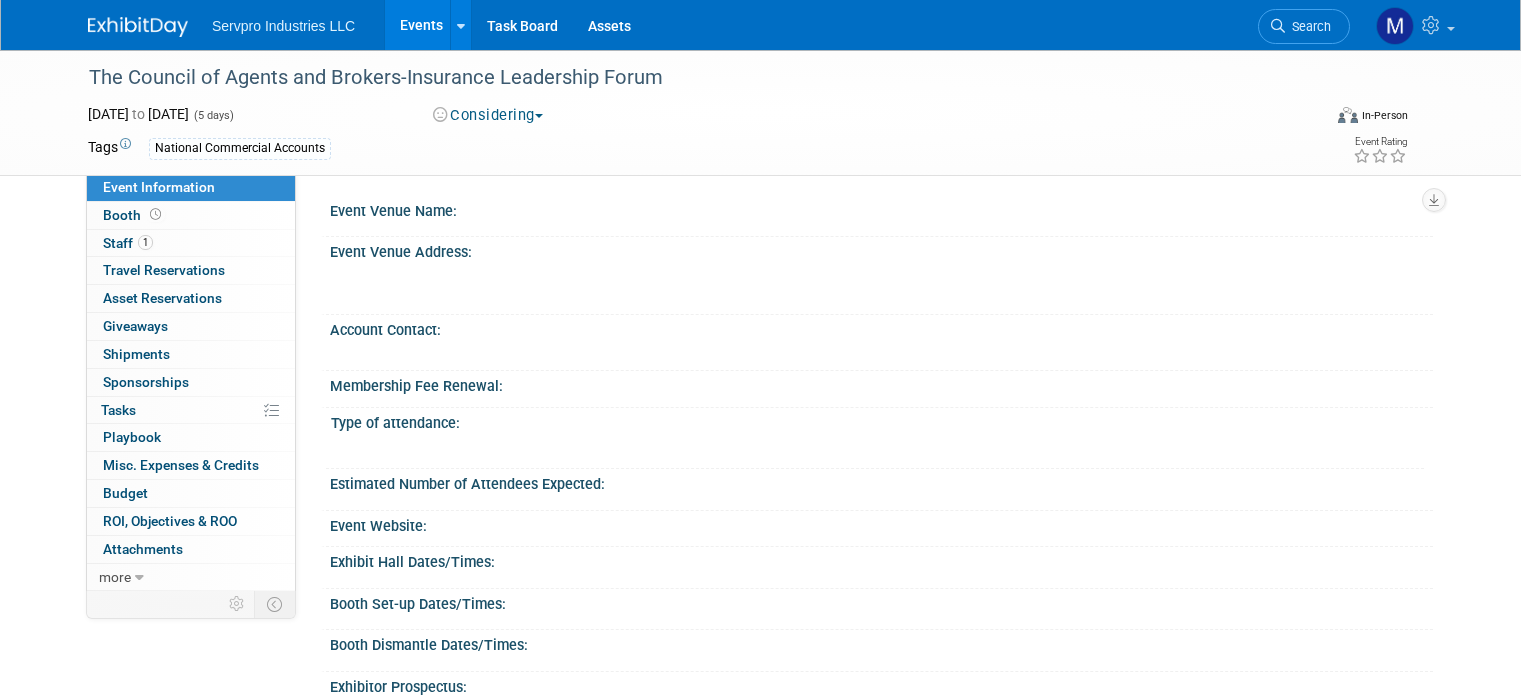 scroll, scrollTop: 0, scrollLeft: 0, axis: both 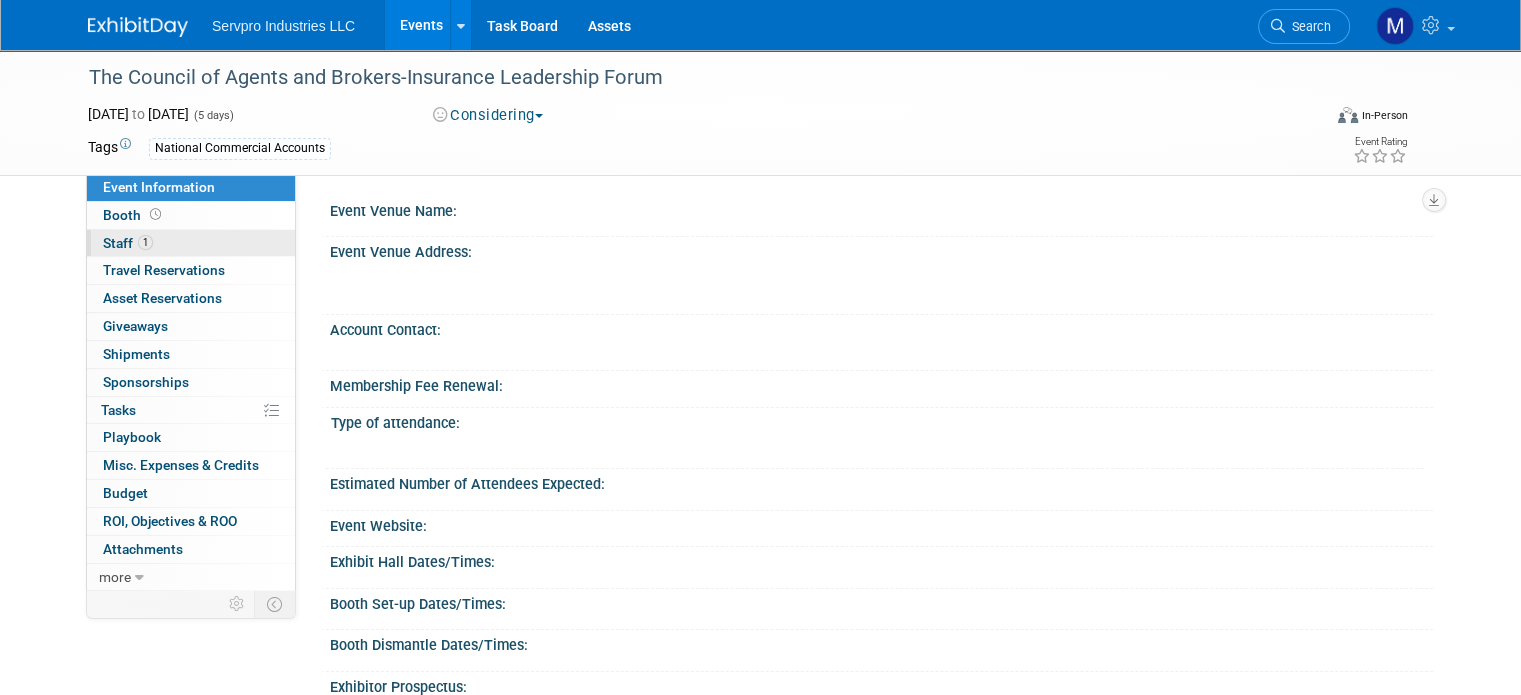 click on "Staff 1" at bounding box center (128, 243) 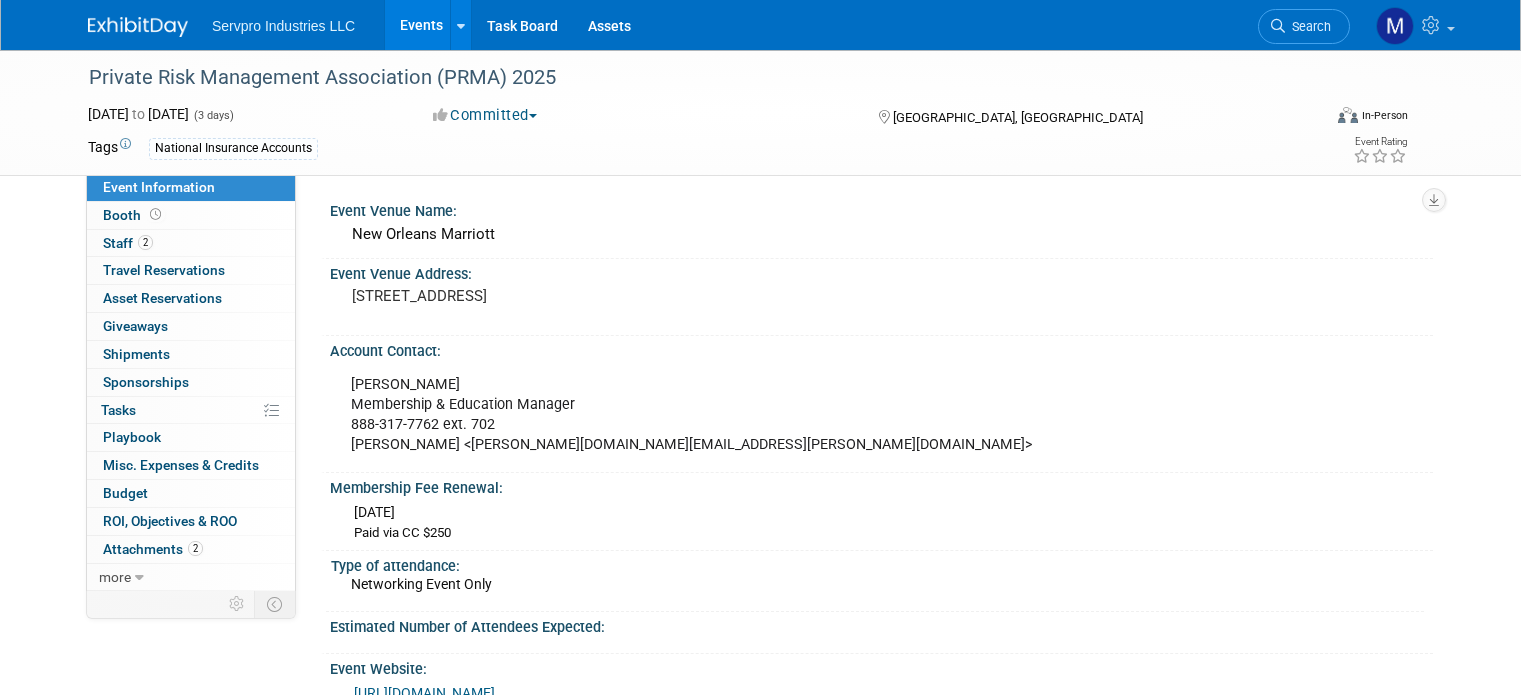 scroll, scrollTop: 0, scrollLeft: 0, axis: both 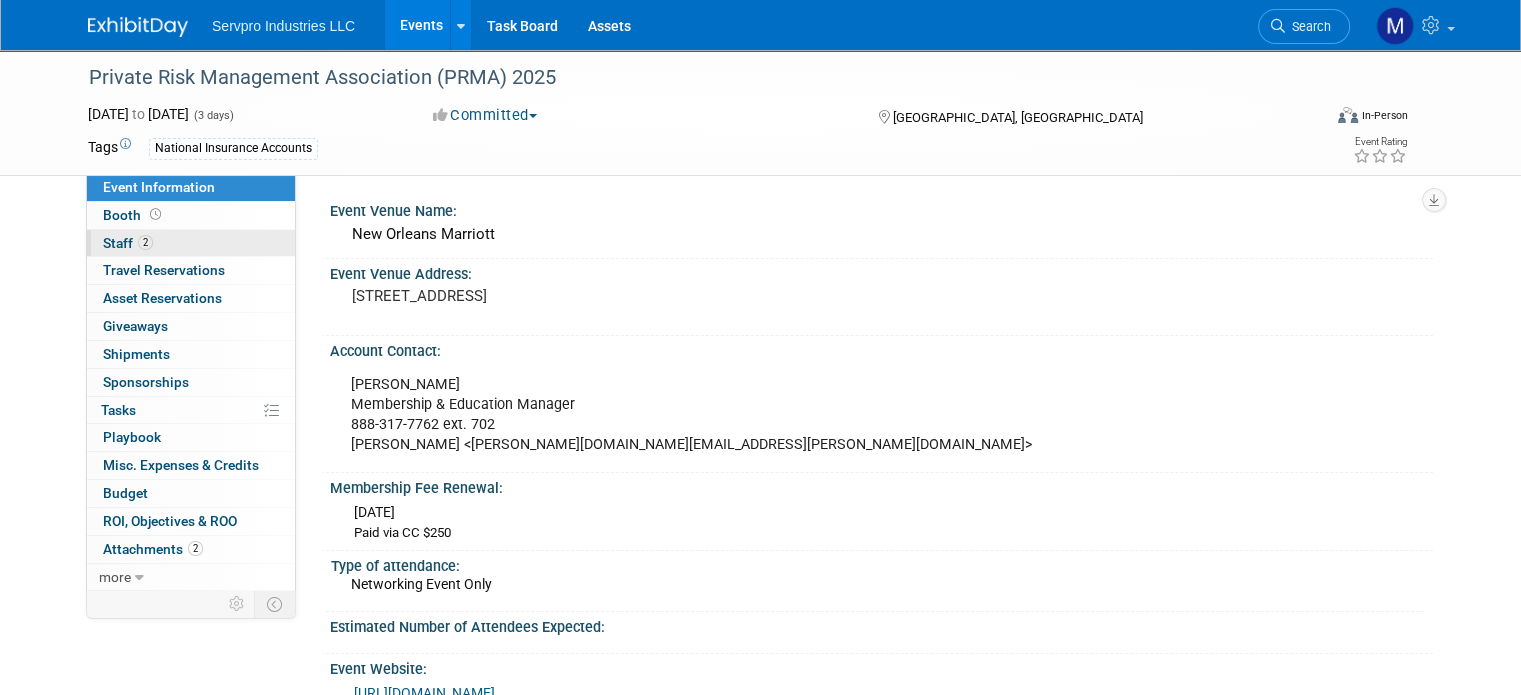 click on "Staff 2" at bounding box center [128, 243] 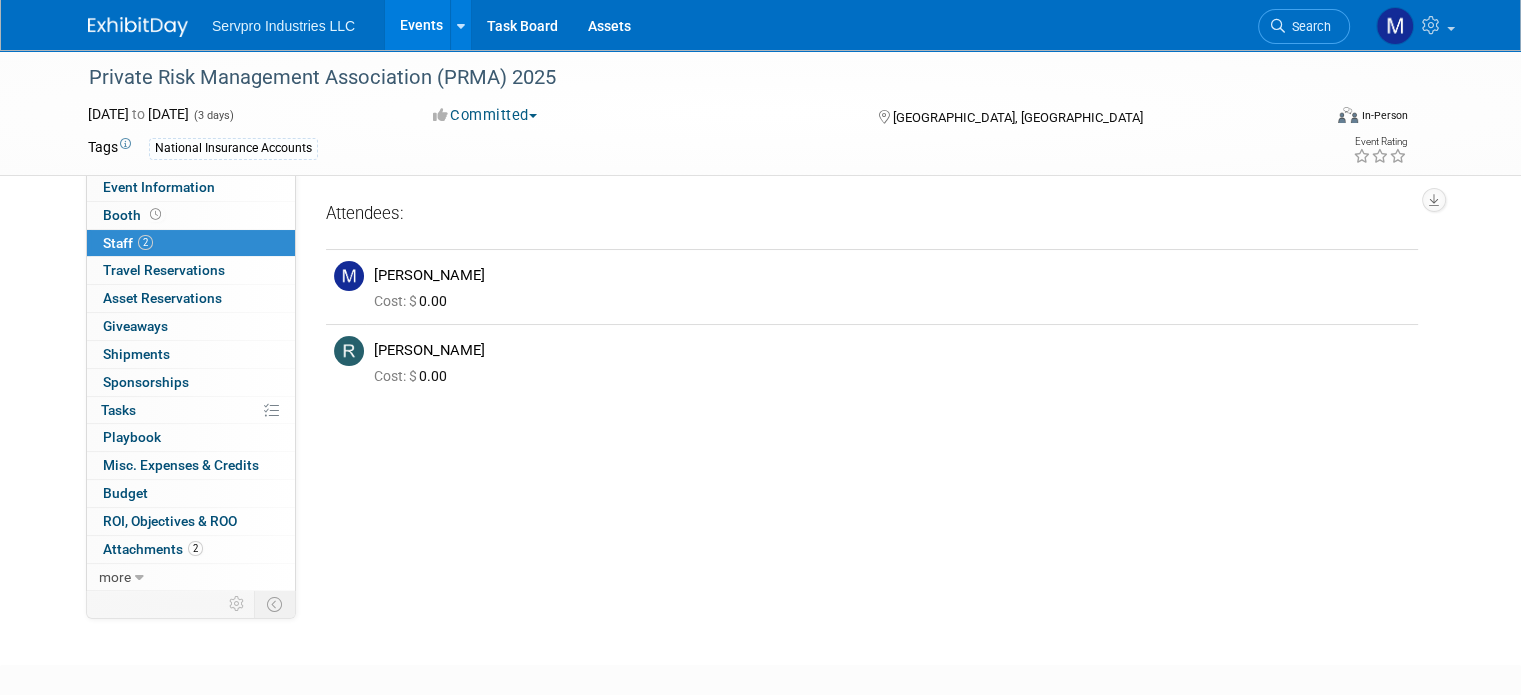 click on "Staff 2" at bounding box center [128, 243] 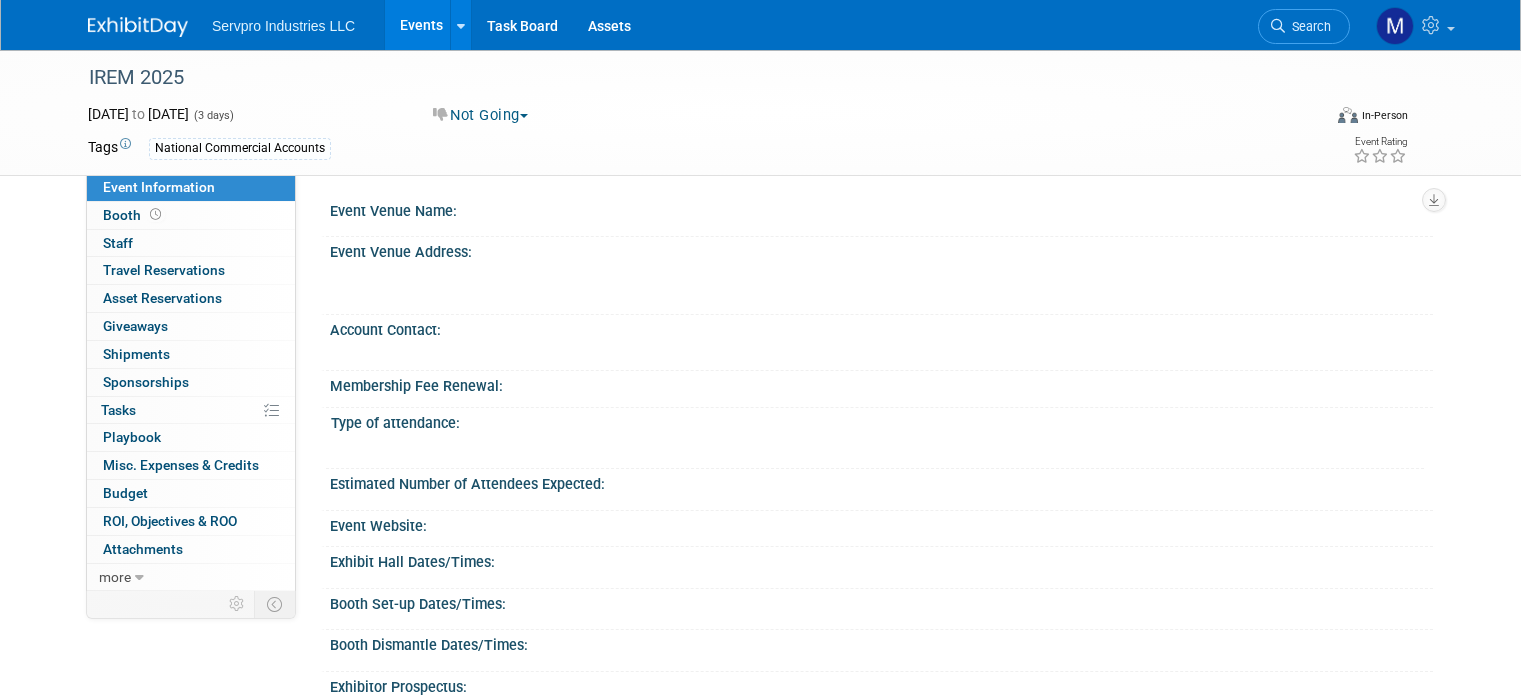 scroll, scrollTop: 0, scrollLeft: 0, axis: both 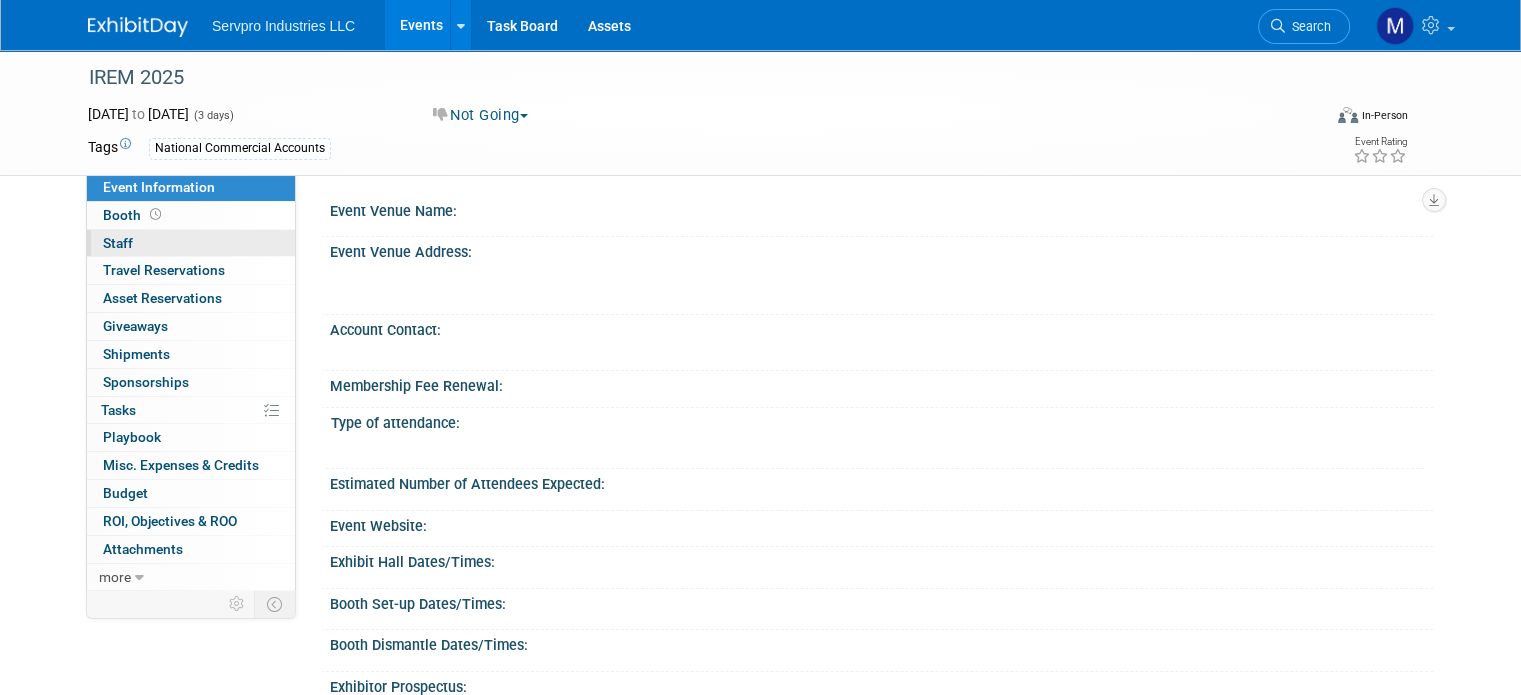 click on "Staff 0" at bounding box center [118, 243] 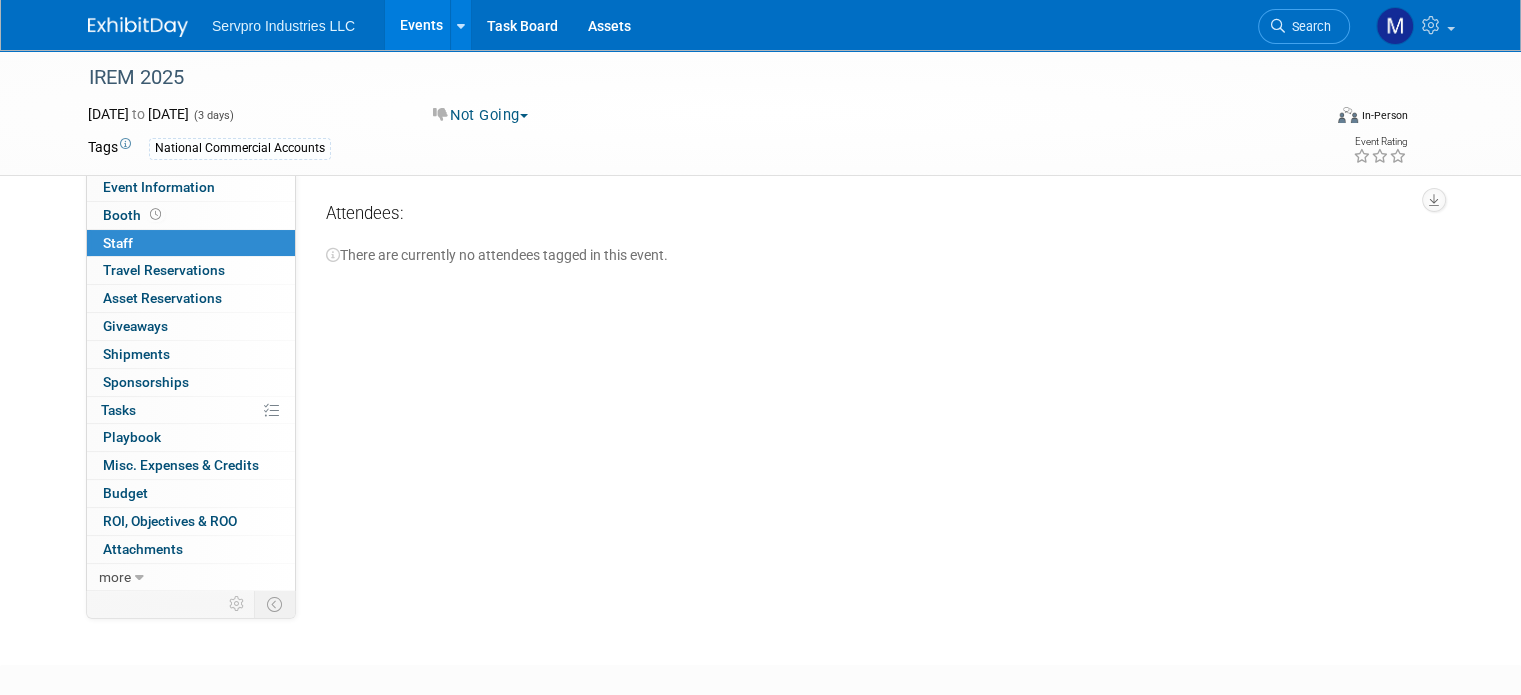click on "Staff 0" at bounding box center (118, 243) 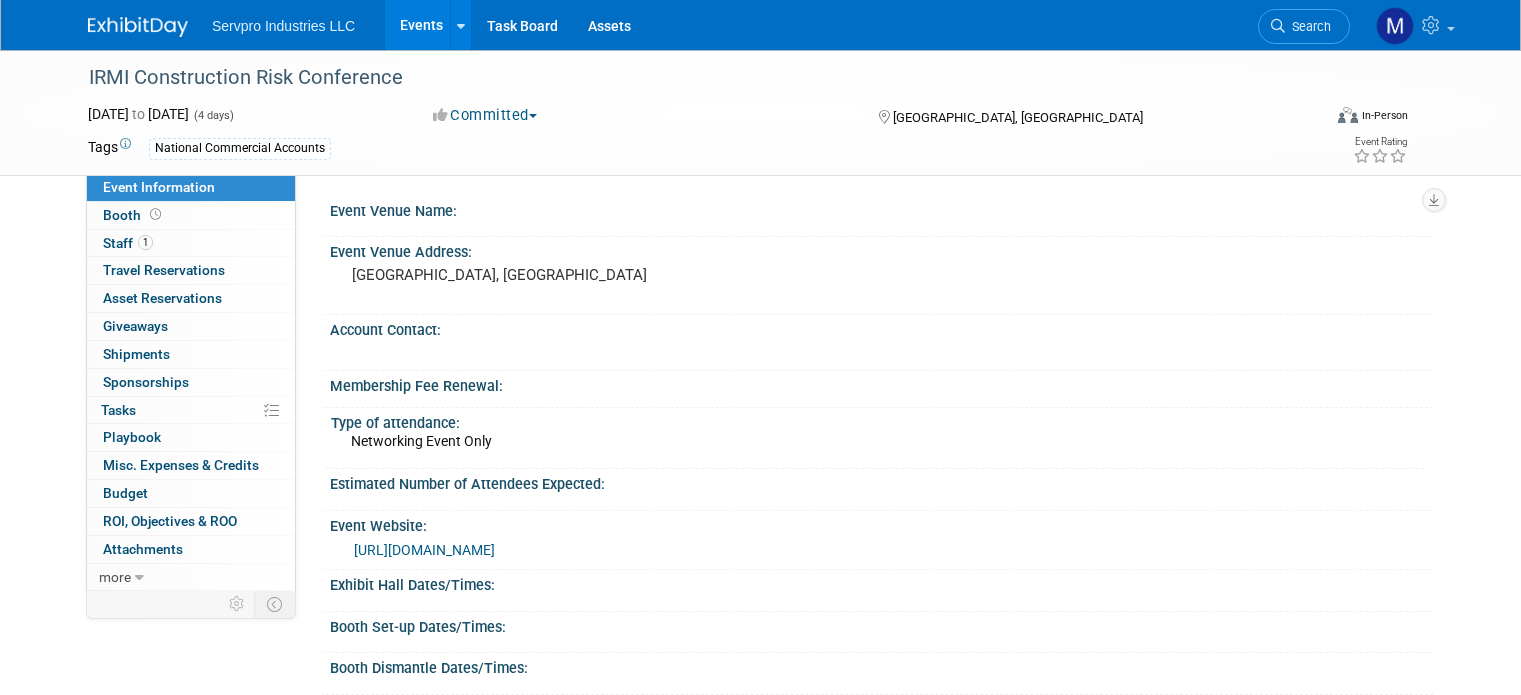 scroll, scrollTop: 0, scrollLeft: 0, axis: both 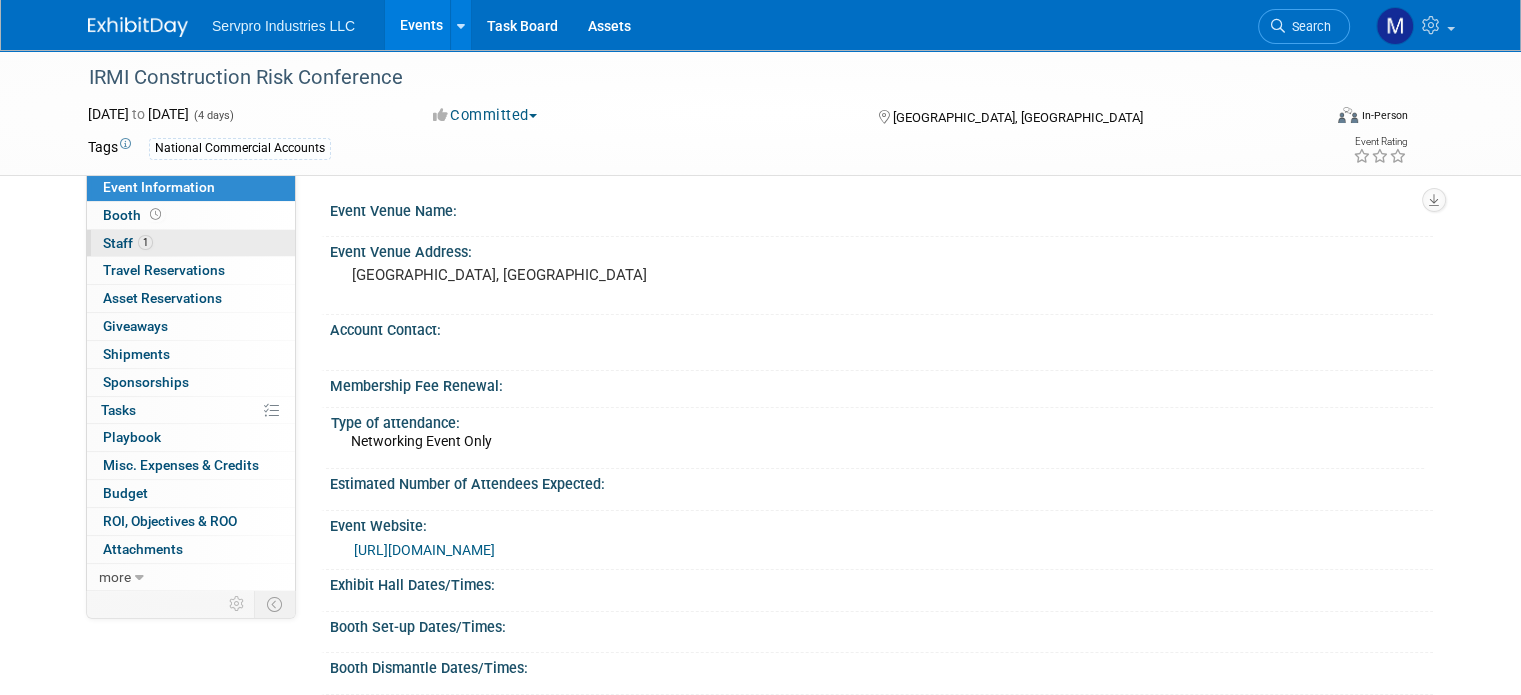 click on "Staff 1" at bounding box center [128, 243] 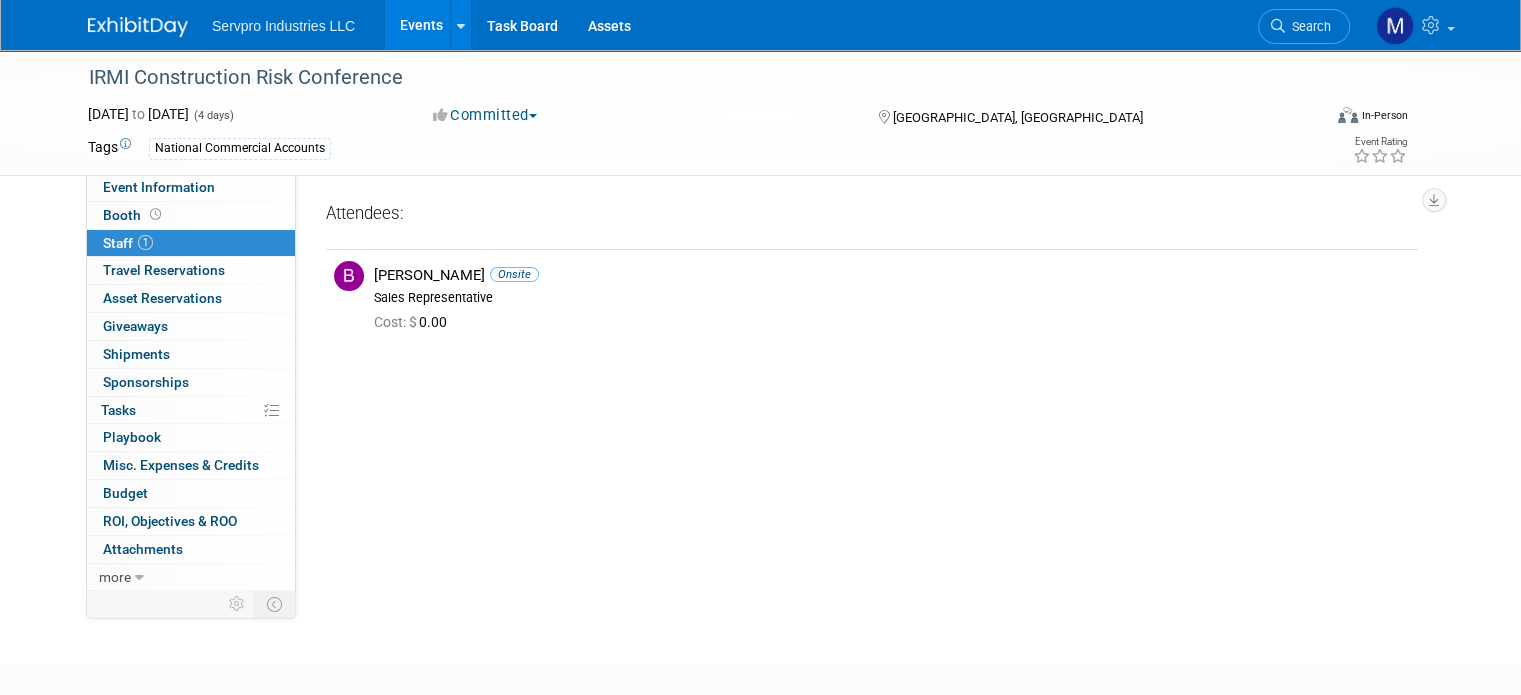 click on "Staff 1" at bounding box center (128, 243) 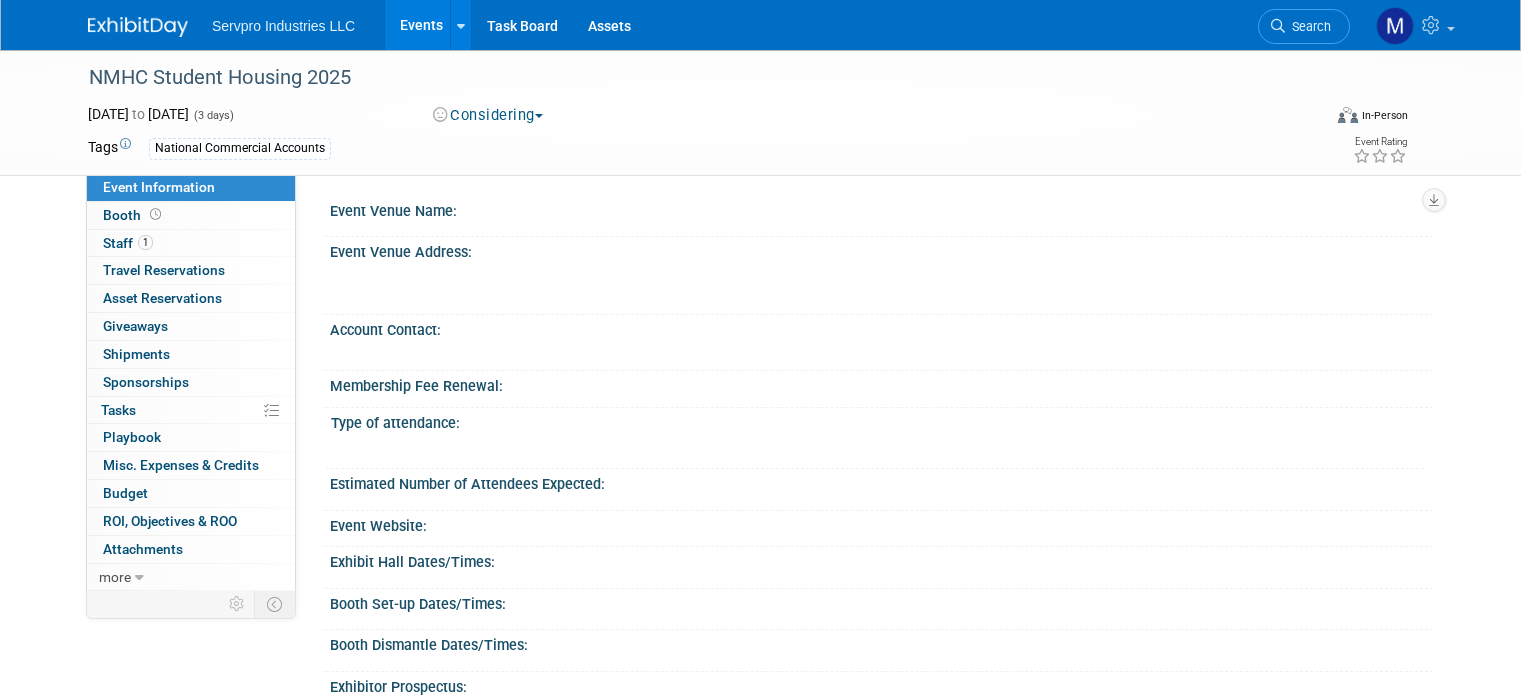 scroll, scrollTop: 0, scrollLeft: 0, axis: both 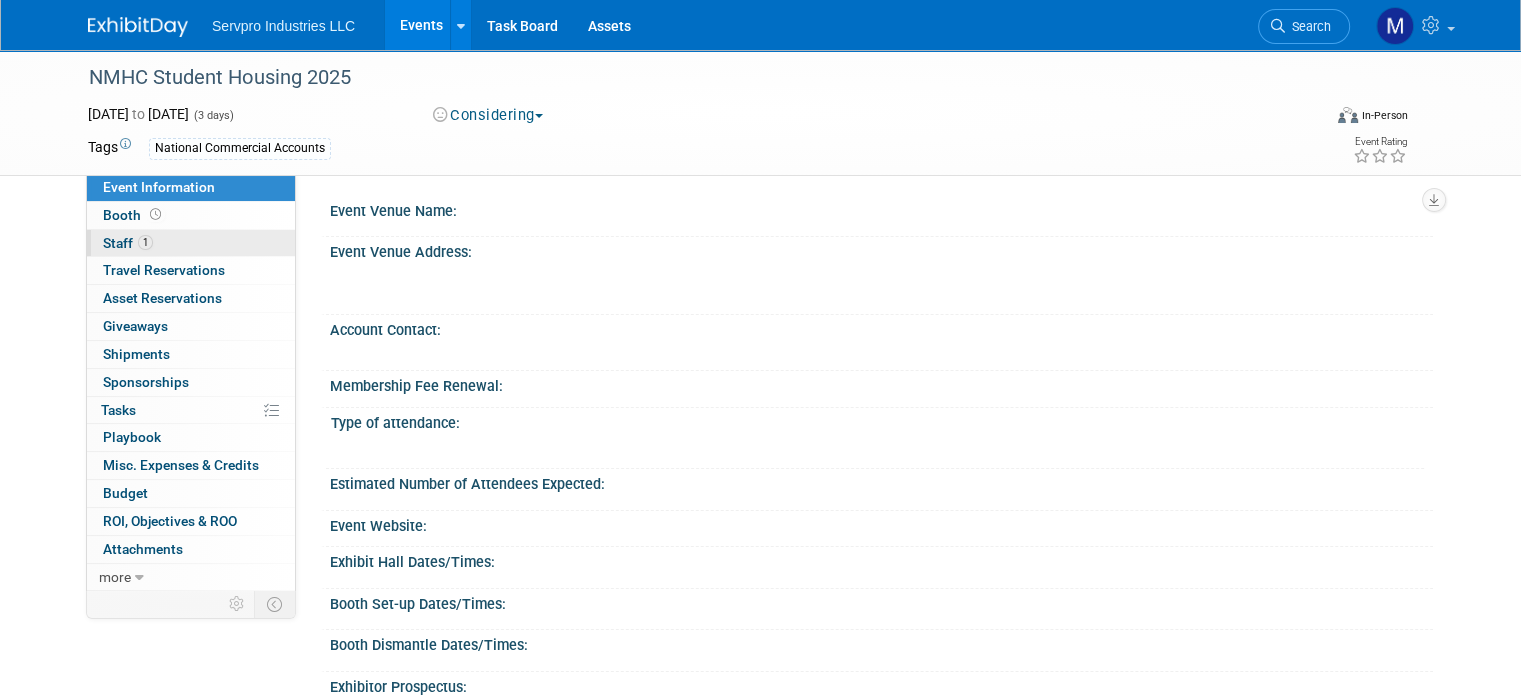 click on "Staff 1" at bounding box center (128, 243) 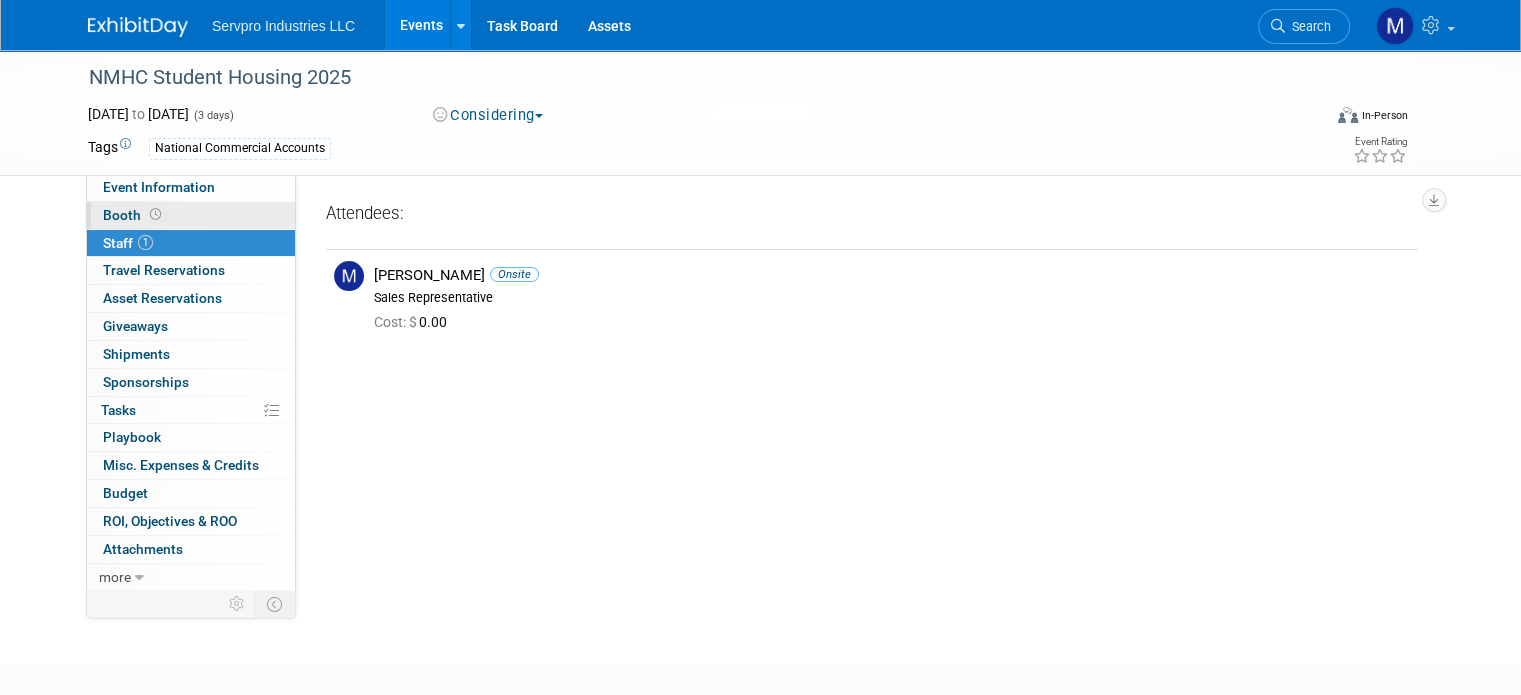 click on "Booth" at bounding box center (134, 215) 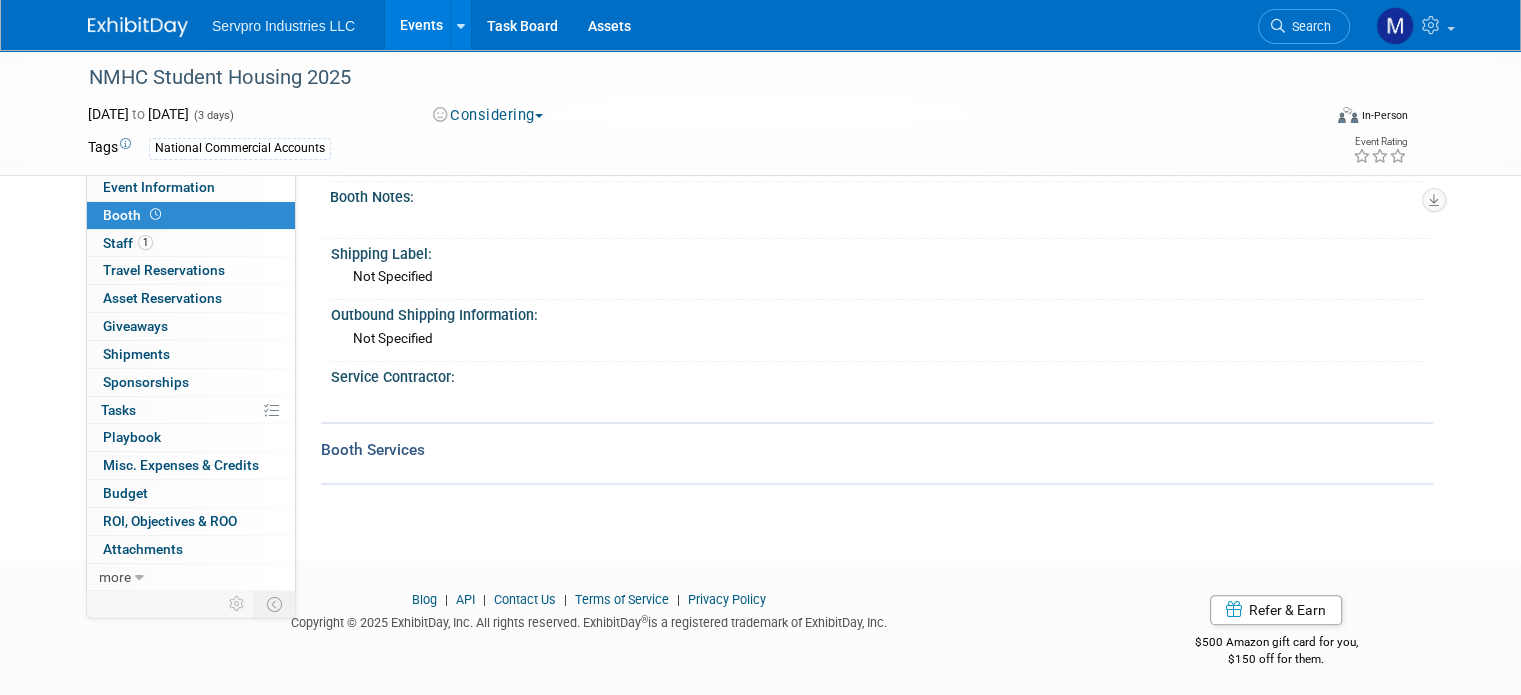 scroll, scrollTop: 0, scrollLeft: 0, axis: both 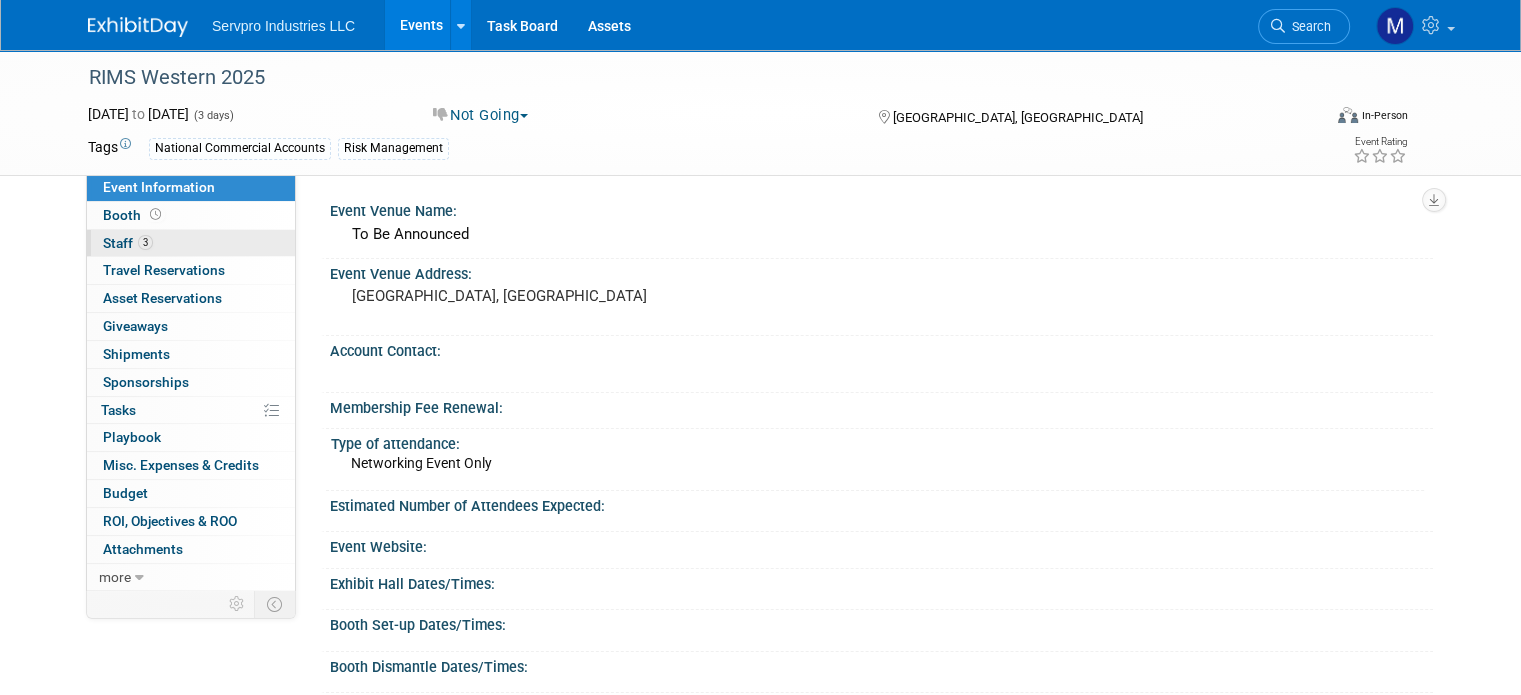 click on "Staff 3" at bounding box center (128, 243) 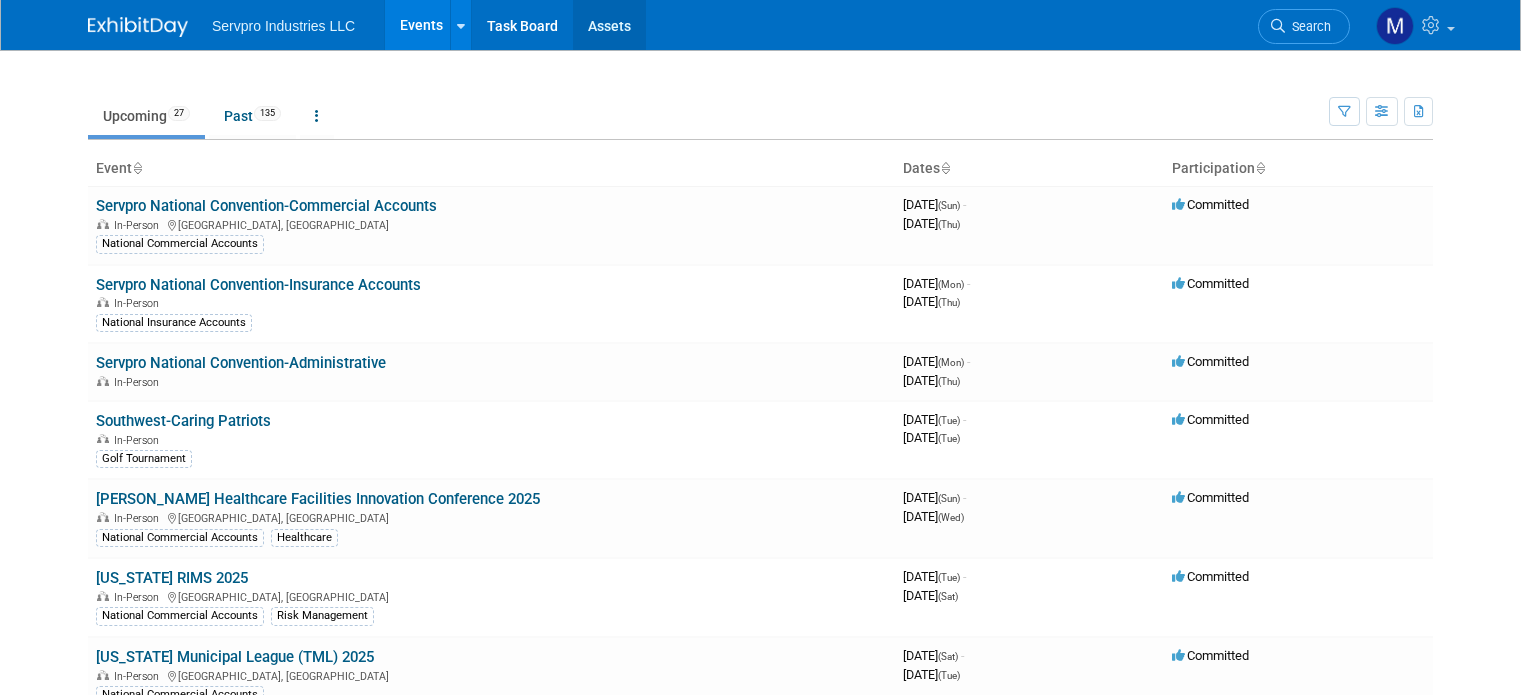 scroll, scrollTop: 792, scrollLeft: 0, axis: vertical 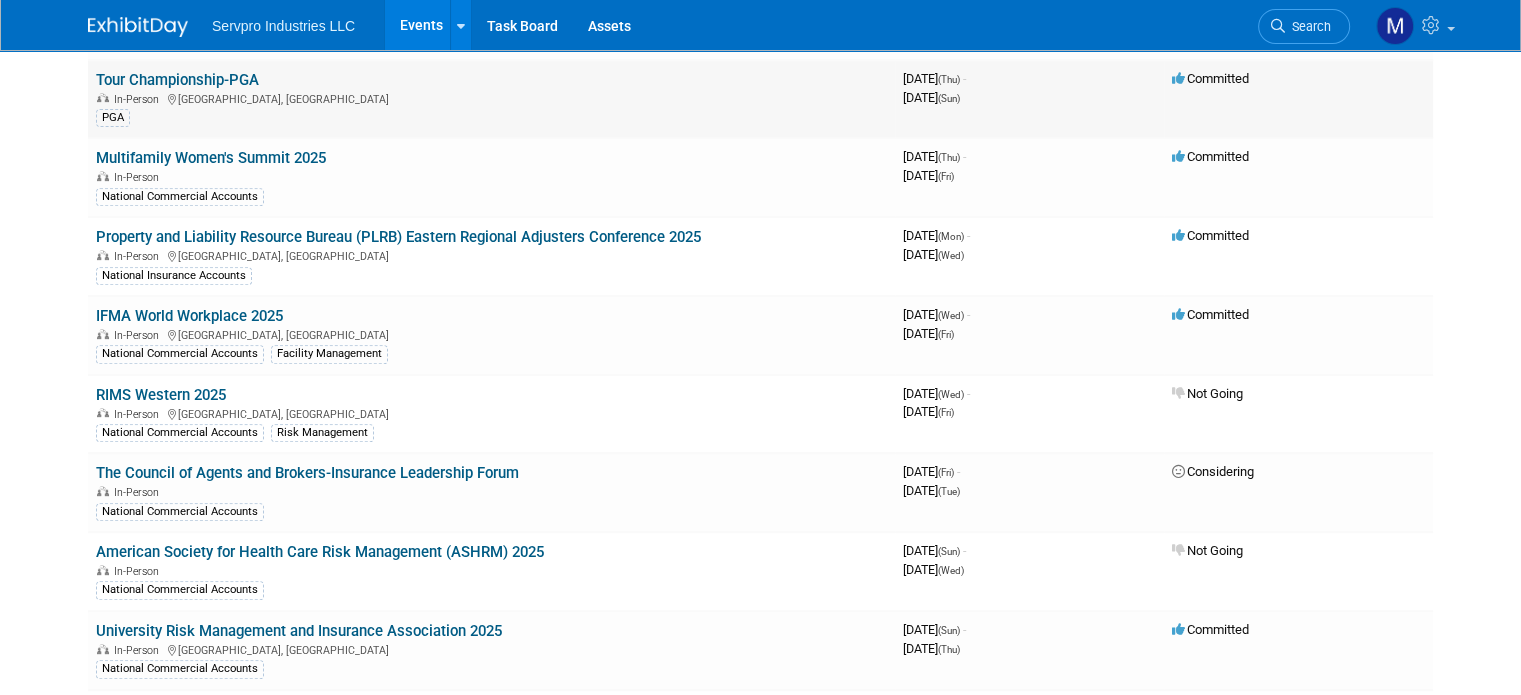 click on "Tour Championship-PGA" at bounding box center [177, 80] 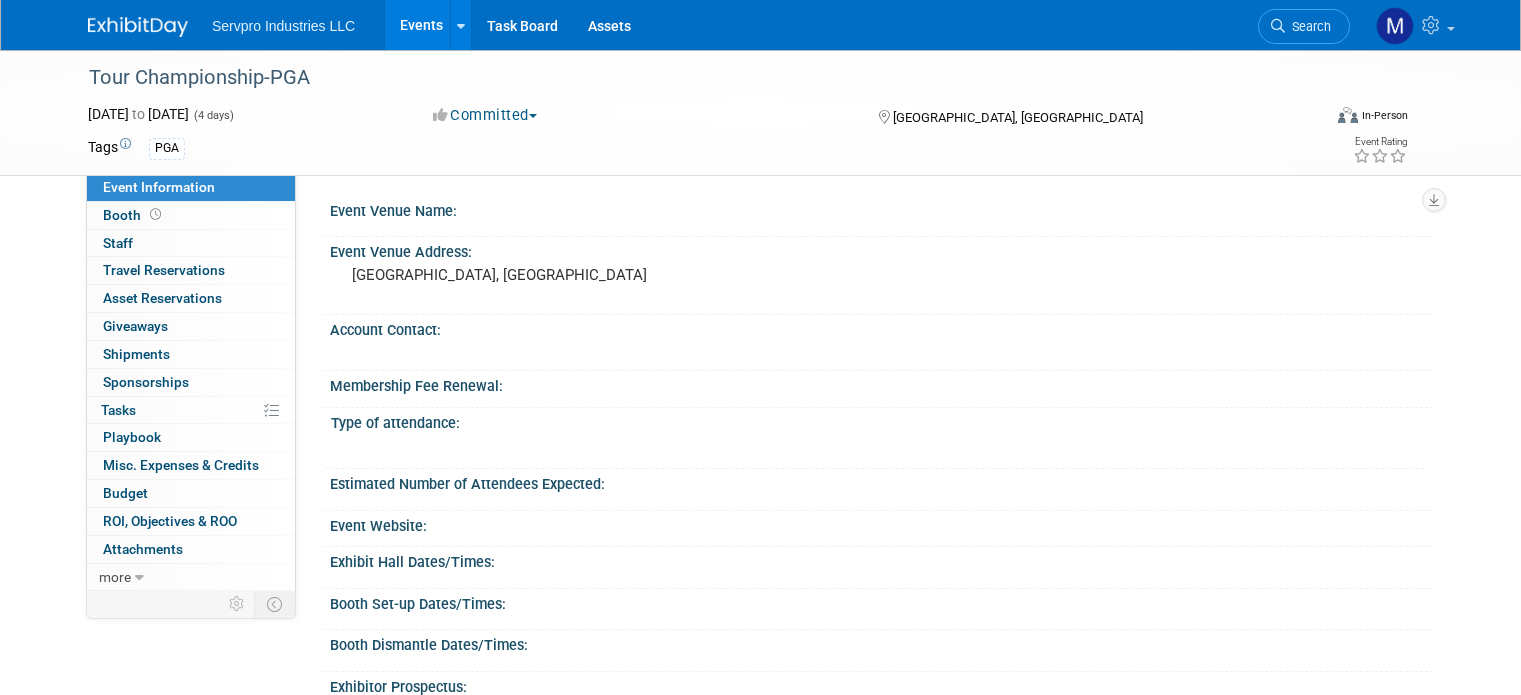 scroll, scrollTop: 0, scrollLeft: 0, axis: both 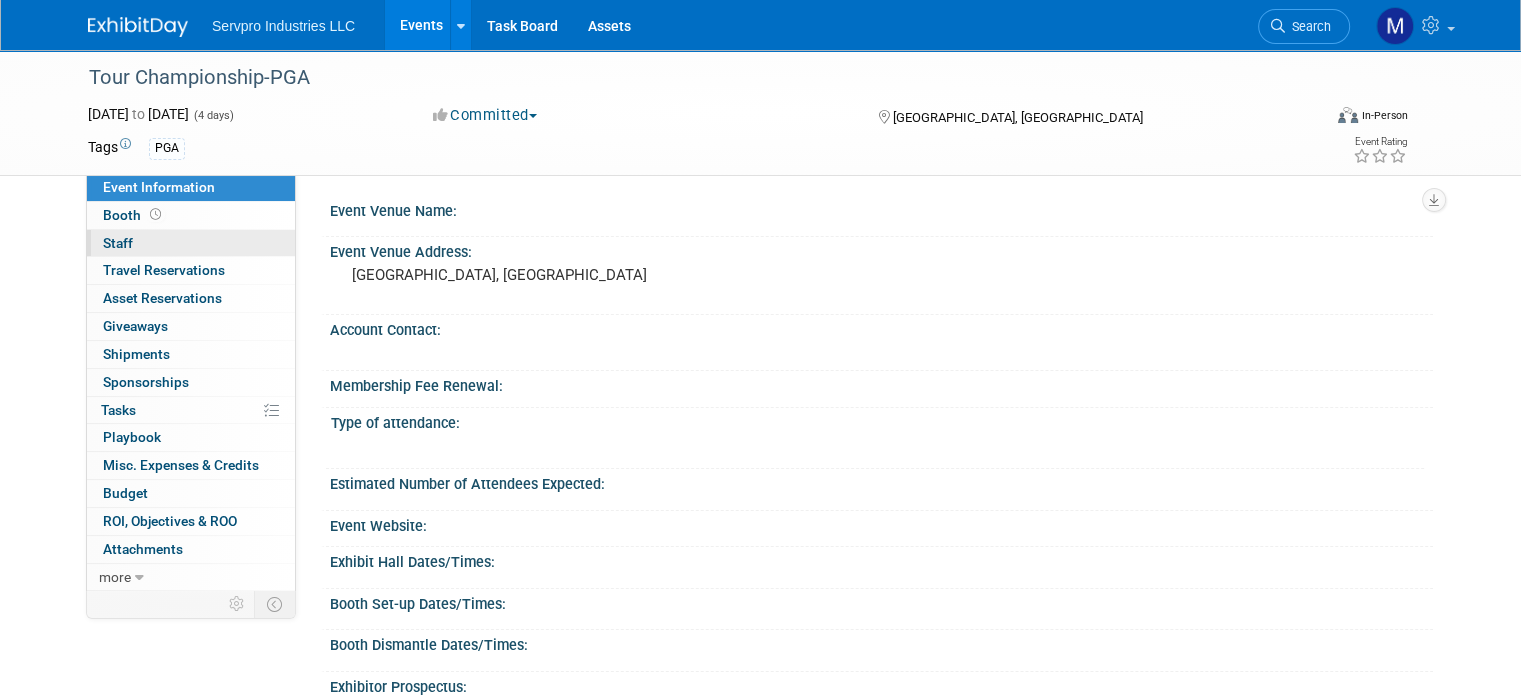 click on "Staff 0" at bounding box center [118, 243] 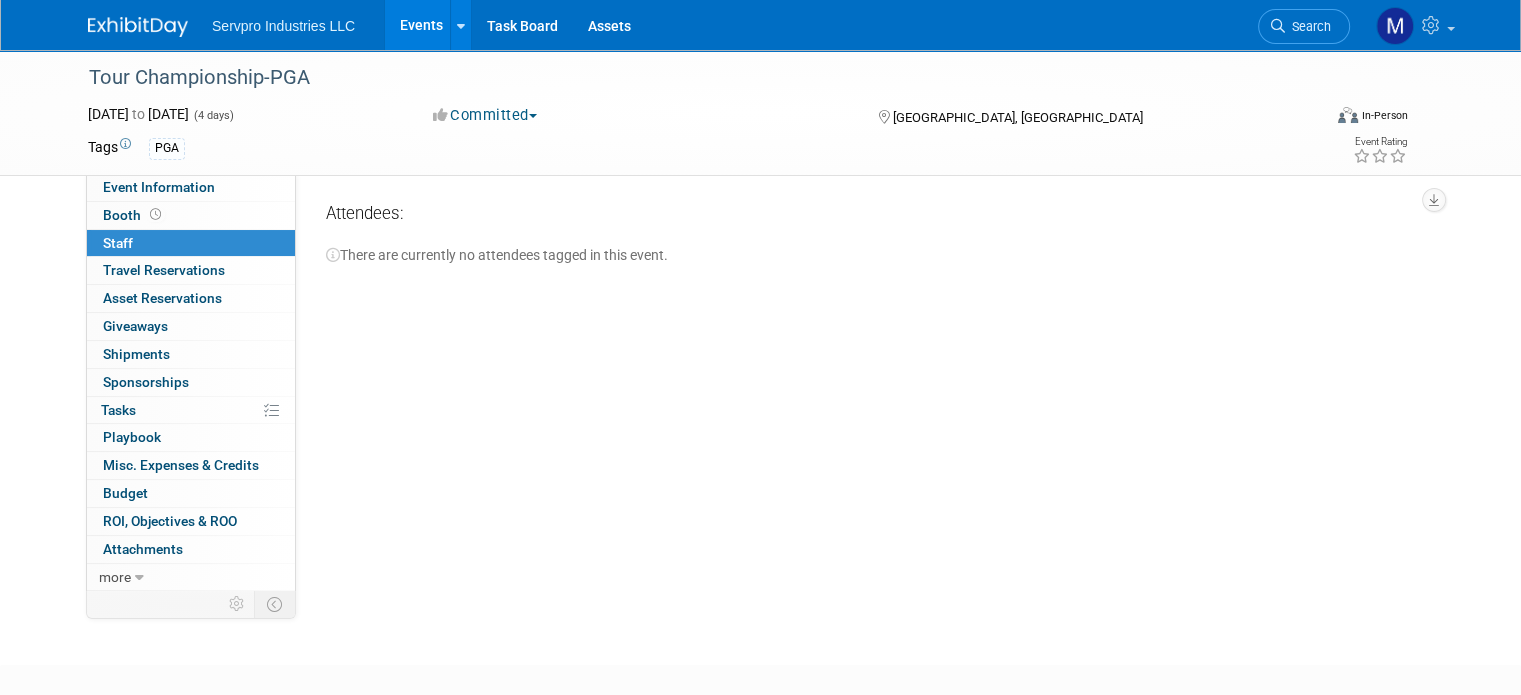 click on "Staff 0" at bounding box center (118, 243) 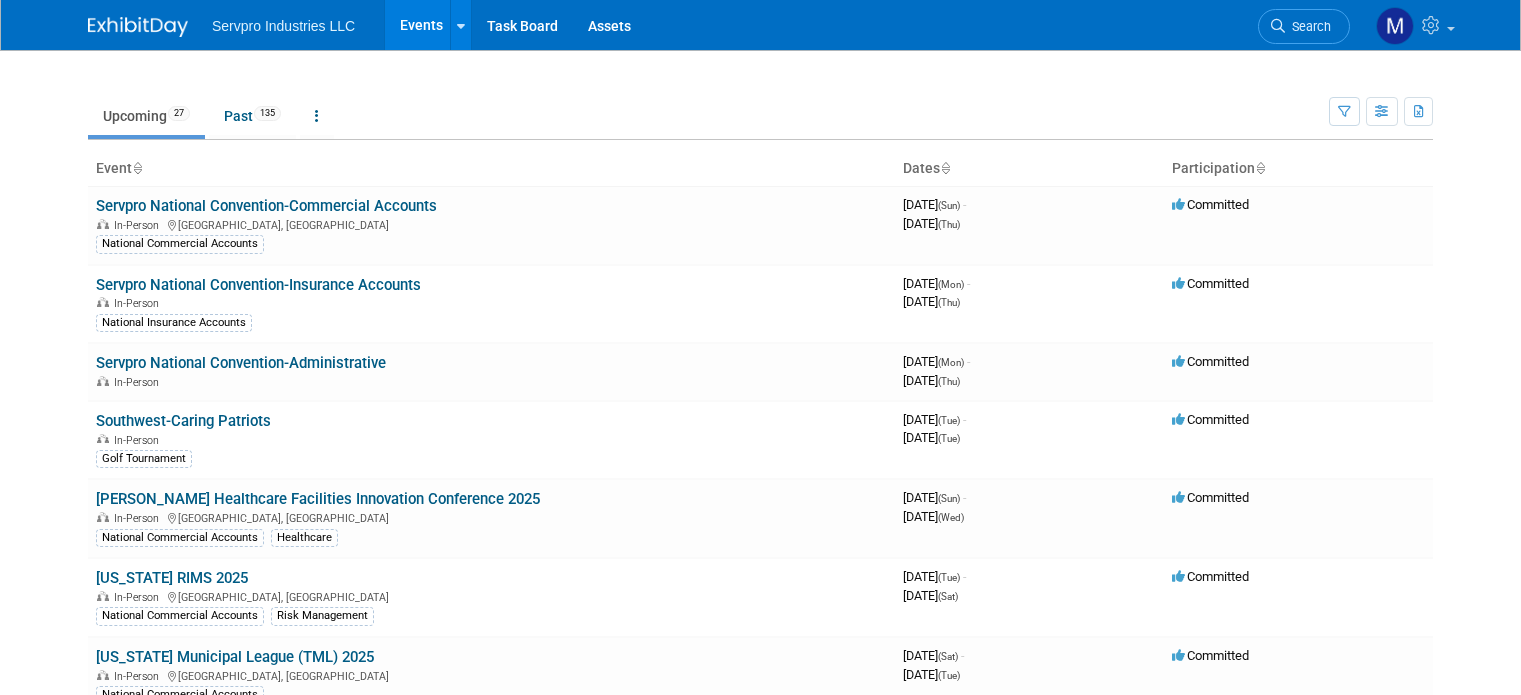 scroll, scrollTop: 792, scrollLeft: 0, axis: vertical 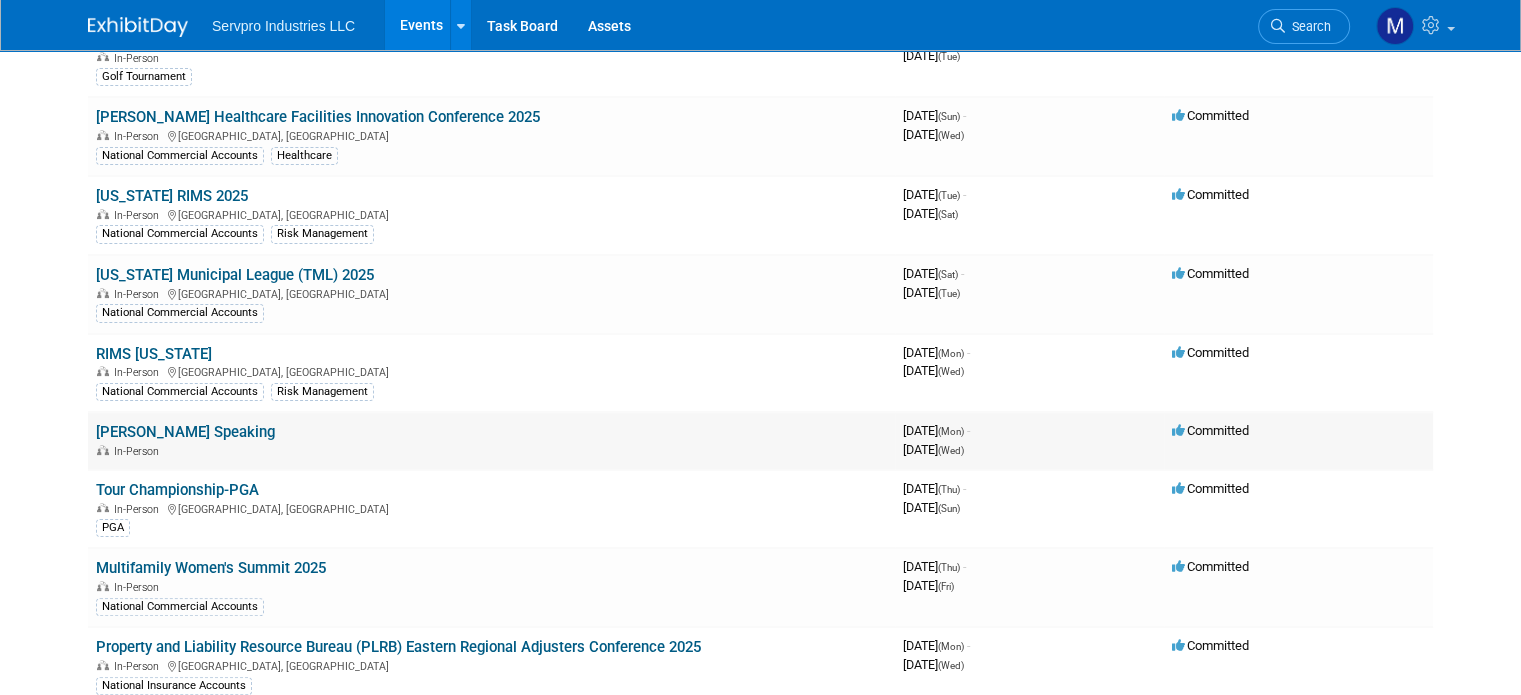 click on "[PERSON_NAME] Speaking" at bounding box center (185, 432) 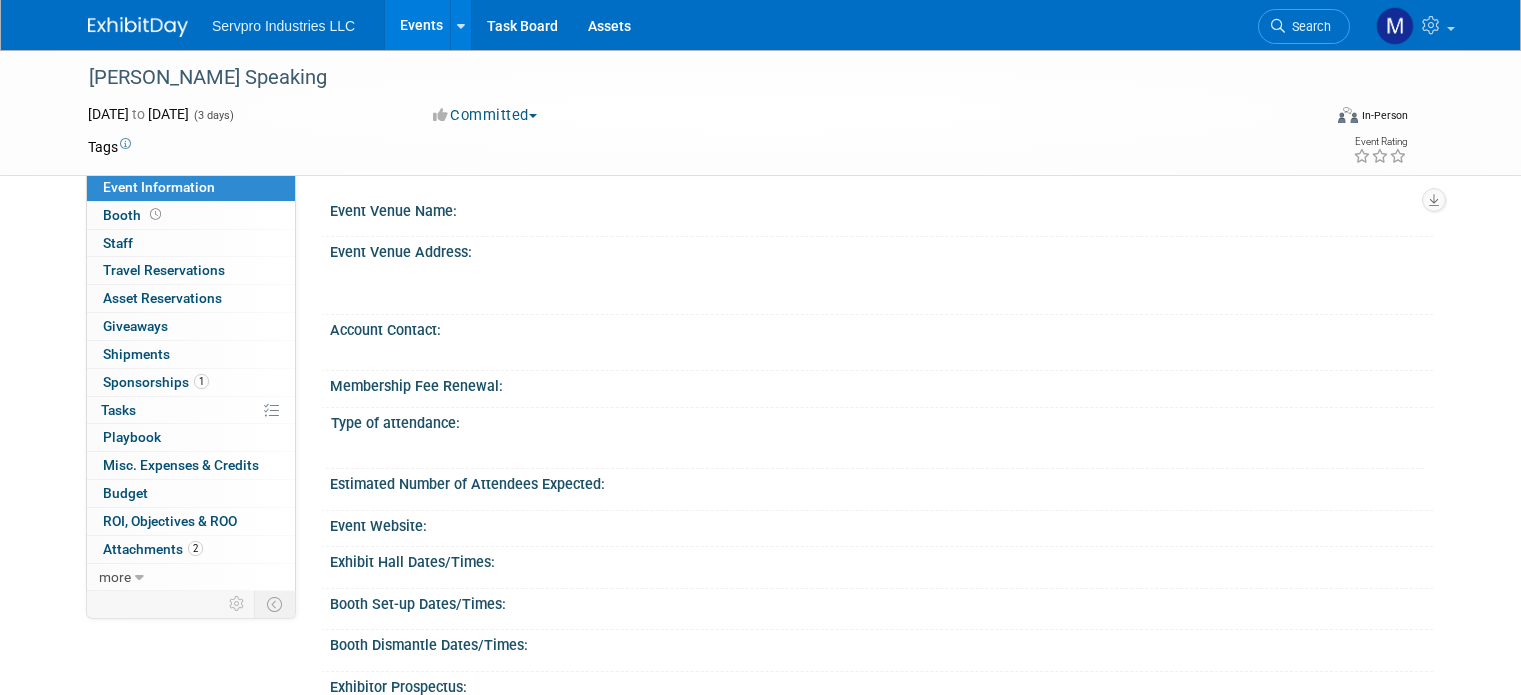 scroll, scrollTop: 0, scrollLeft: 0, axis: both 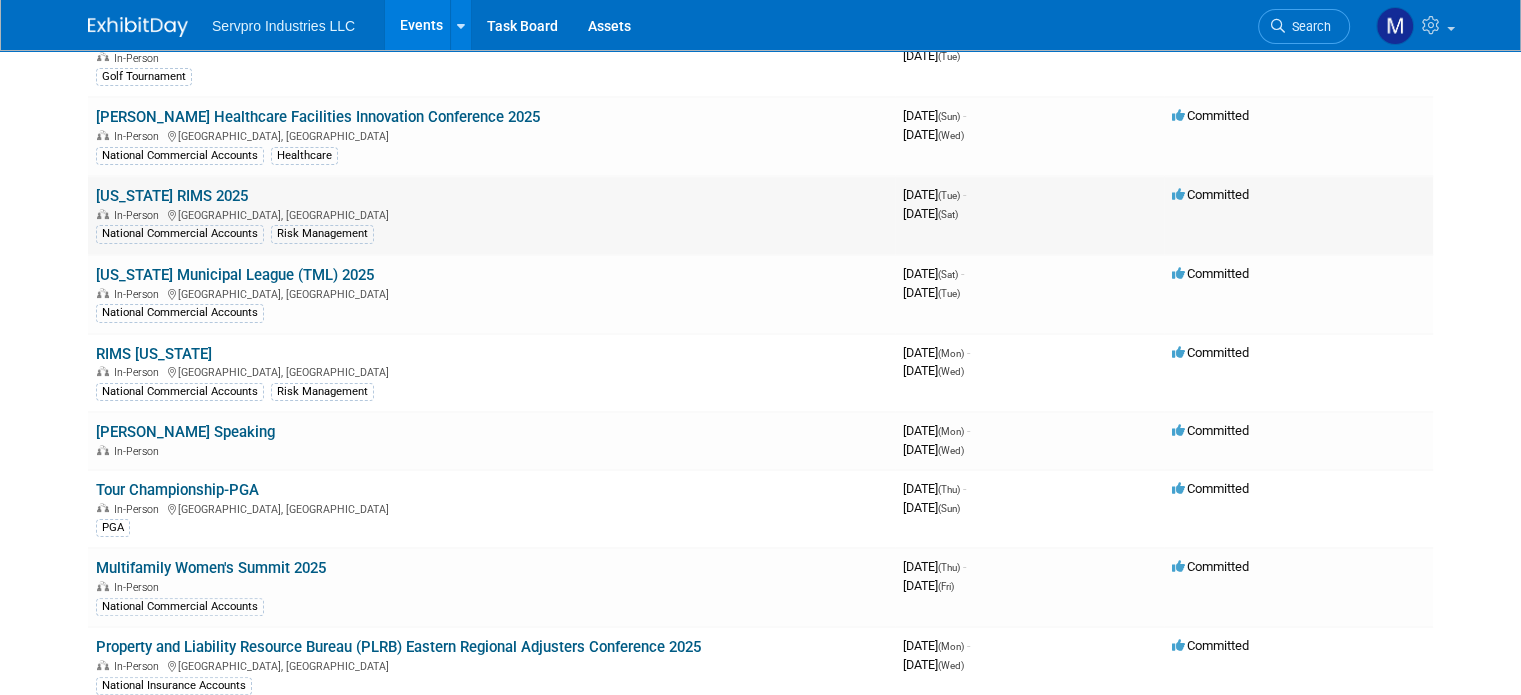 click on "[US_STATE] RIMS 2025" at bounding box center (172, 196) 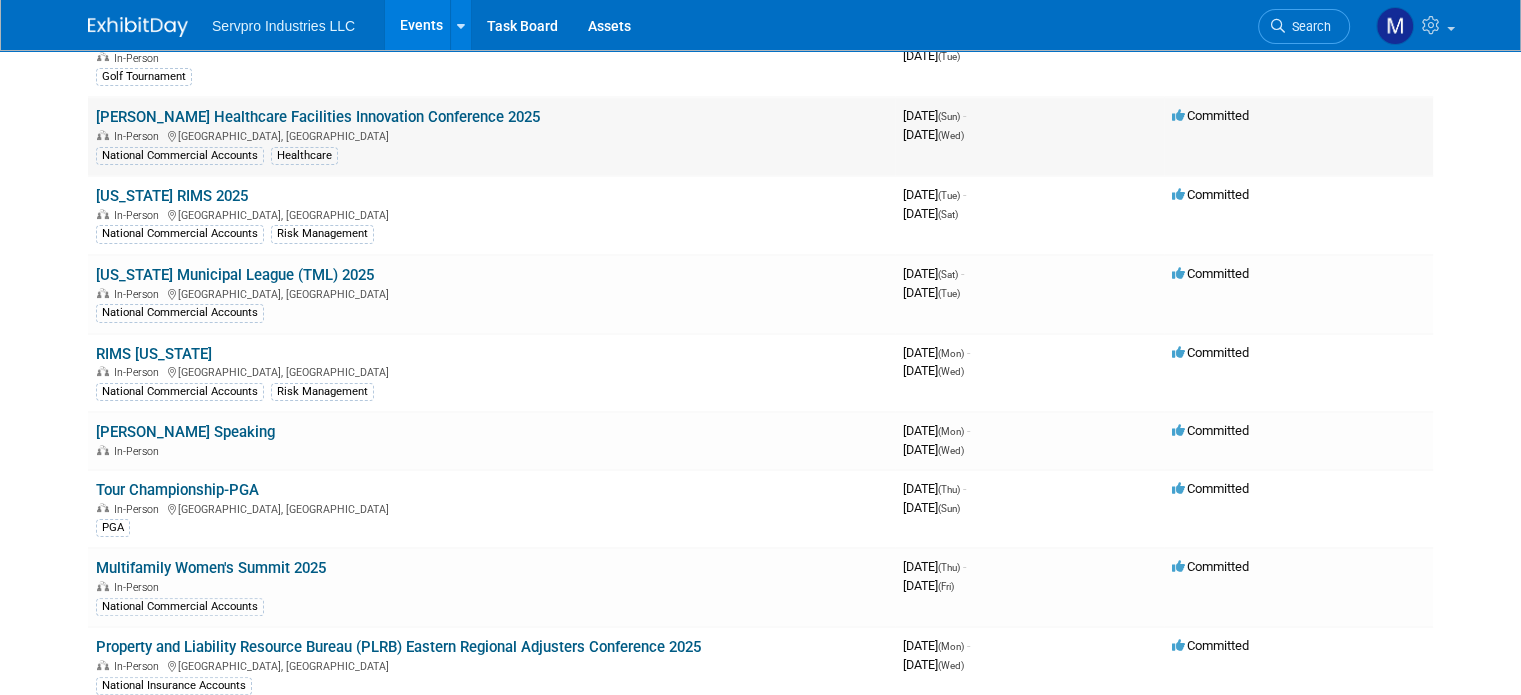 click on "[PERSON_NAME] Healthcare Facilities Innovation Conference 2025" at bounding box center (318, 117) 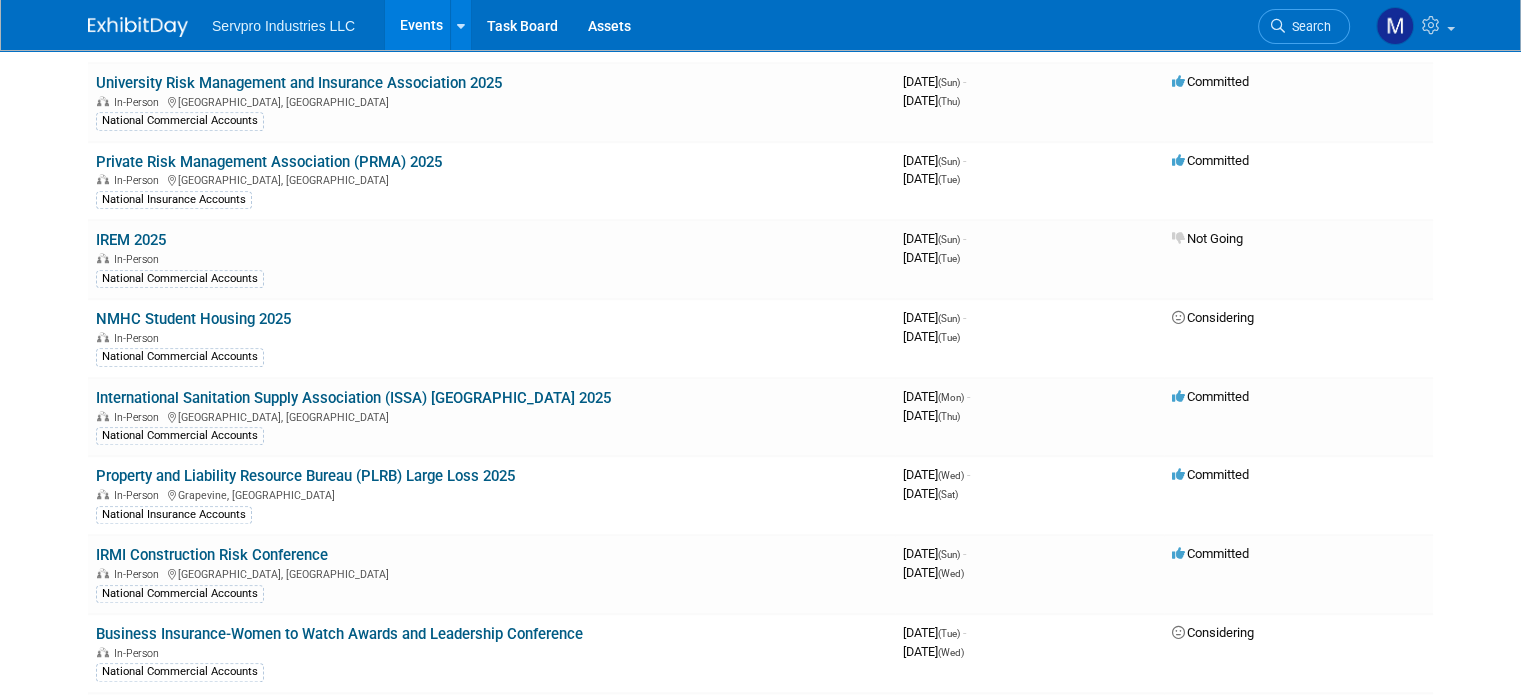 scroll, scrollTop: 1768, scrollLeft: 0, axis: vertical 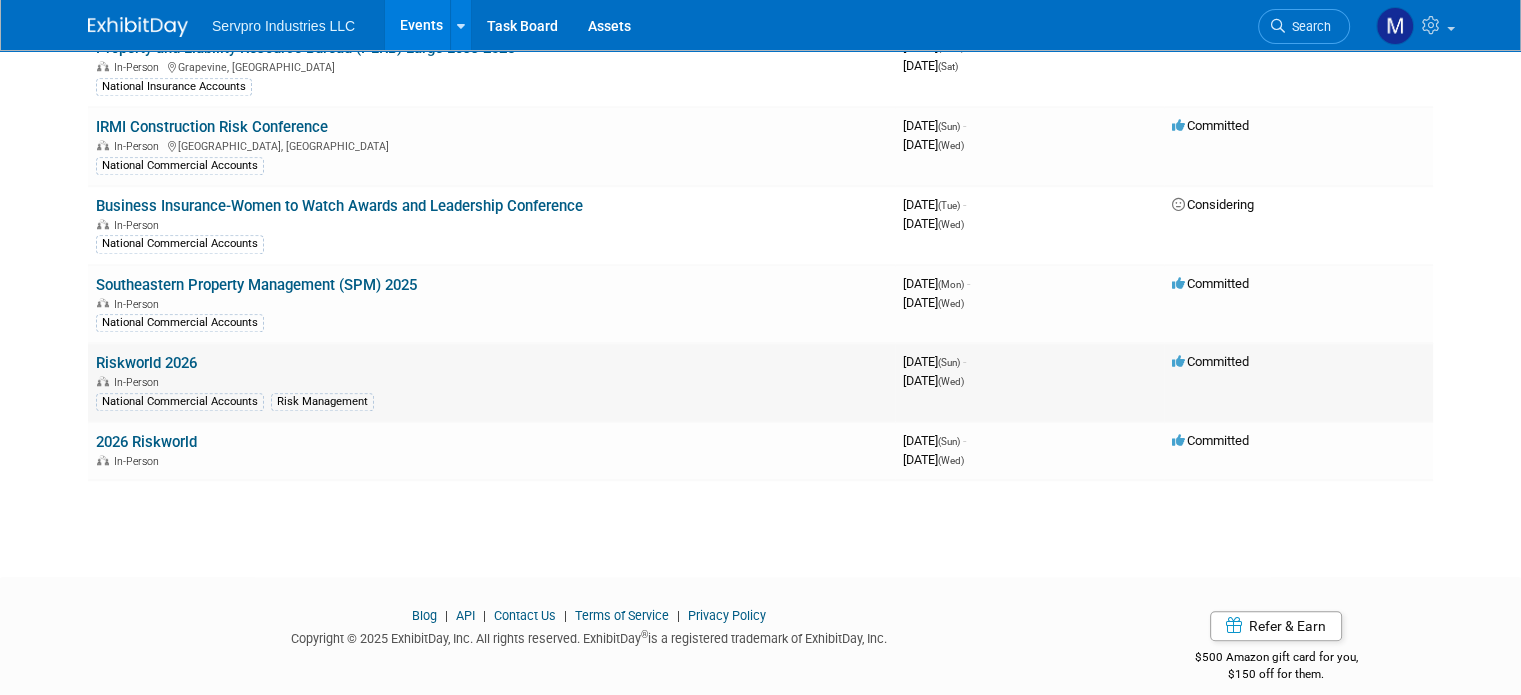 click on "Riskworld 2026" at bounding box center [146, 363] 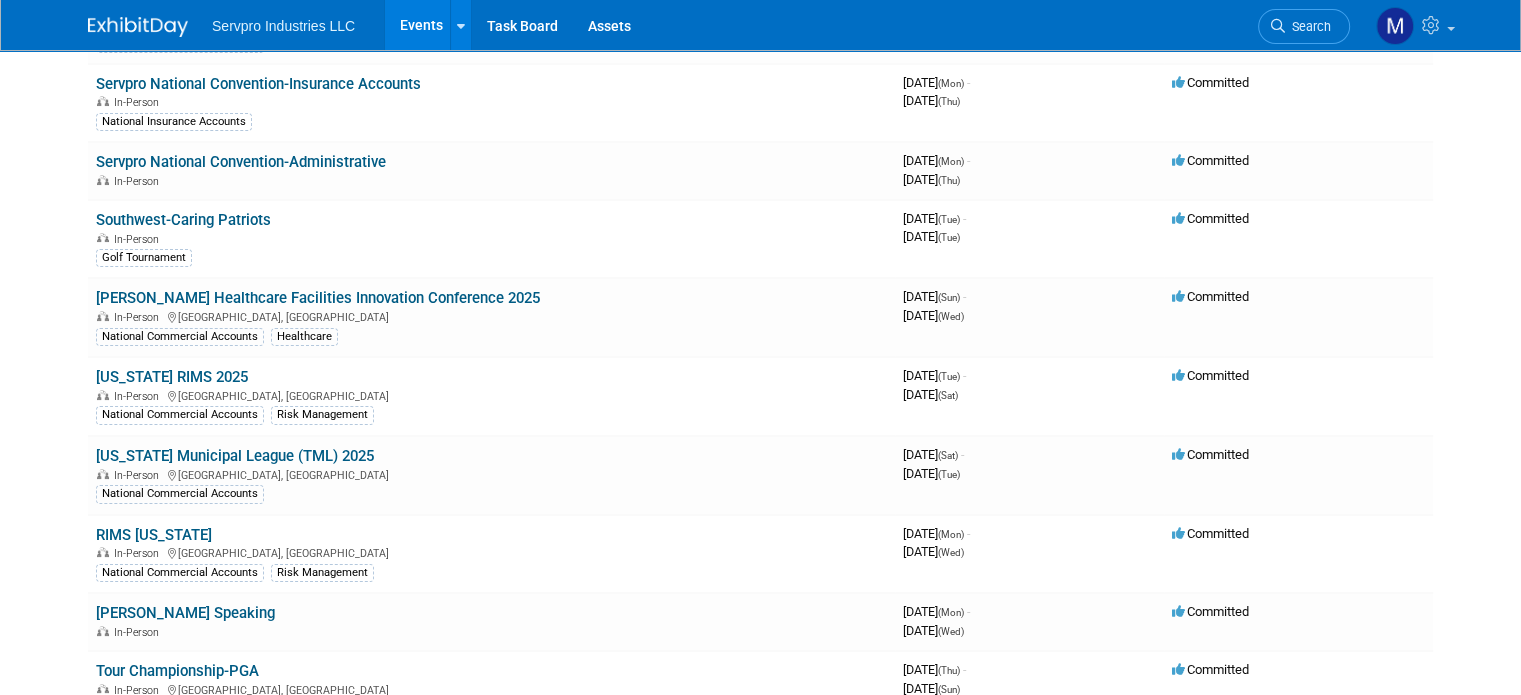 scroll, scrollTop: 0, scrollLeft: 0, axis: both 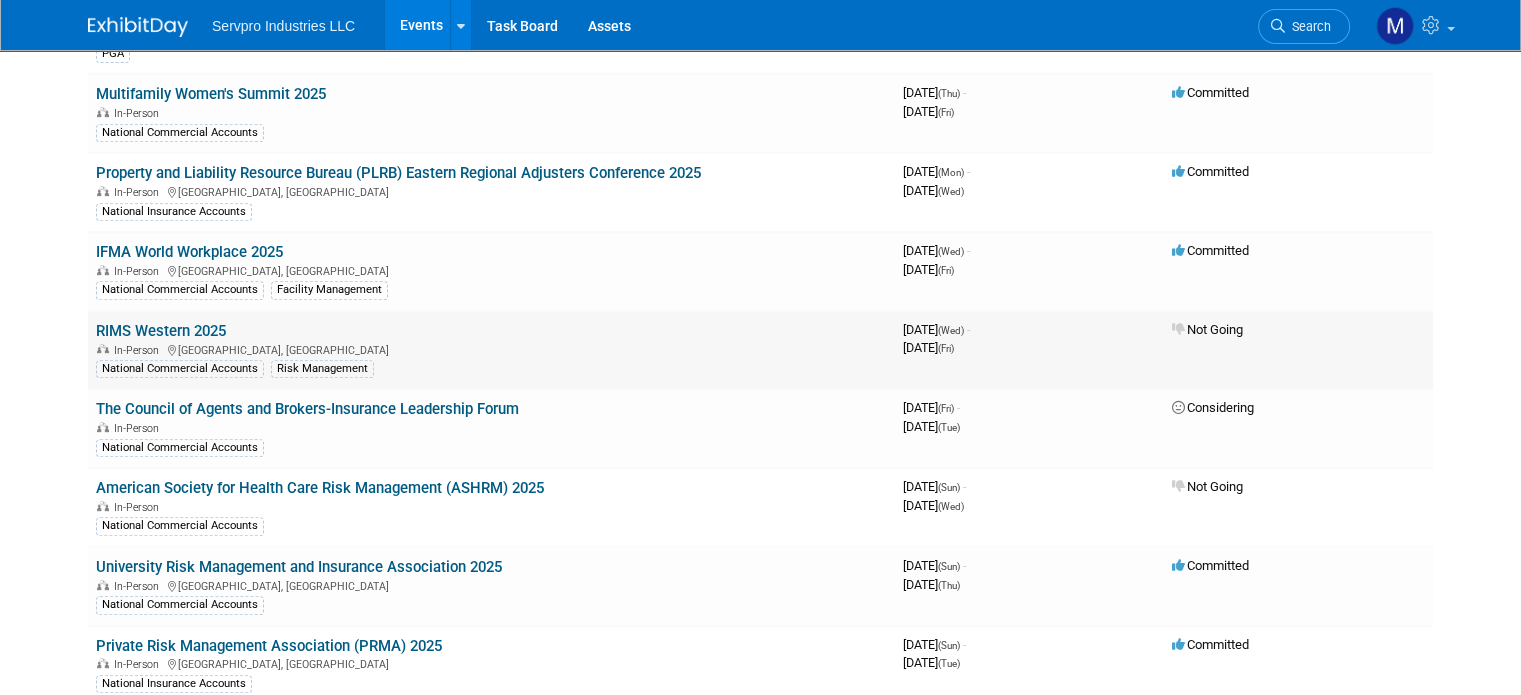 click on "RIMS Western 2025" at bounding box center [161, 331] 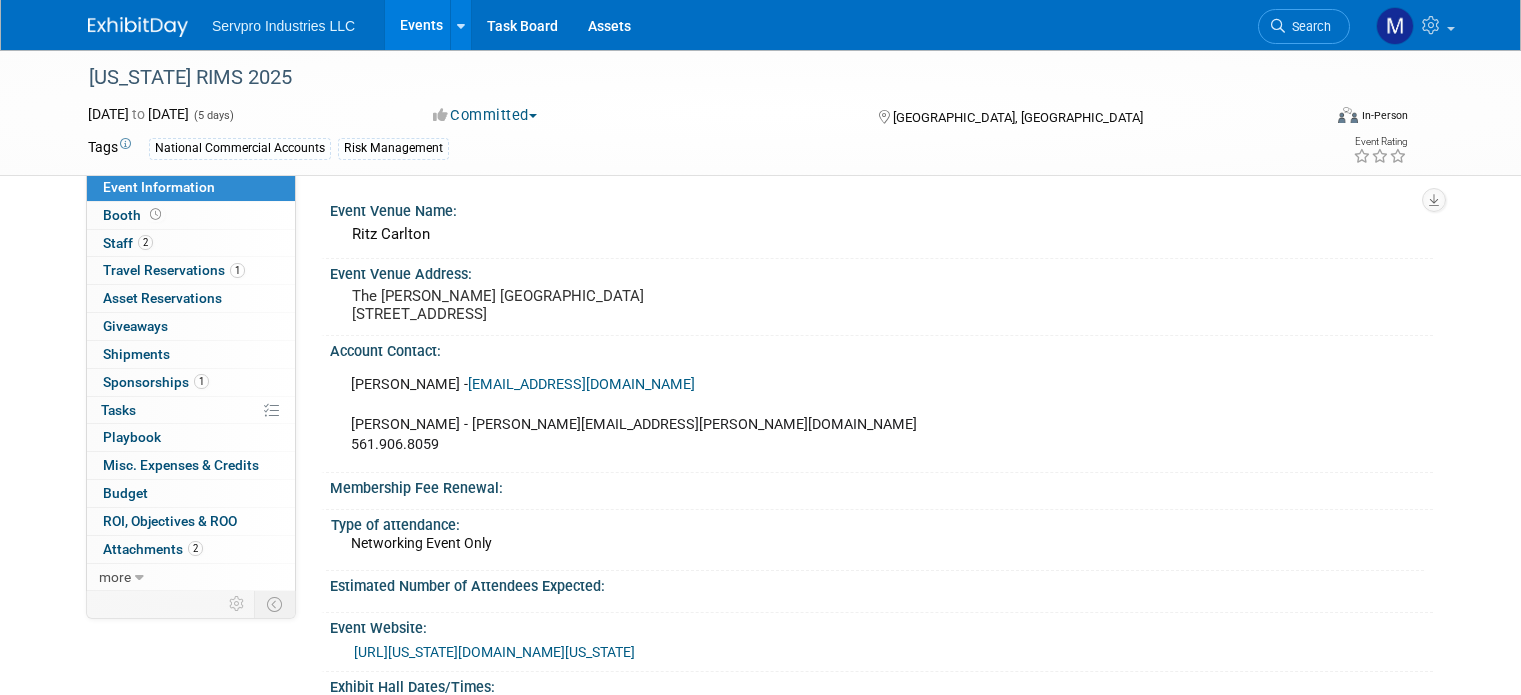 scroll, scrollTop: 0, scrollLeft: 0, axis: both 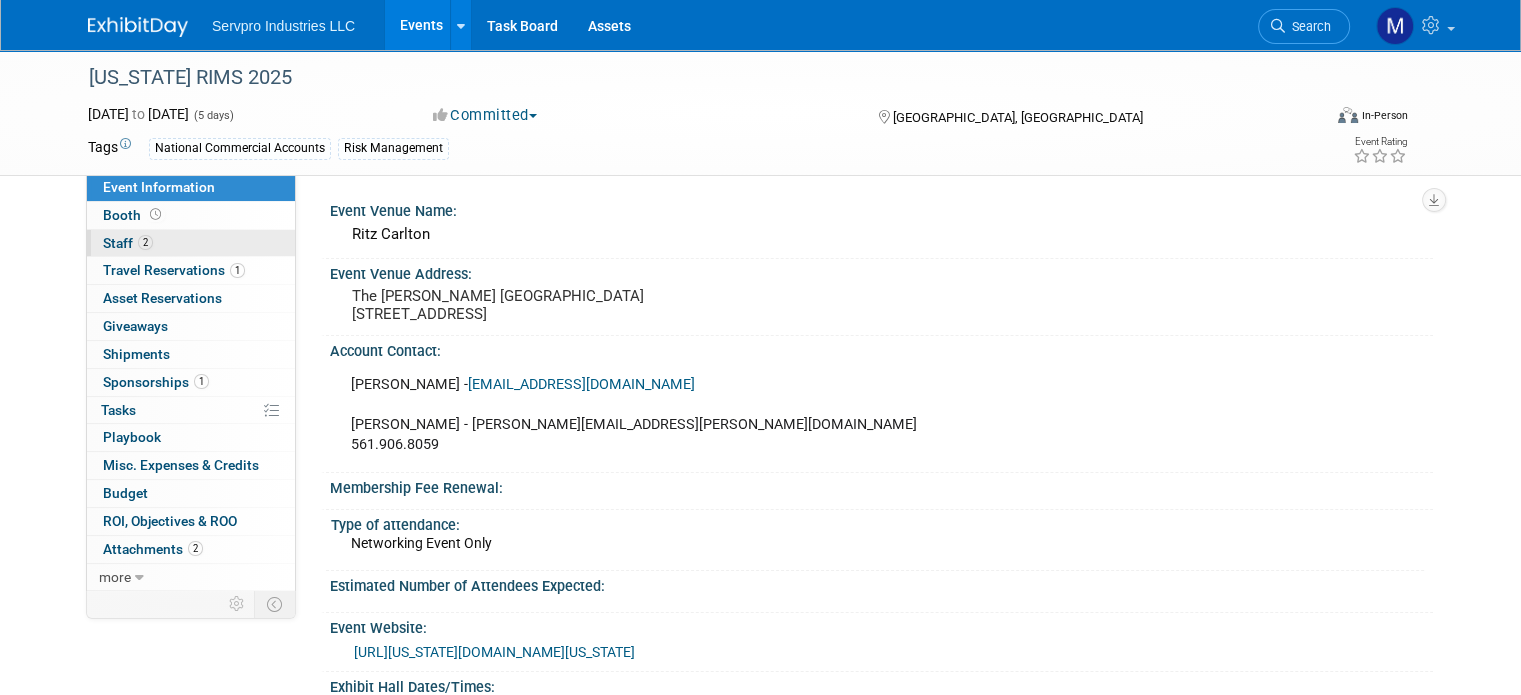 click on "Staff 2" at bounding box center [128, 243] 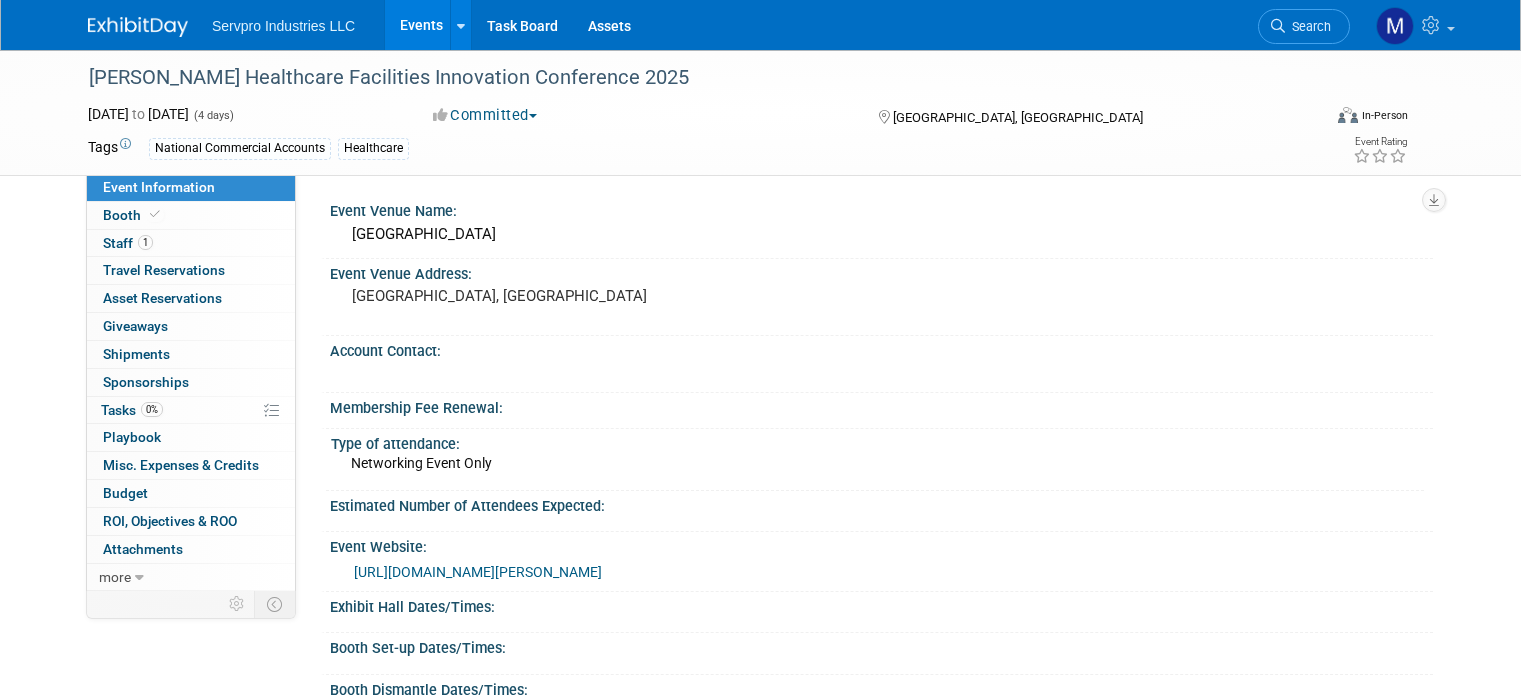 scroll, scrollTop: 0, scrollLeft: 0, axis: both 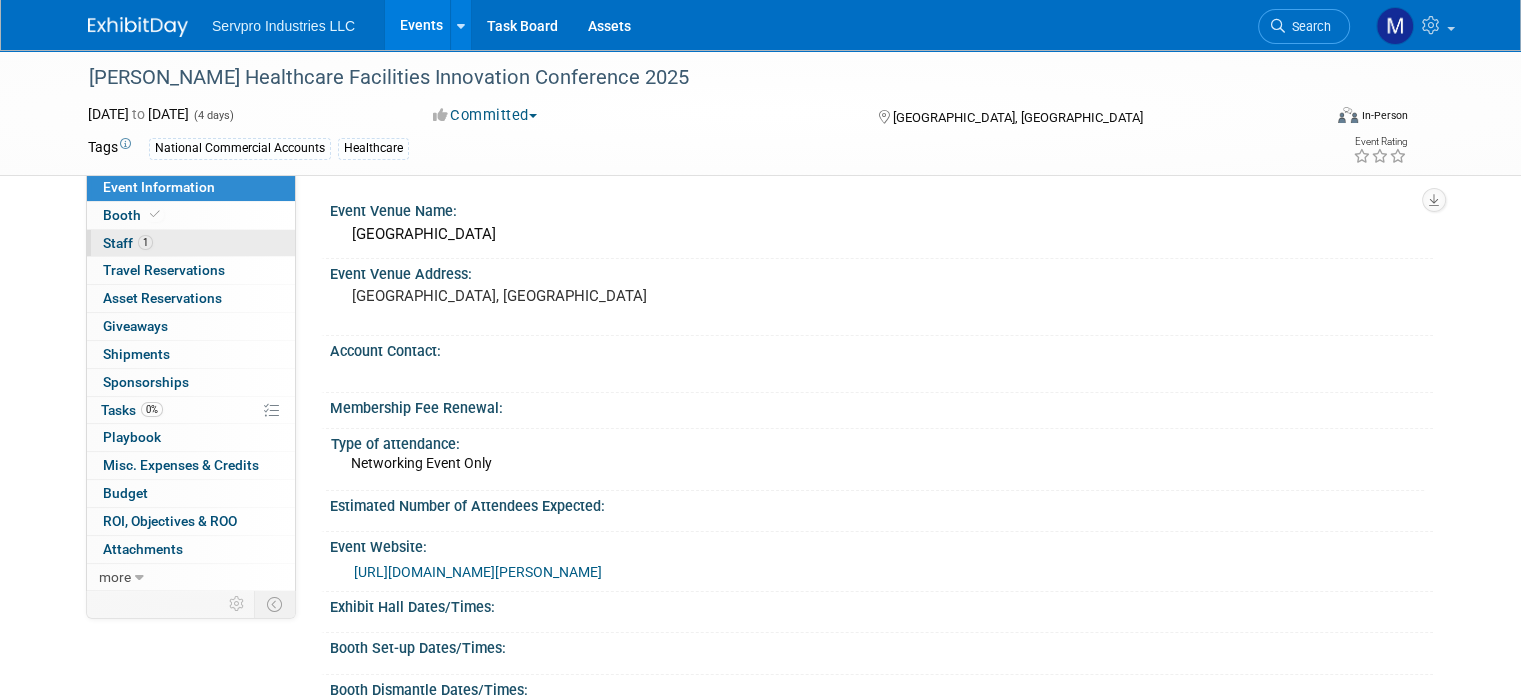 click on "Staff 1" at bounding box center [128, 243] 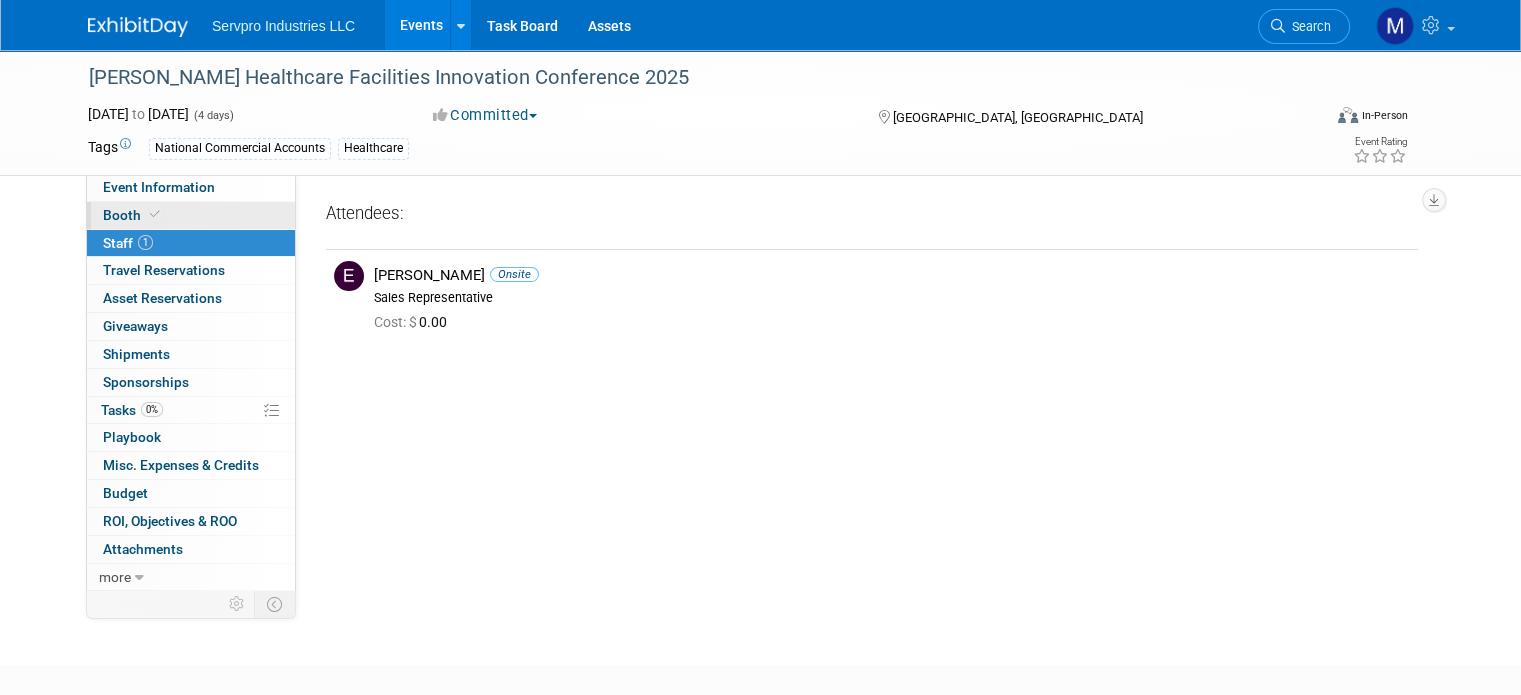 click on "Booth" at bounding box center (133, 215) 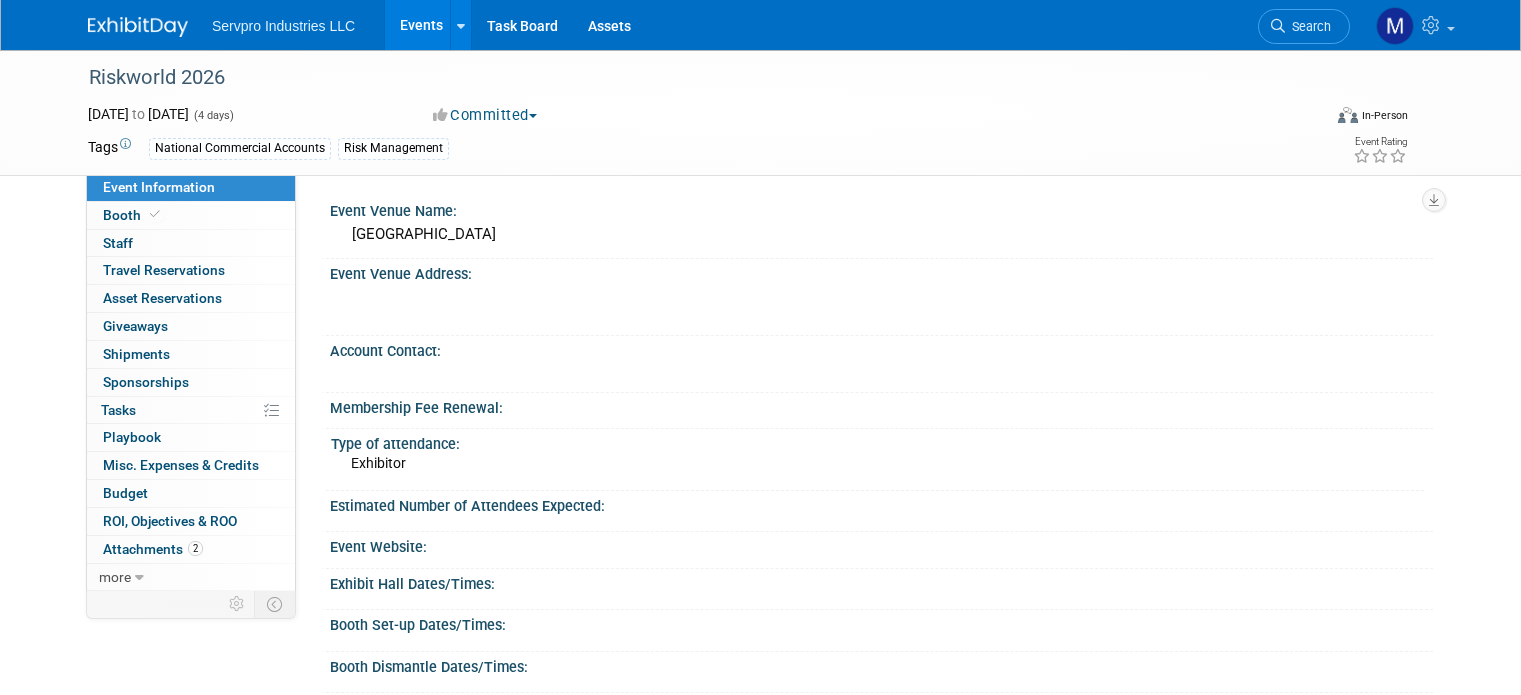 scroll, scrollTop: 0, scrollLeft: 0, axis: both 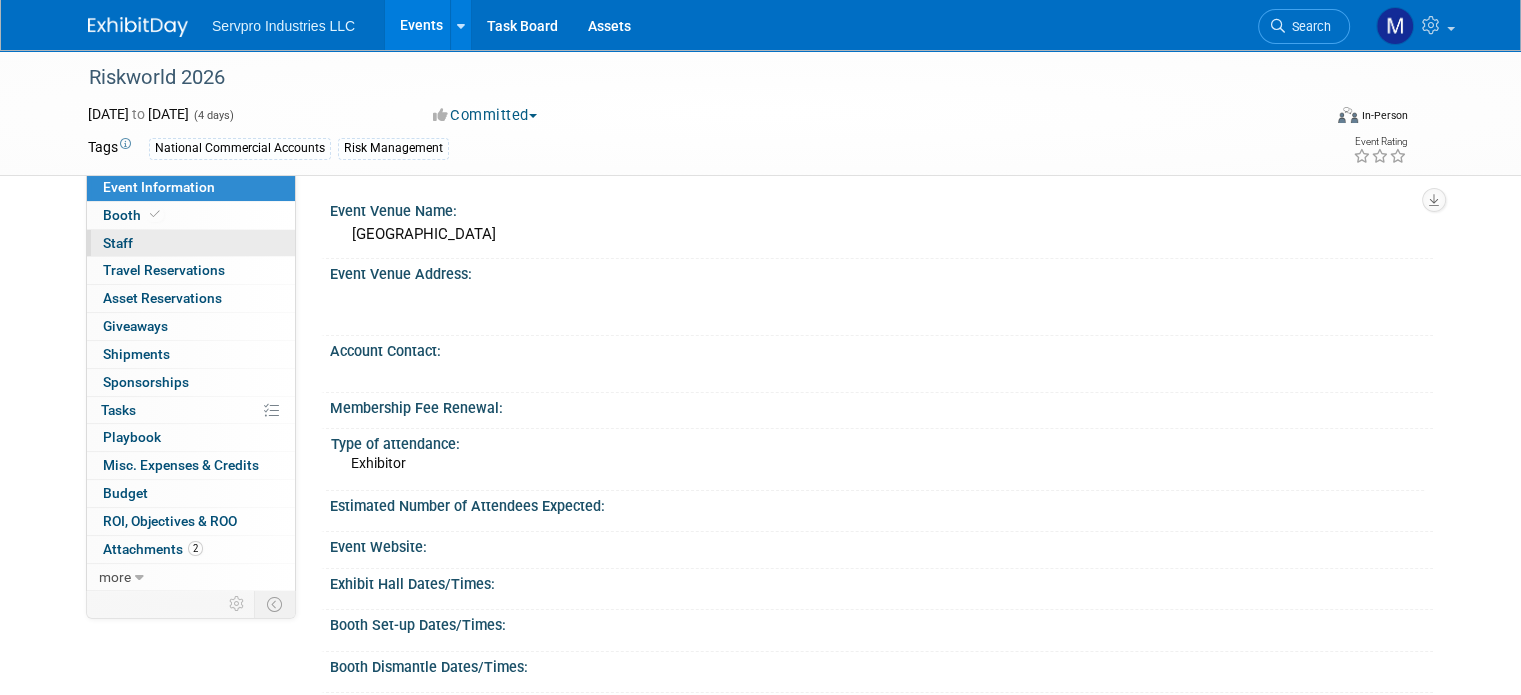 click on "Staff 0" at bounding box center (118, 243) 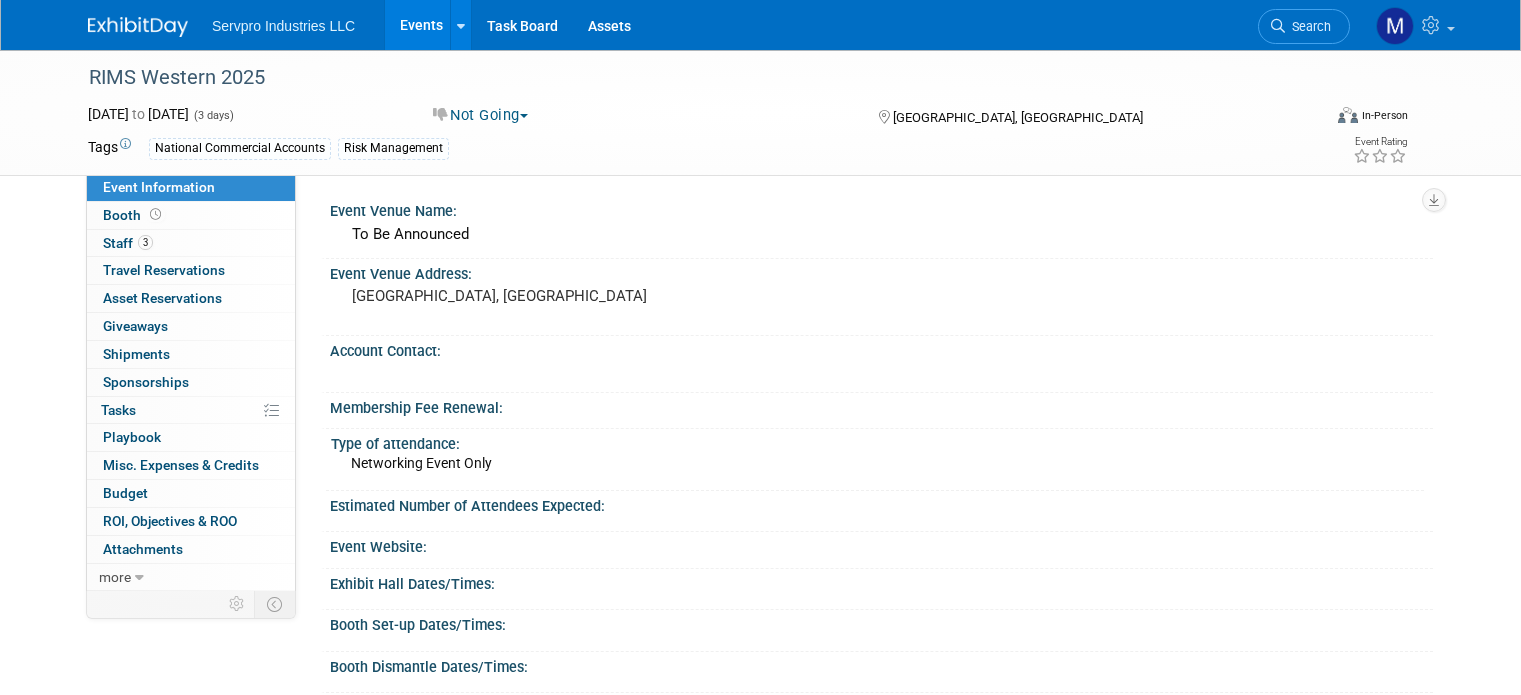 scroll, scrollTop: 0, scrollLeft: 0, axis: both 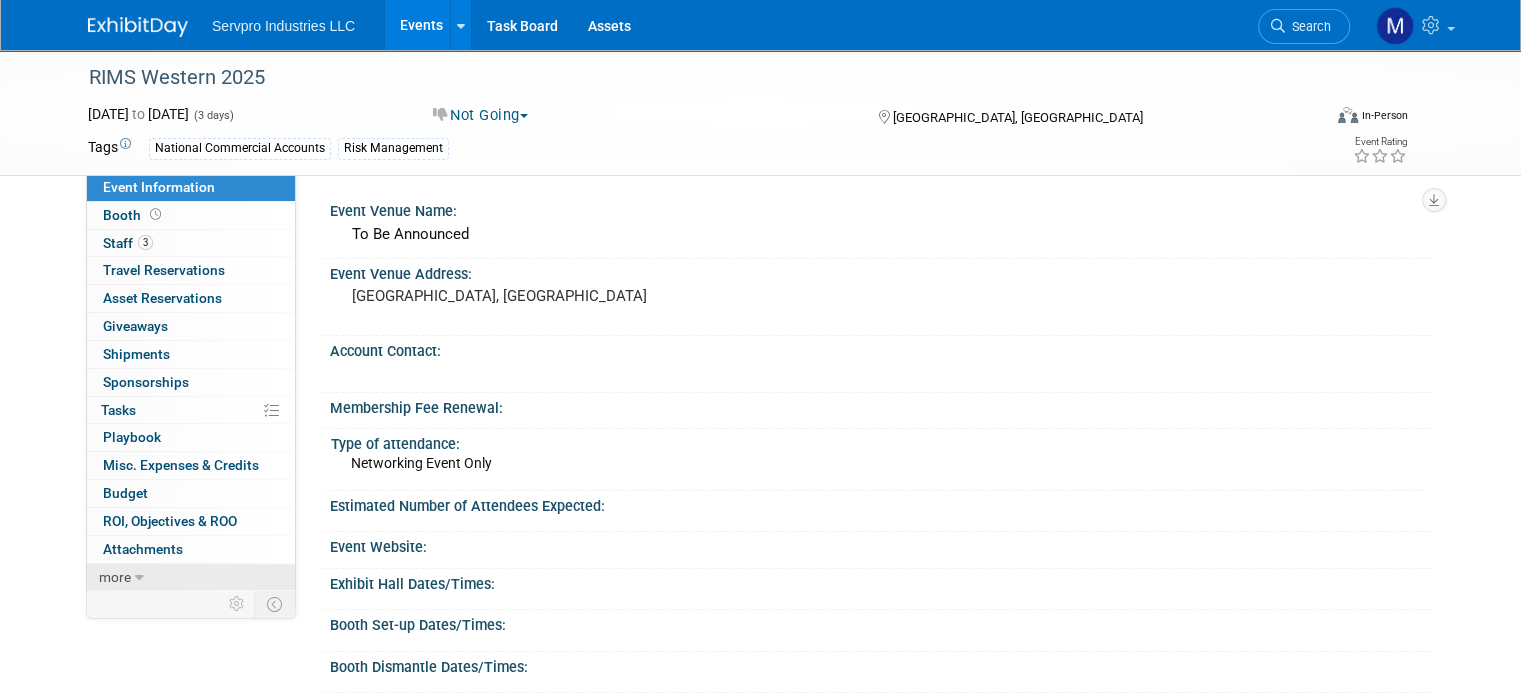 click on "more" at bounding box center (191, 577) 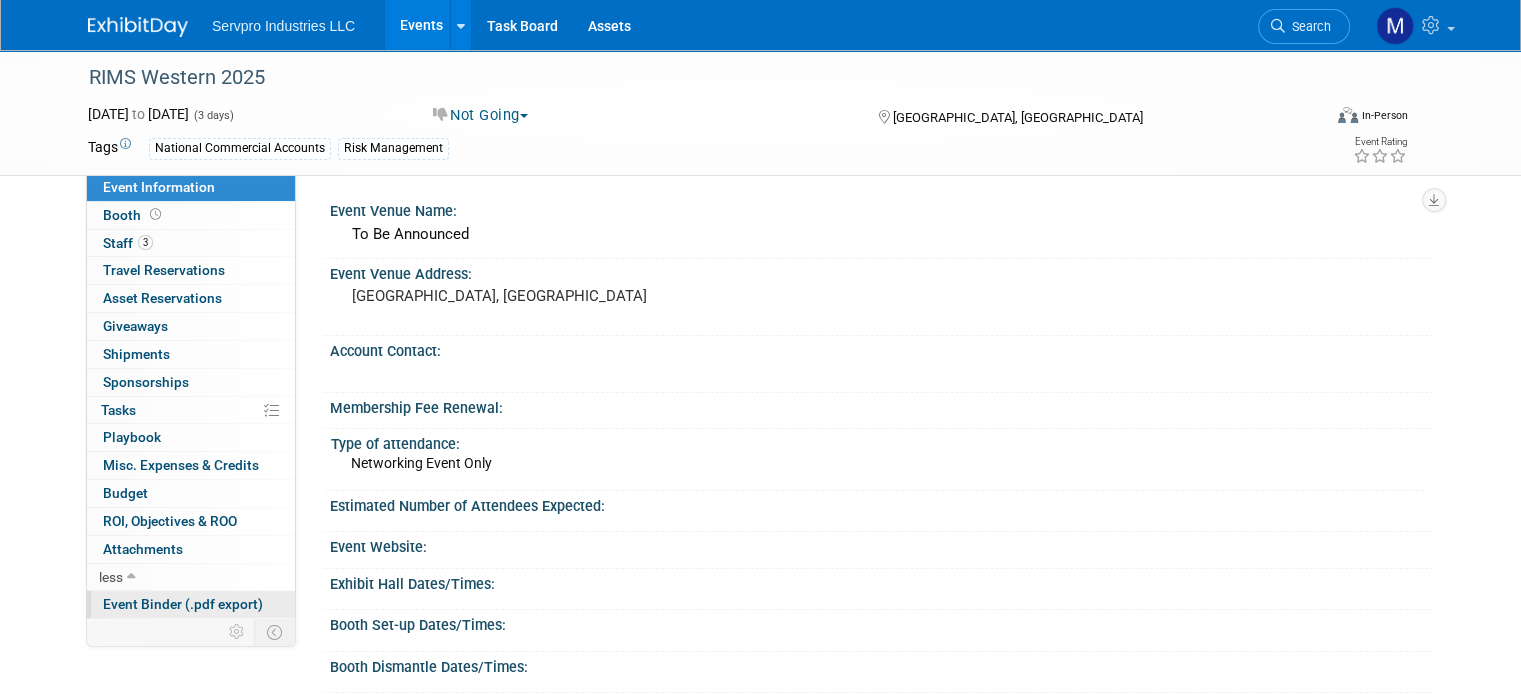 click on "Event Binder (.pdf export)" at bounding box center [183, 604] 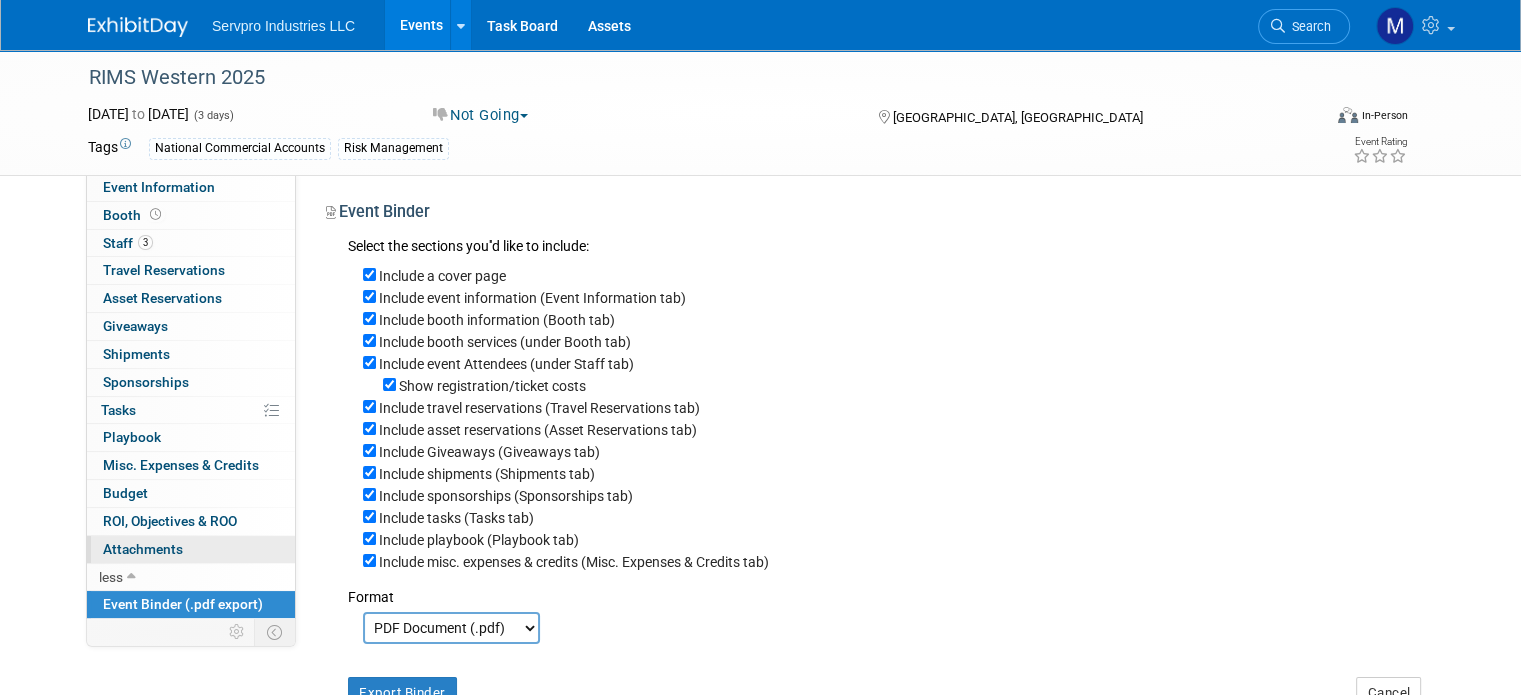 click on "Attachments 0" at bounding box center (143, 549) 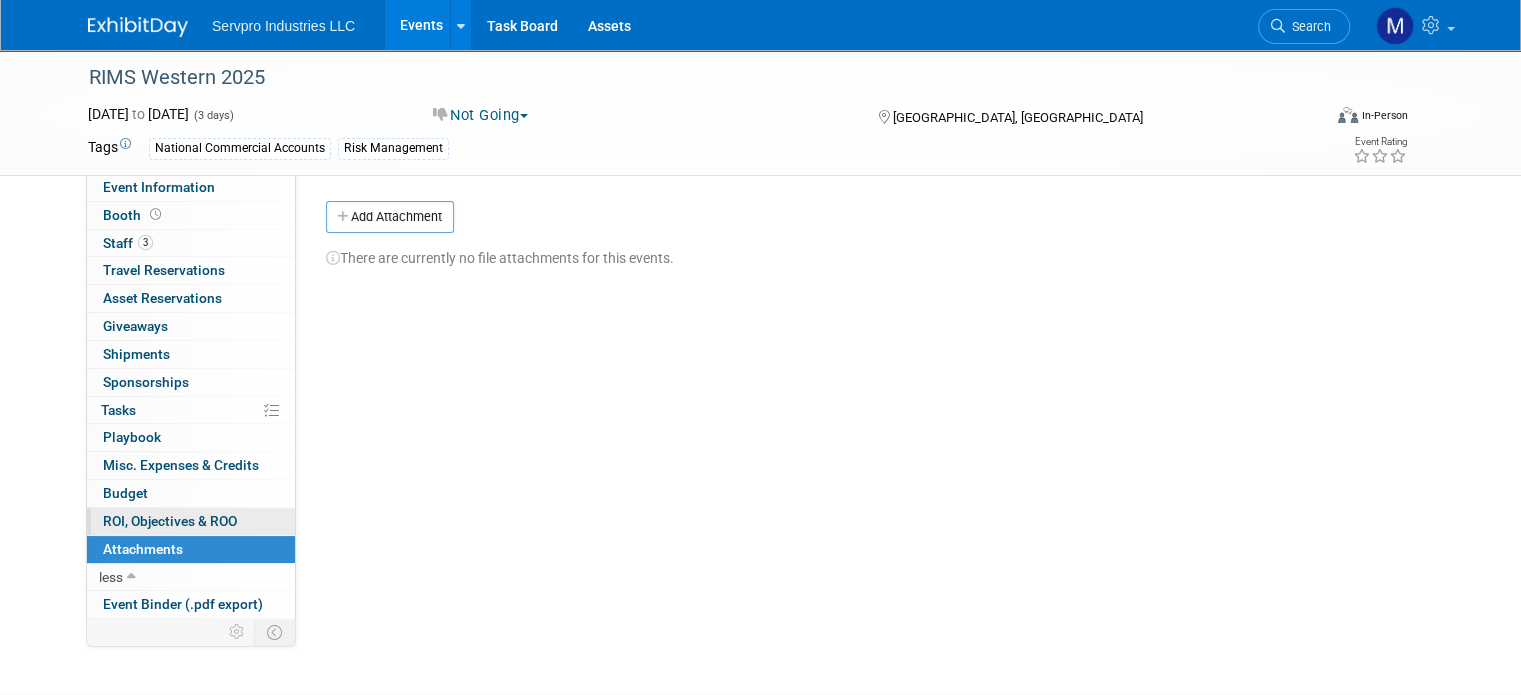 click on "ROI, Objectives & ROO 0" at bounding box center (170, 521) 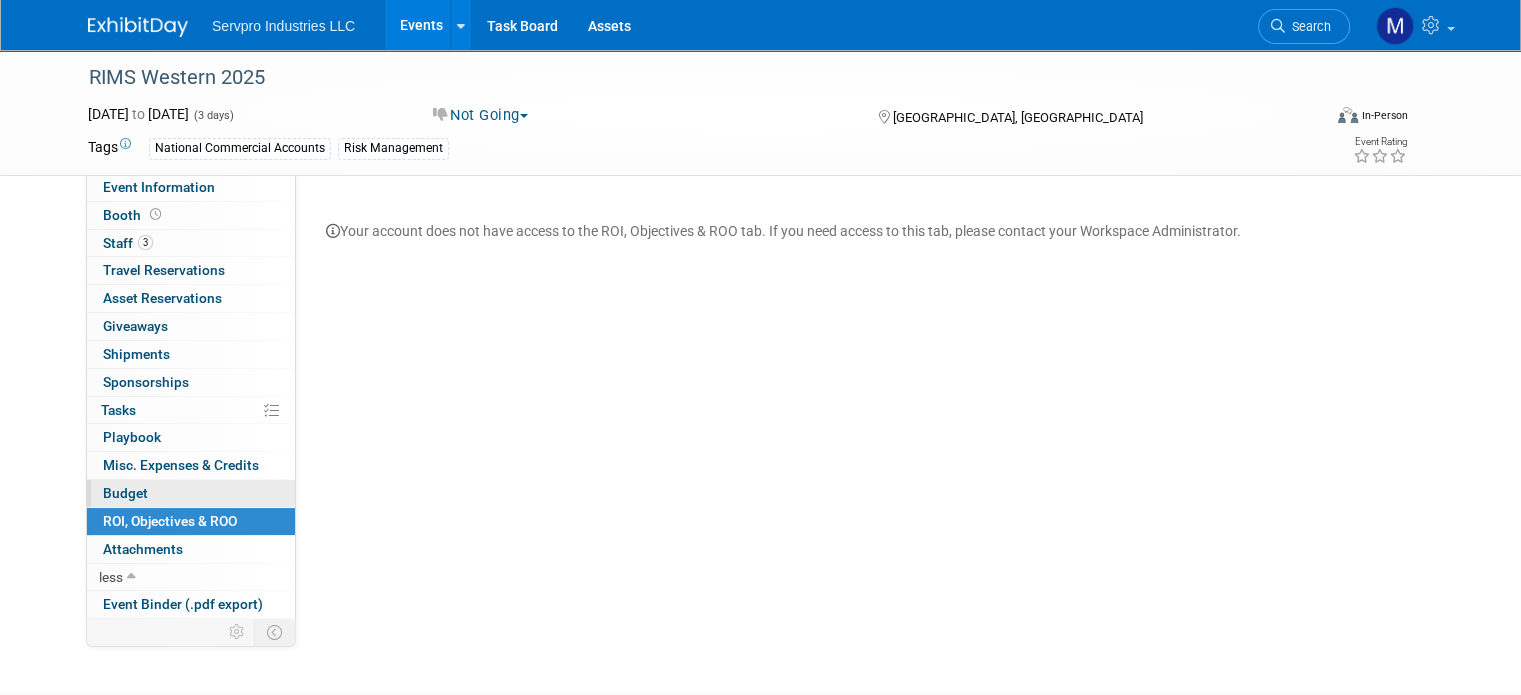 click on "Budget" at bounding box center [191, 493] 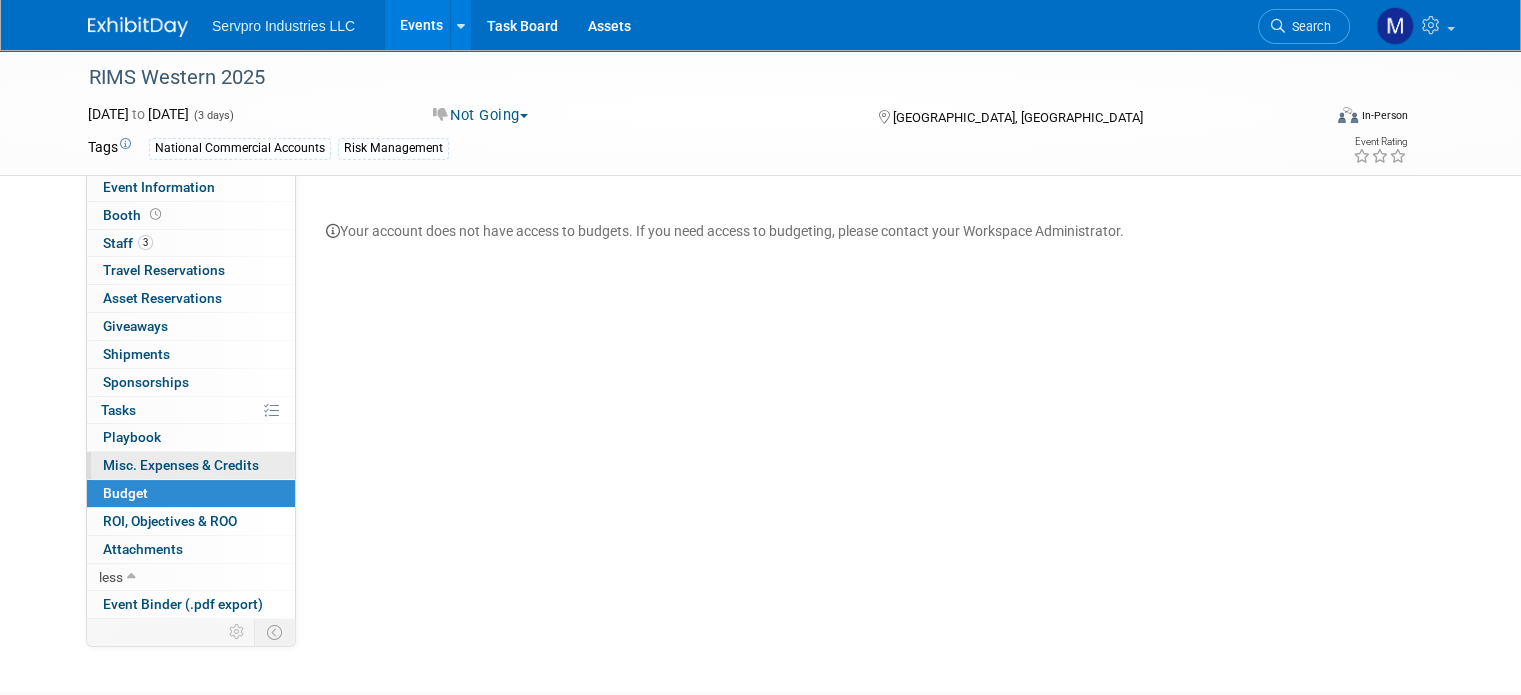 click on "0
Misc. Expenses & Credits 0" at bounding box center [191, 465] 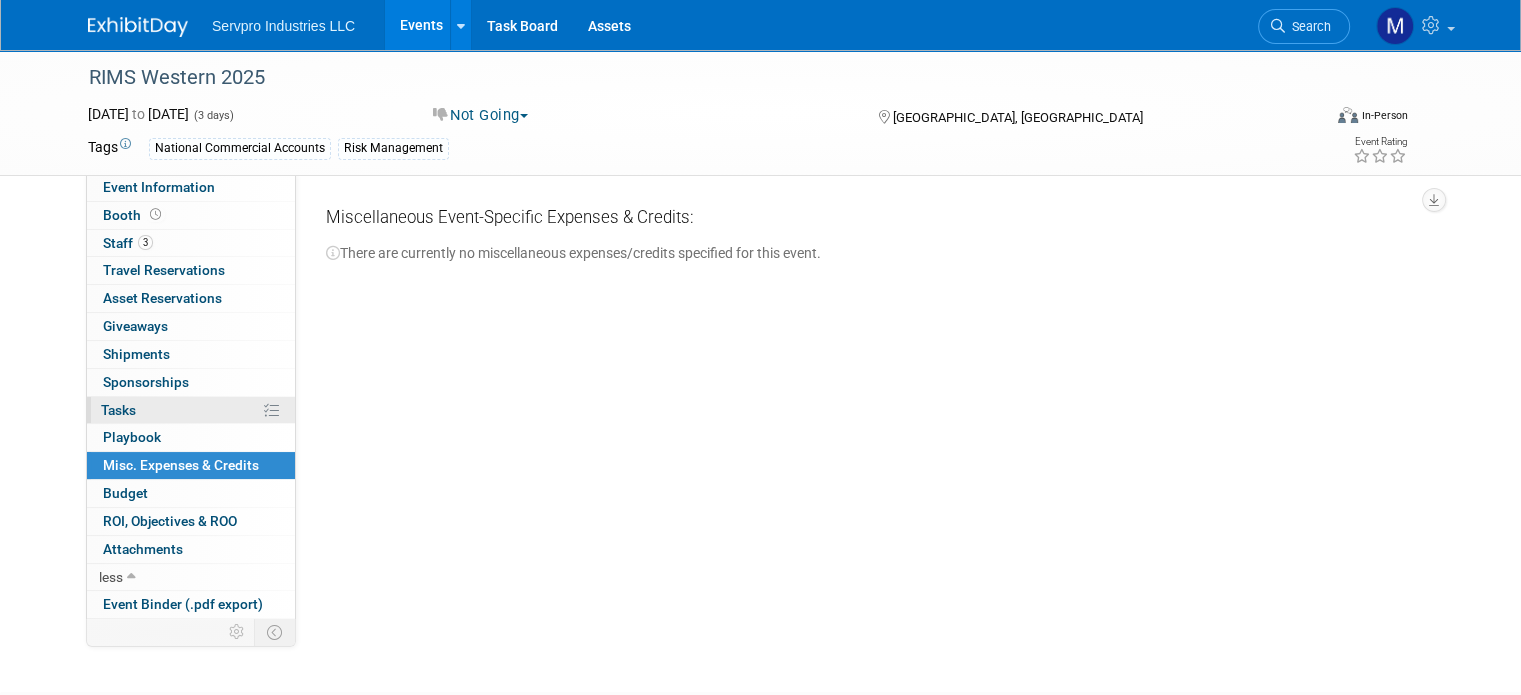 click on "Tasks 0%" at bounding box center (118, 410) 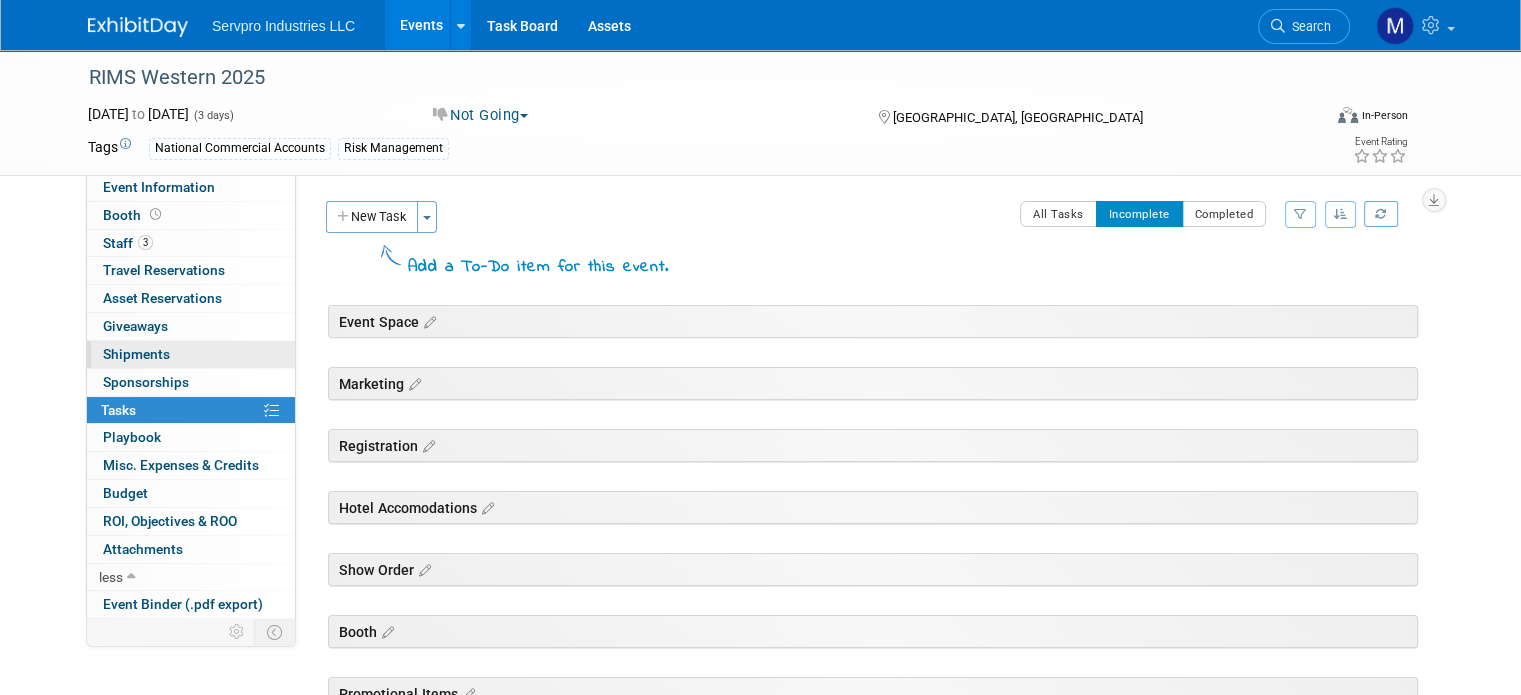 click on "0
Shipments 0" at bounding box center [191, 354] 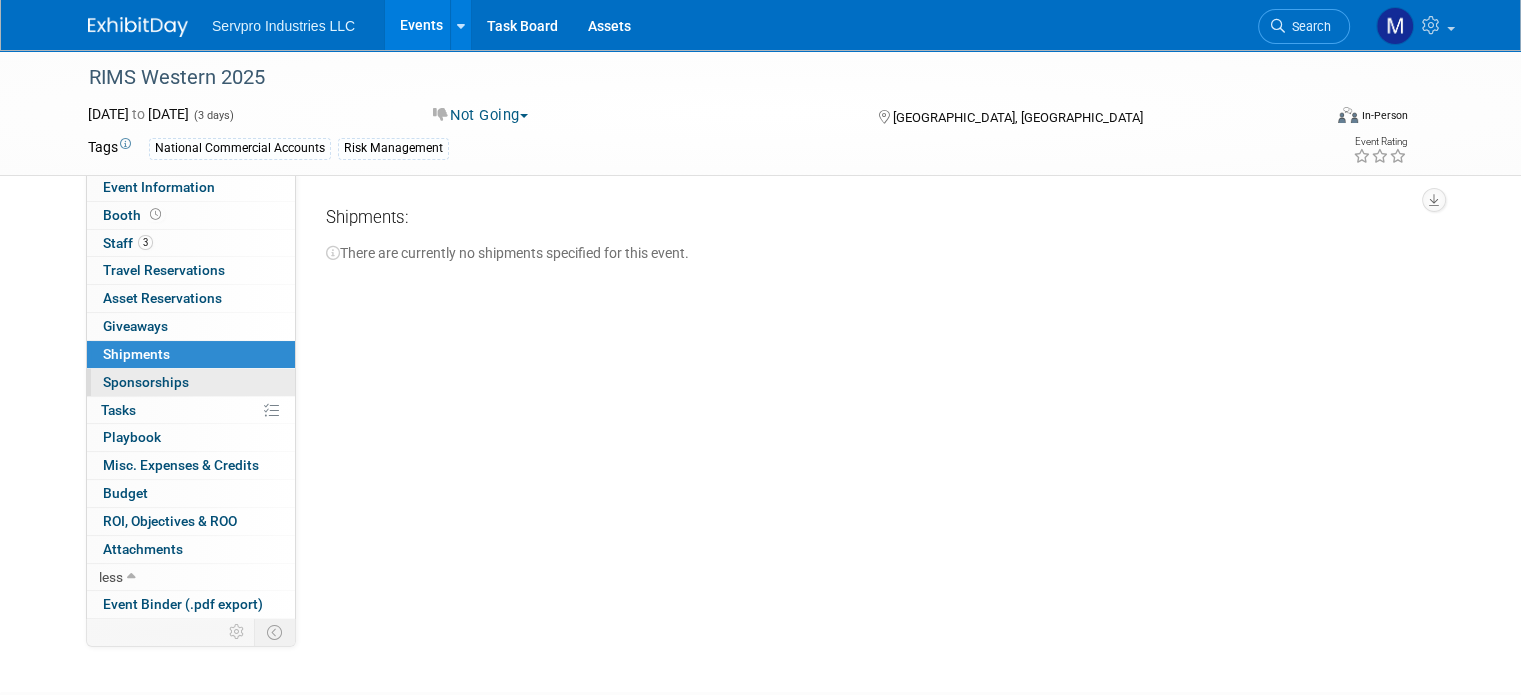 click on "0
Sponsorships 0" at bounding box center [191, 382] 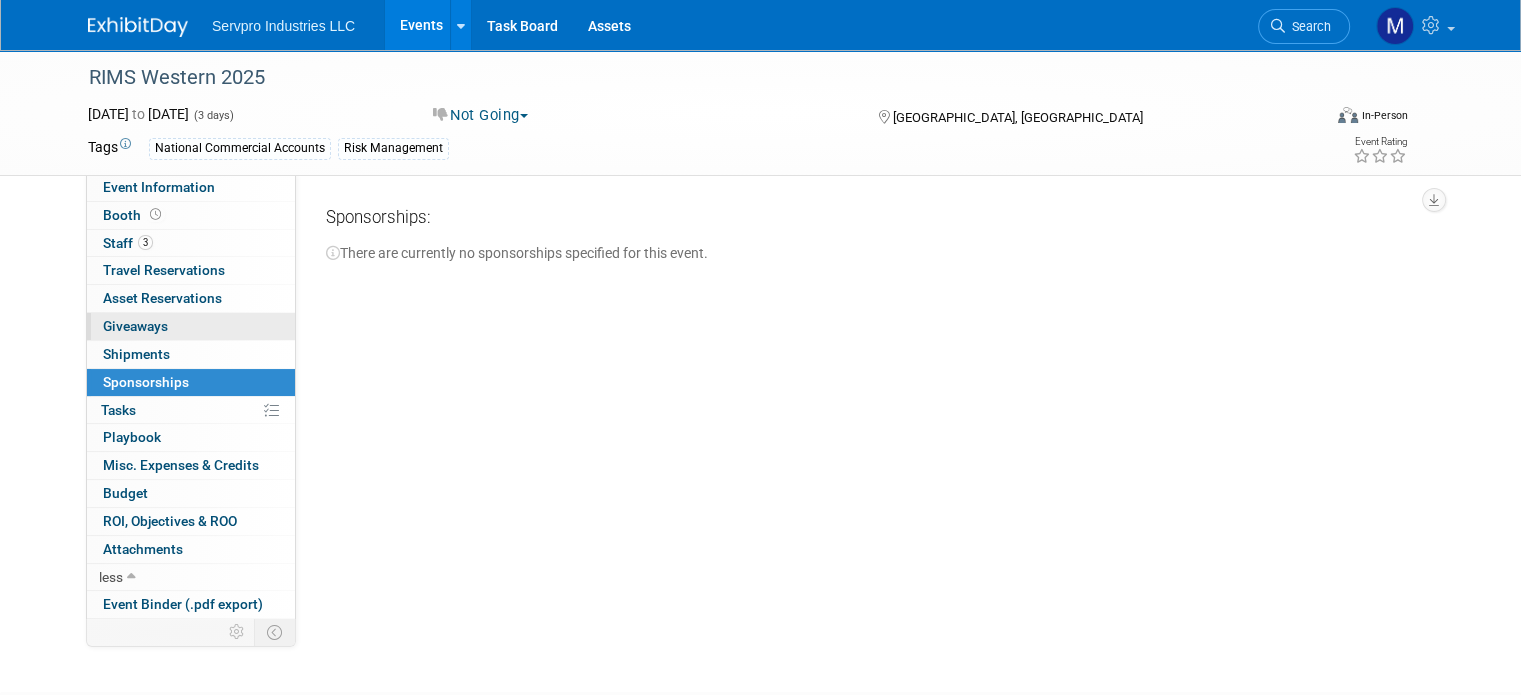 click on "Giveaways 0" at bounding box center (135, 326) 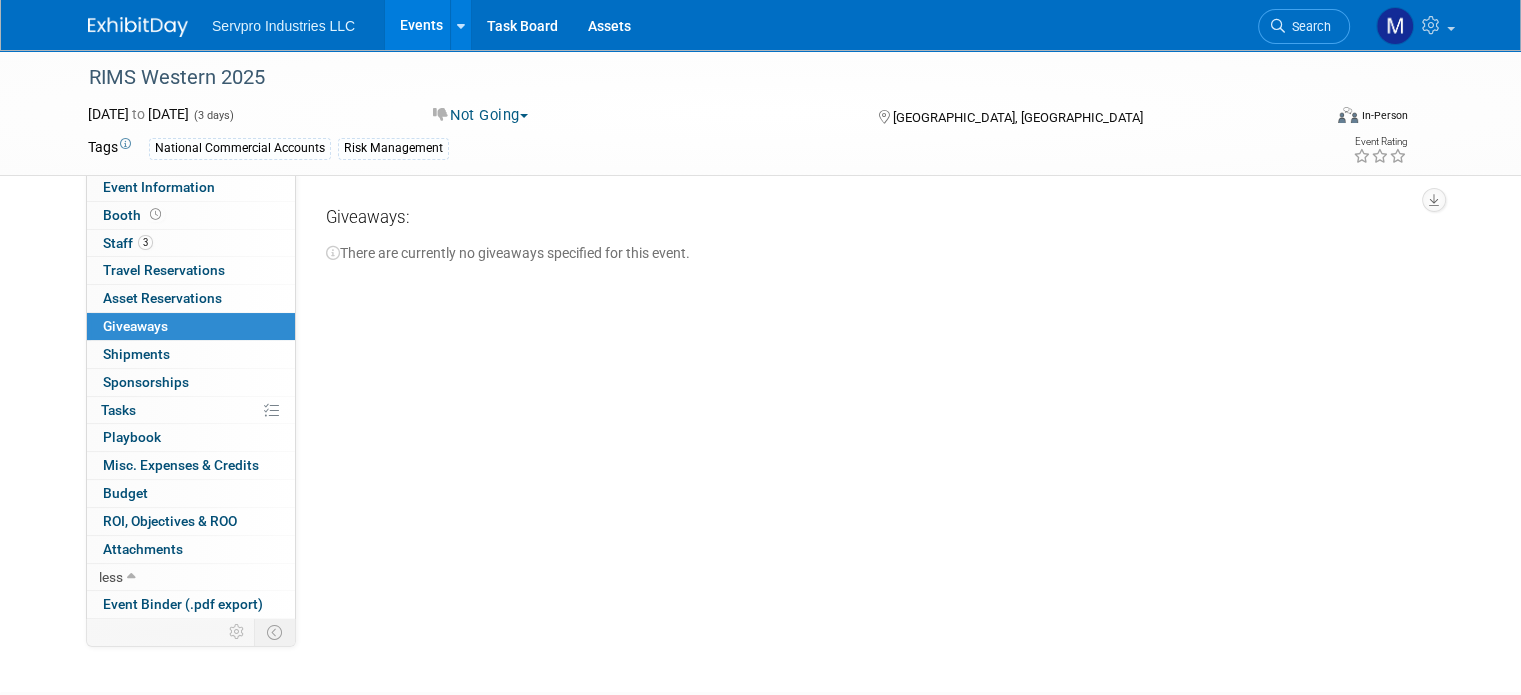 click on "0
Asset Reservations 0" at bounding box center (191, 298) 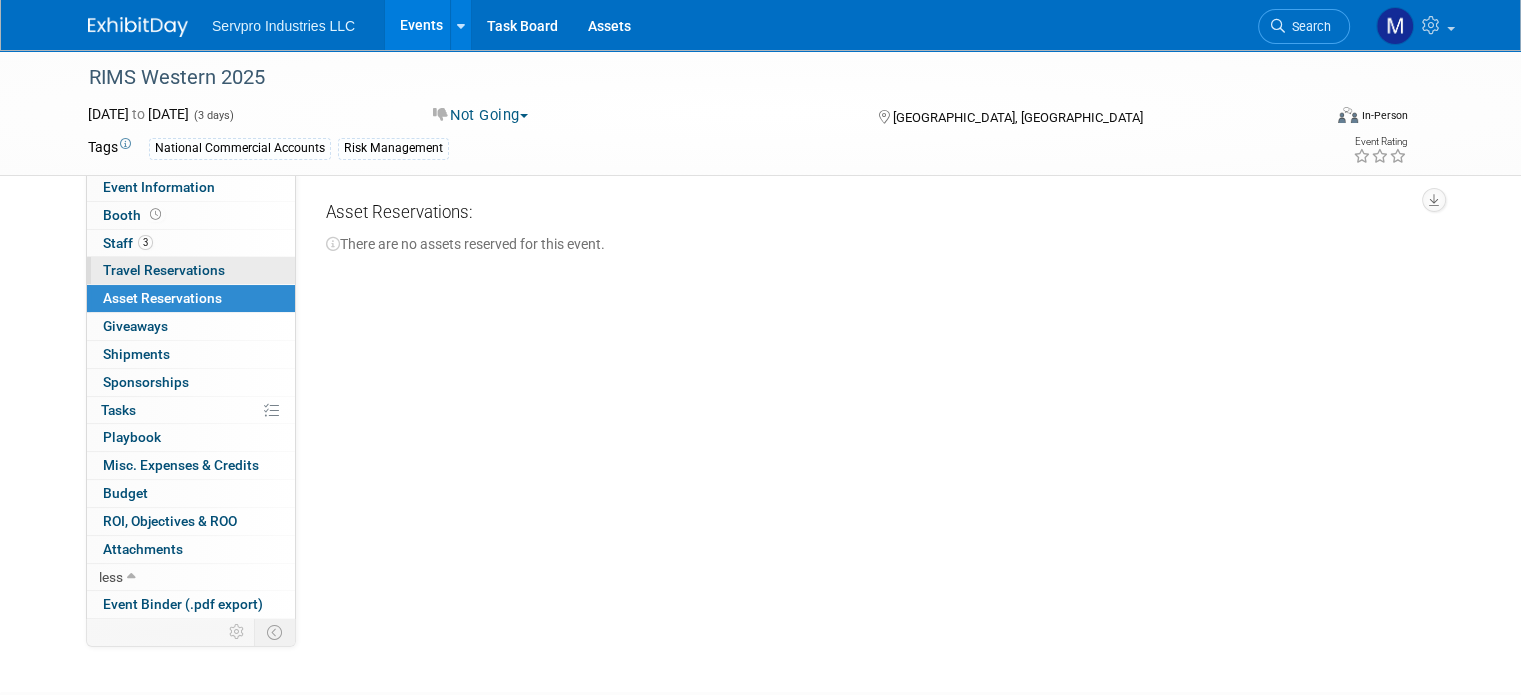 click on "Travel Reservations 0" at bounding box center [164, 270] 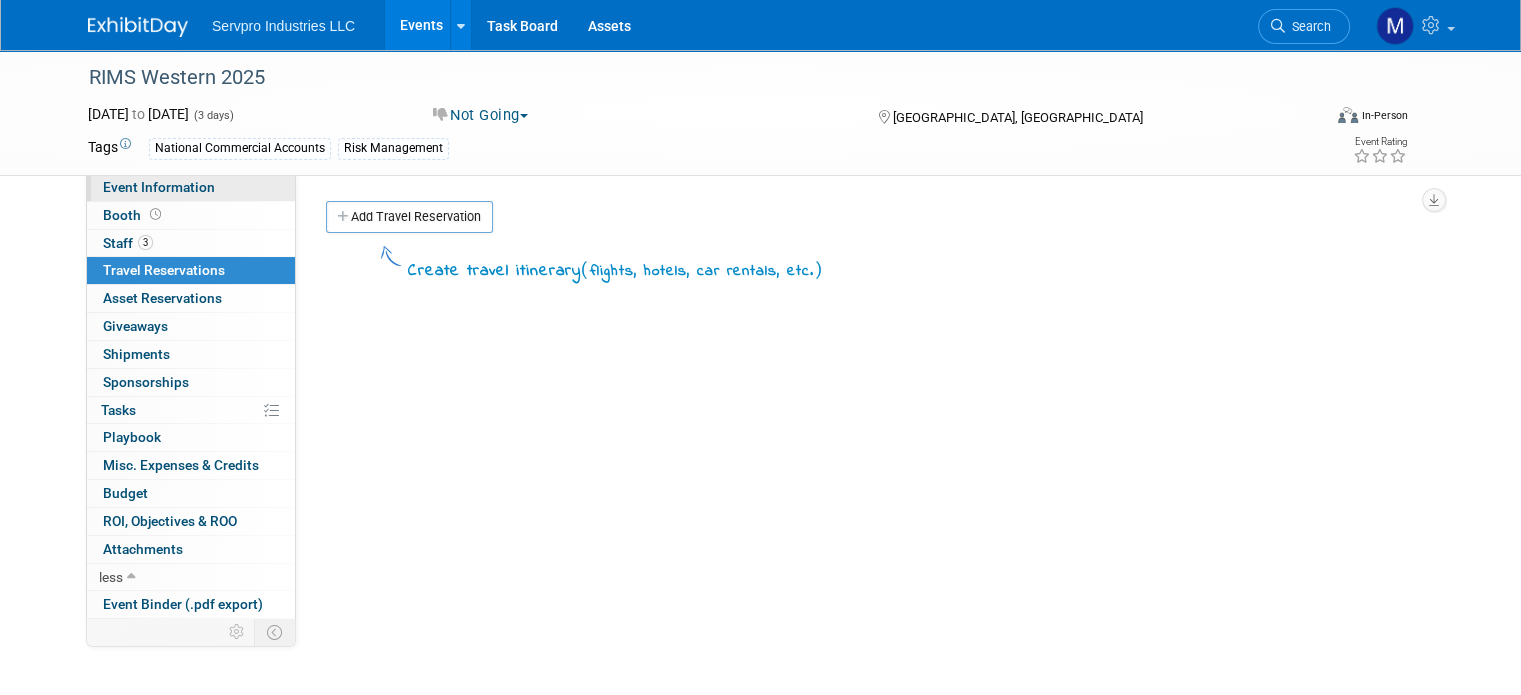 click on "Event Information" at bounding box center [159, 187] 